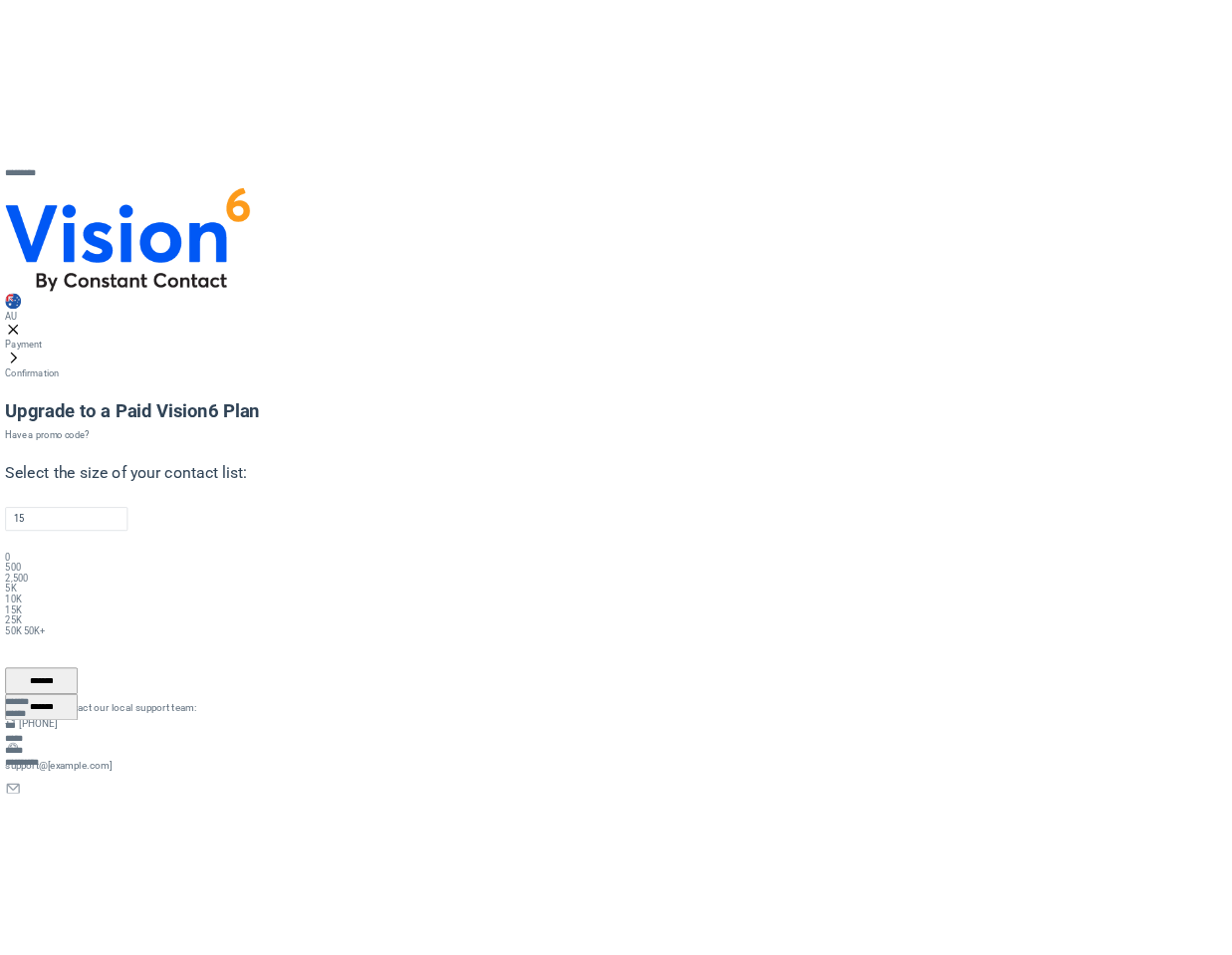 scroll, scrollTop: 0, scrollLeft: 0, axis: both 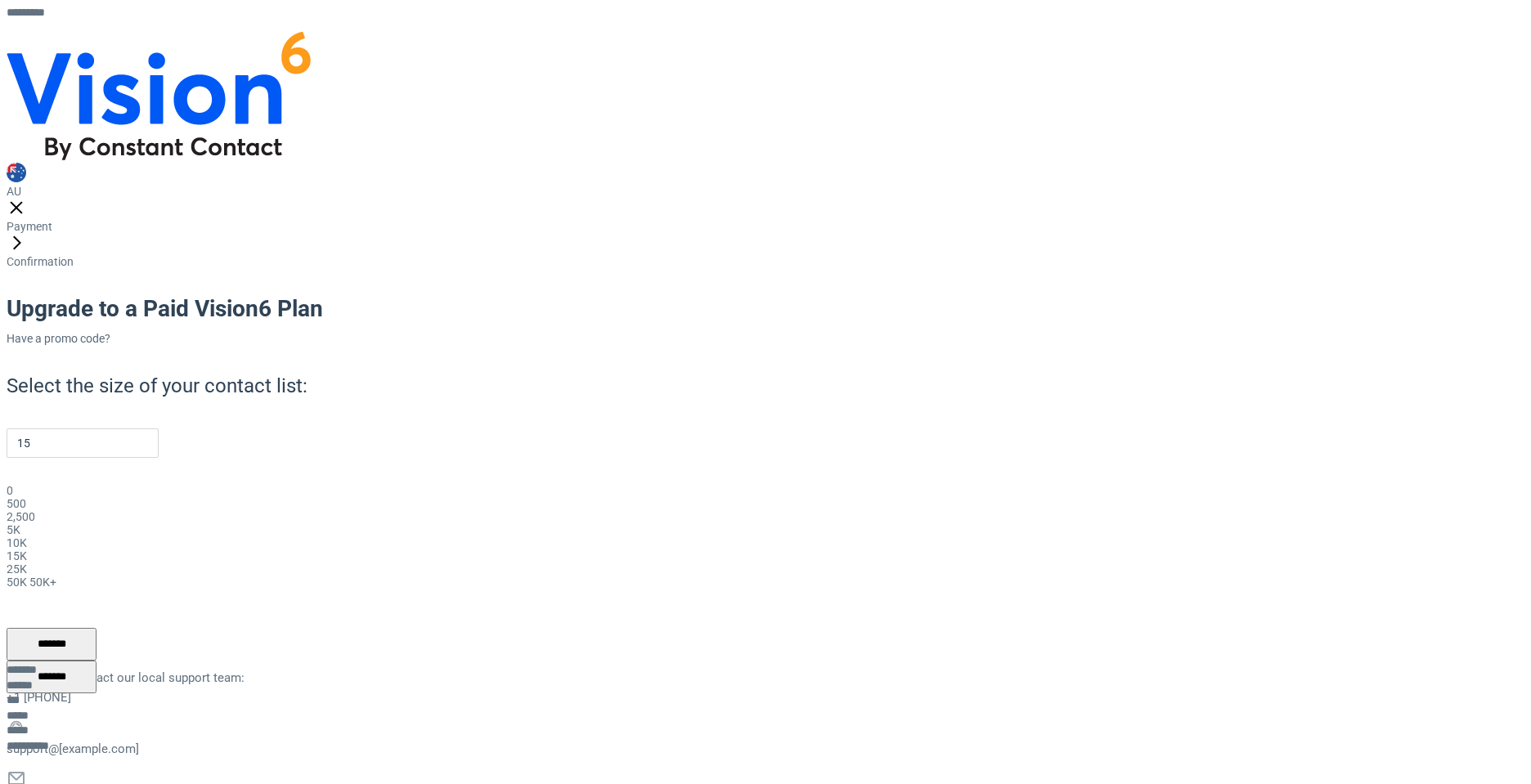 click at bounding box center [2, 589] 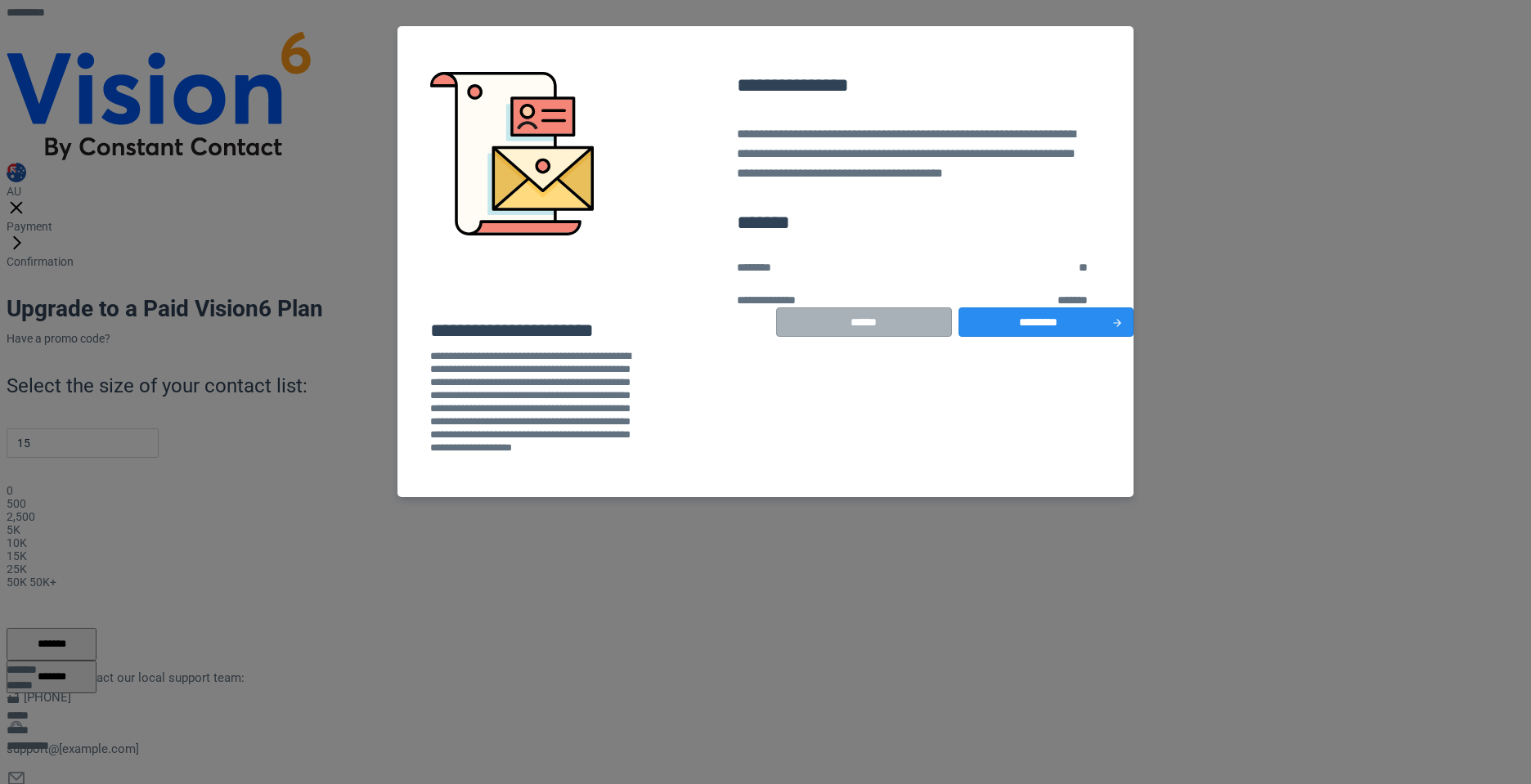click on "******" at bounding box center [864, 322] 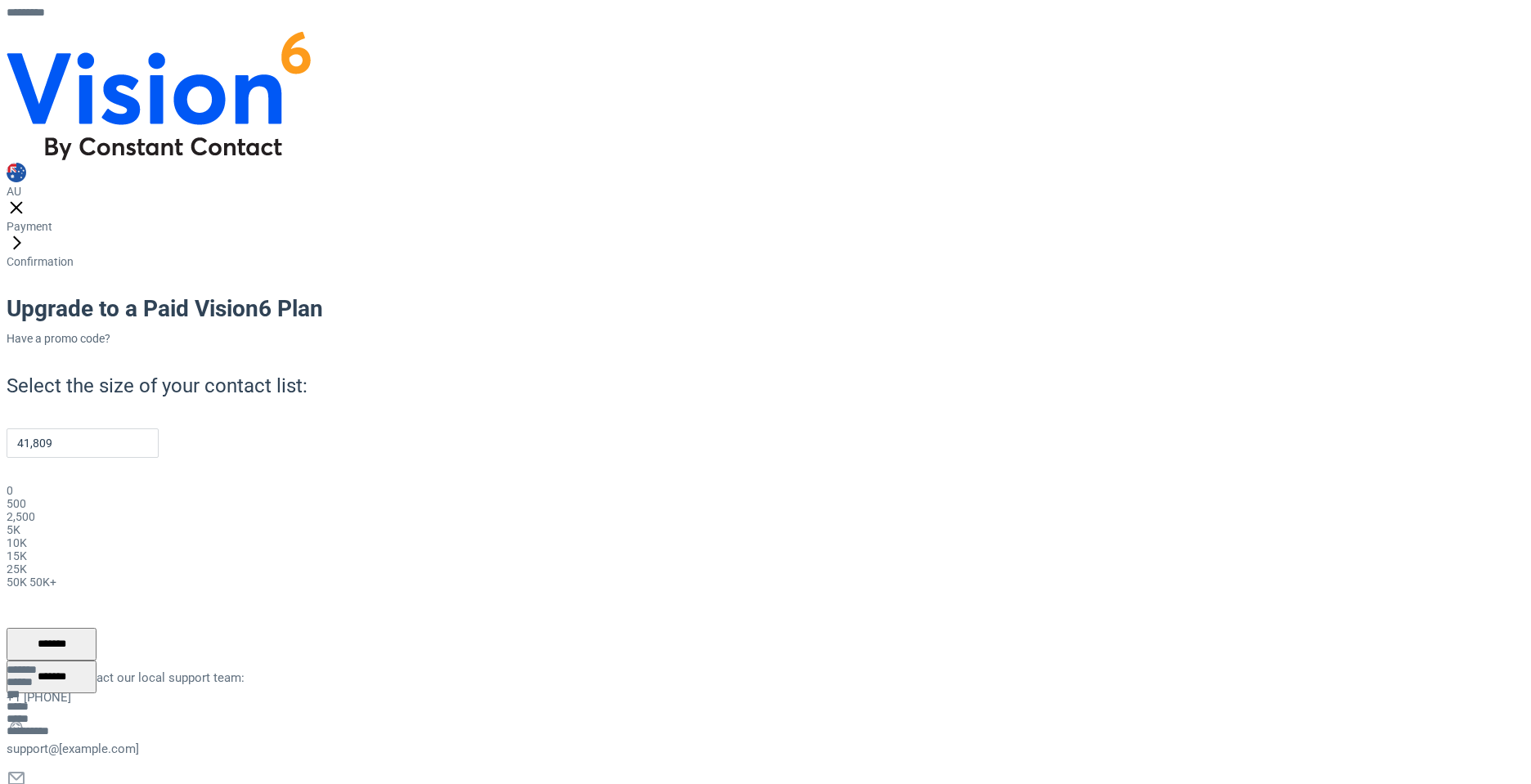 type on "50,000+" 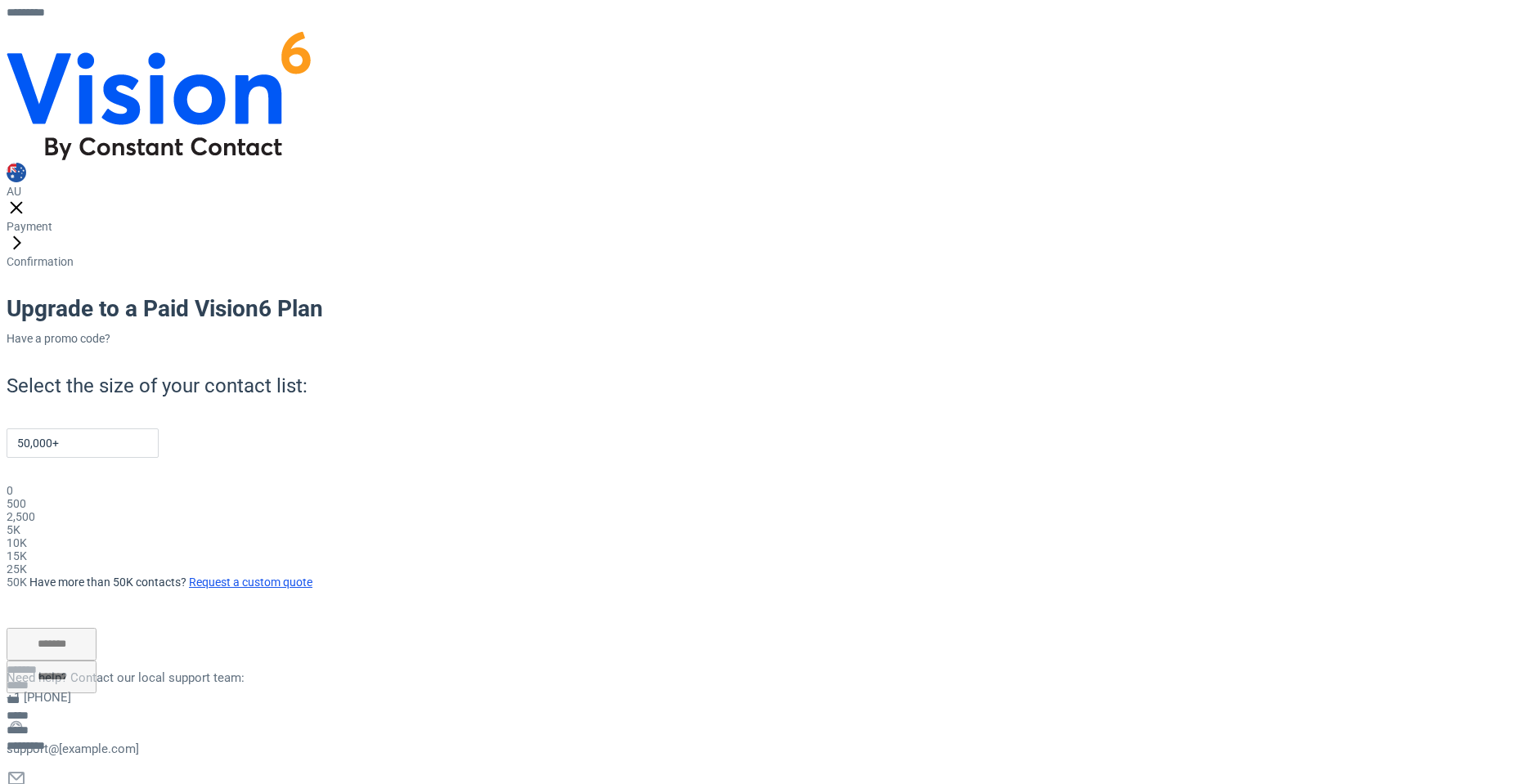 drag, startPoint x: 851, startPoint y: 480, endPoint x: 1125, endPoint y: 536, distance: 279.66408 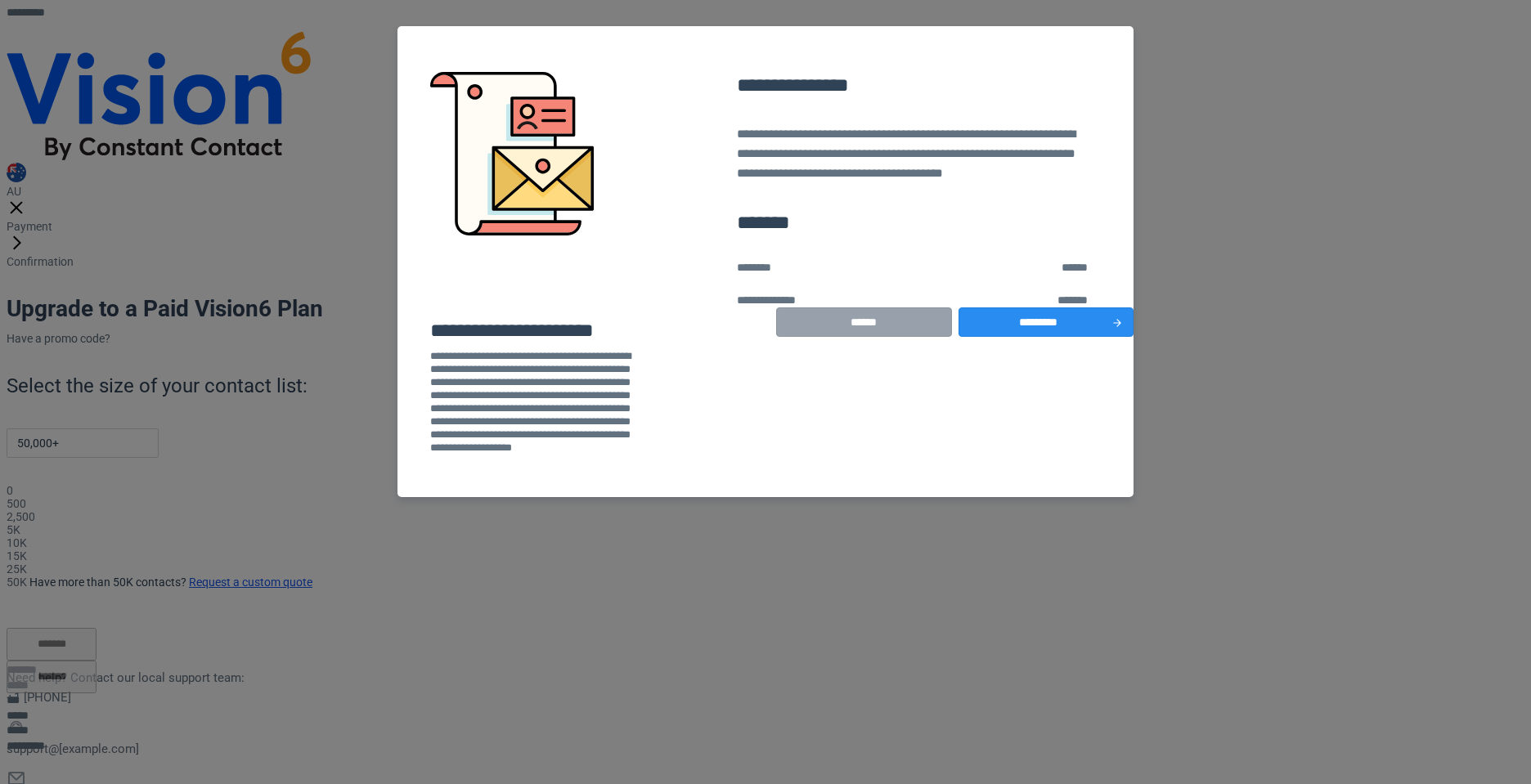 click on "**********" at bounding box center (951, 291) 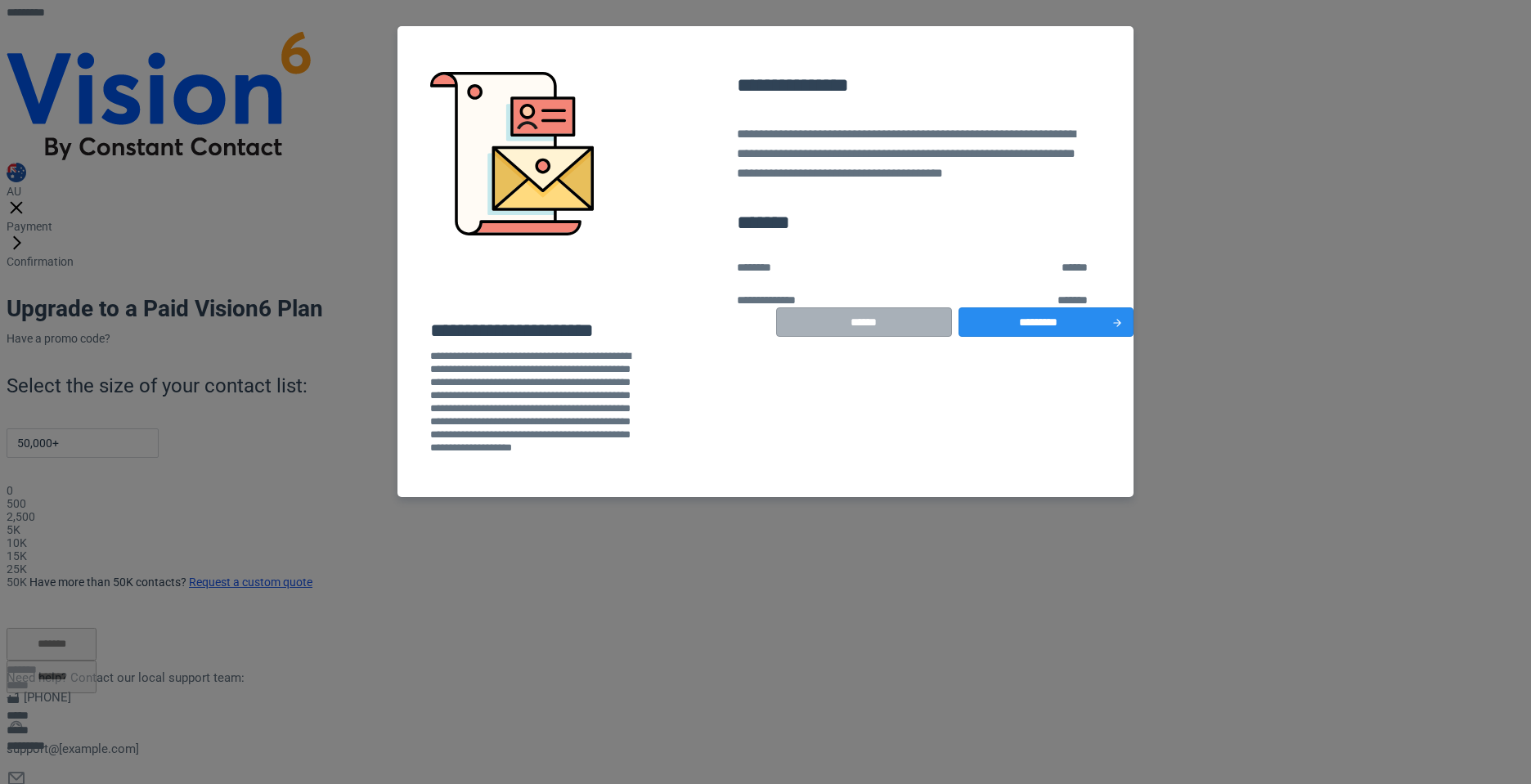 click on "******" at bounding box center (864, 322) 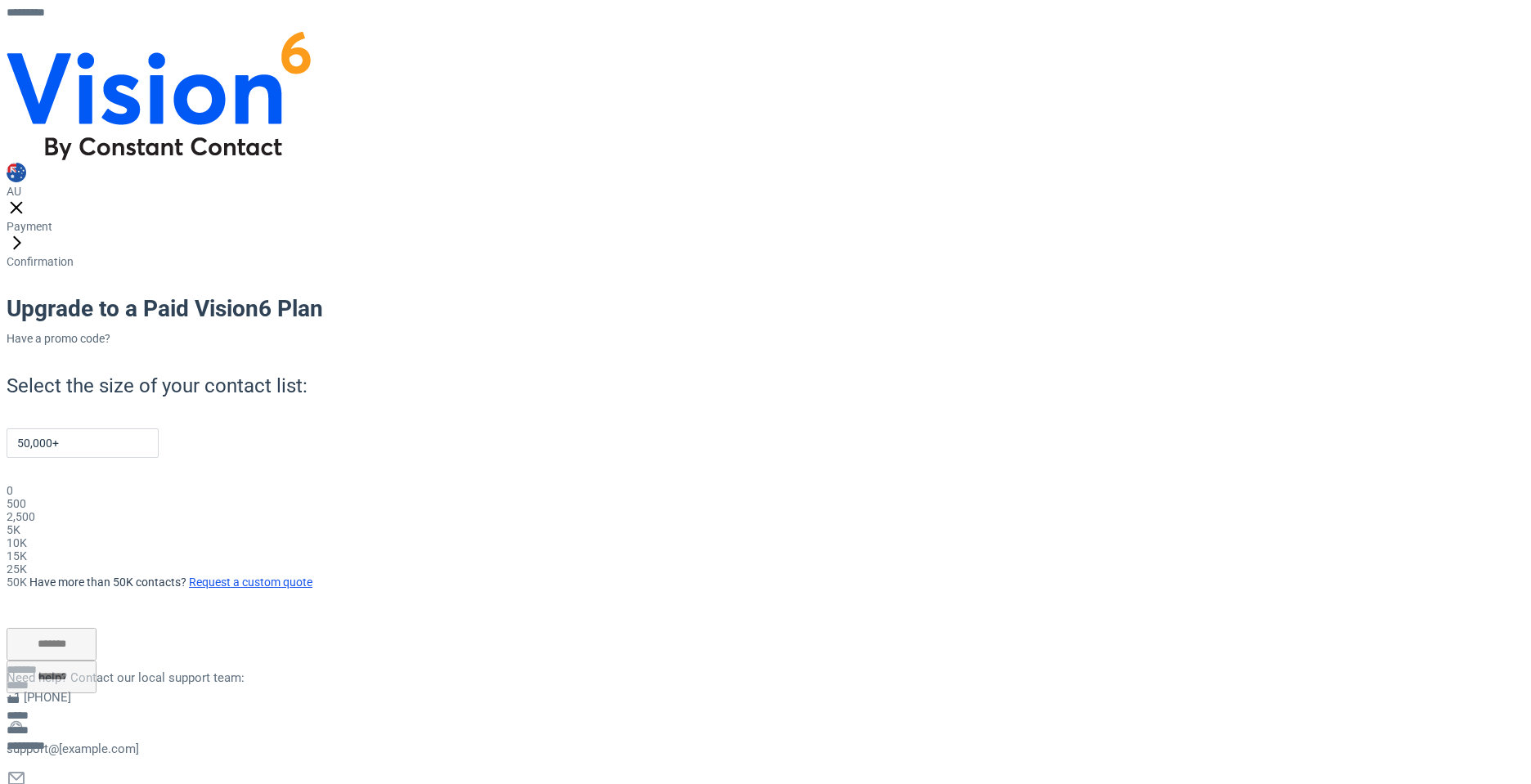 click on "Payment
Confirmation
Upgrade to a Paid Vision6 Plan
Have a promo code?
Select the size of your contact list:
50,000+
0
500
2,500
5K
10K
15K
25K" at bounding box center [772, 468] 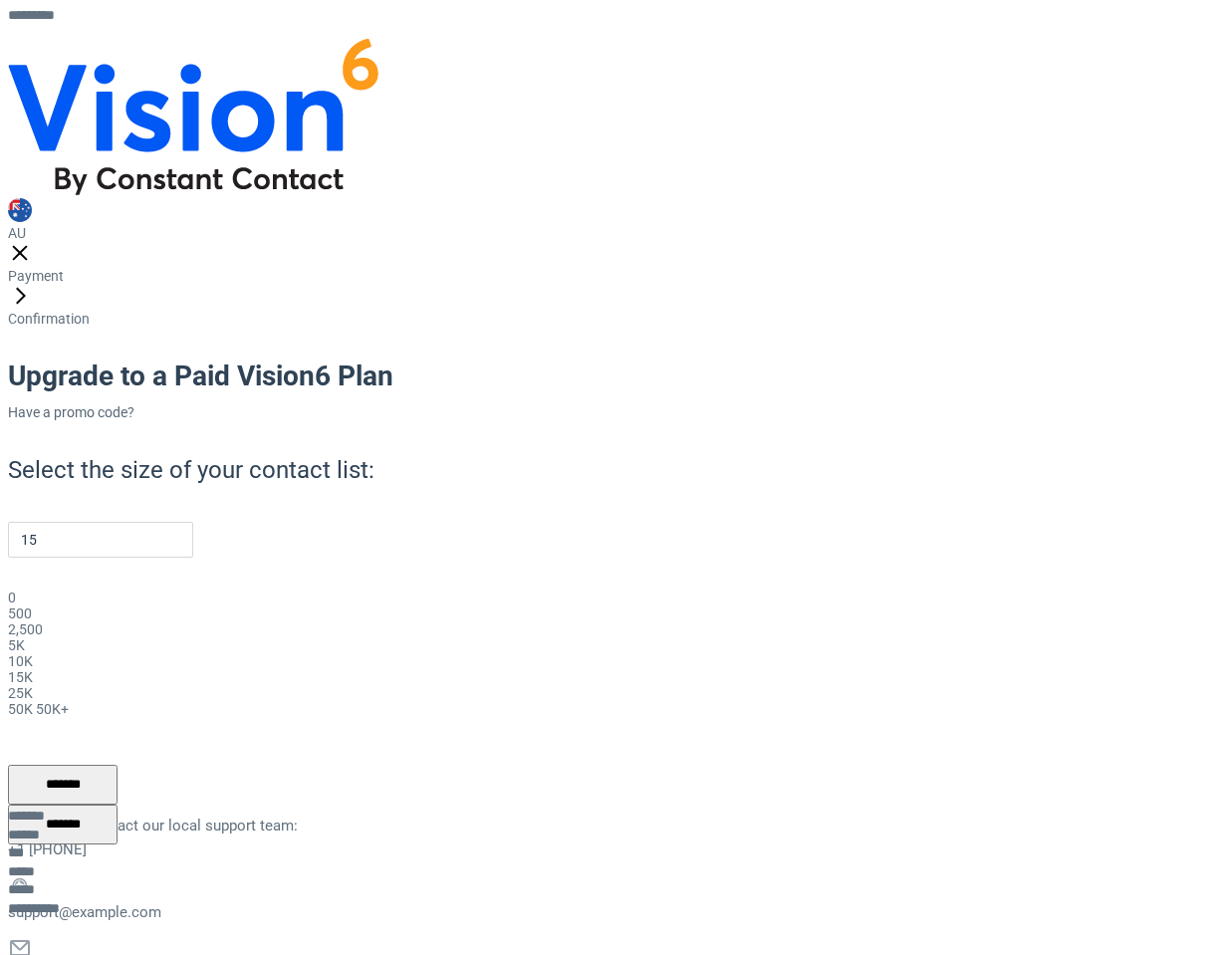 scroll, scrollTop: 0, scrollLeft: 0, axis: both 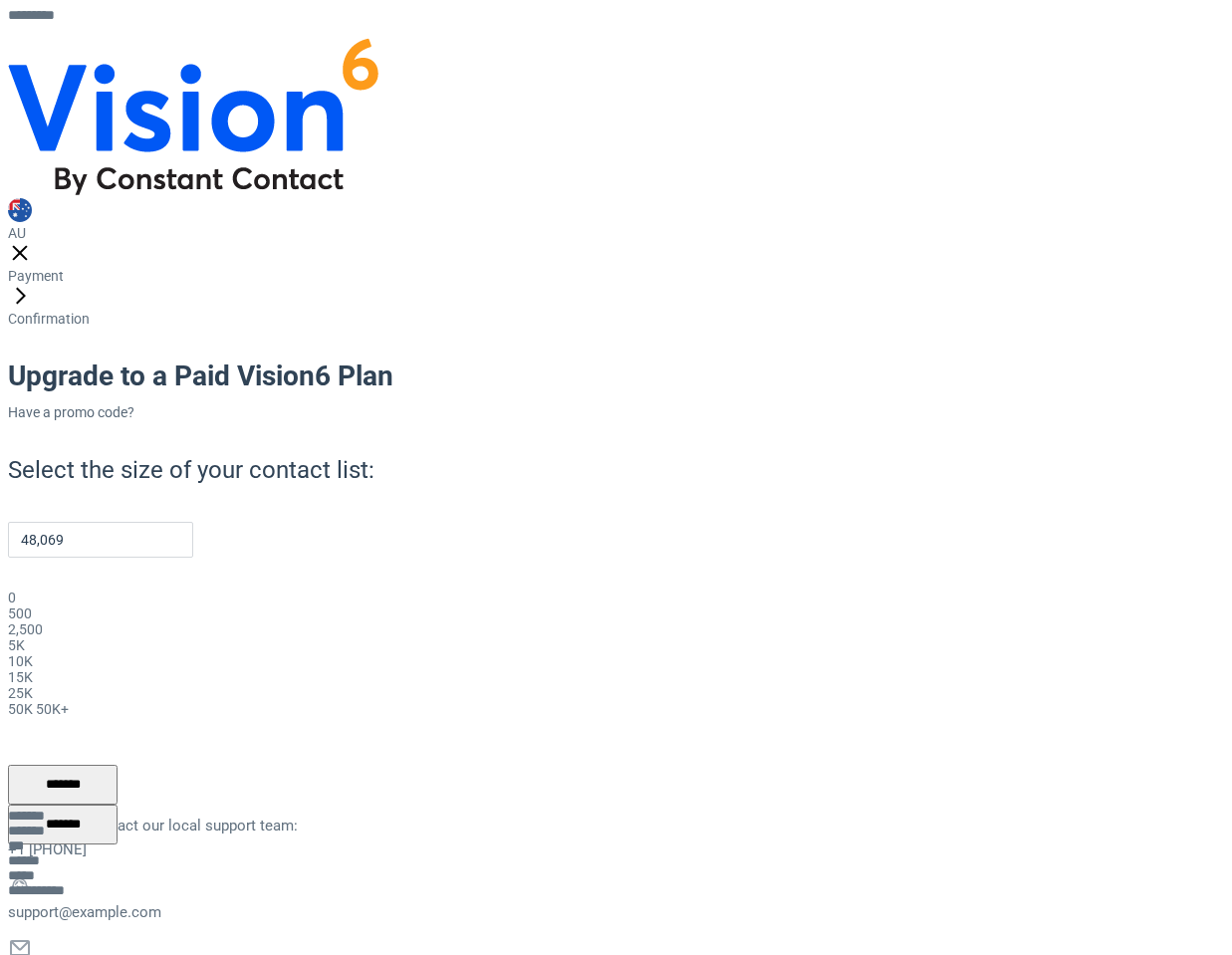 type on "50,000+" 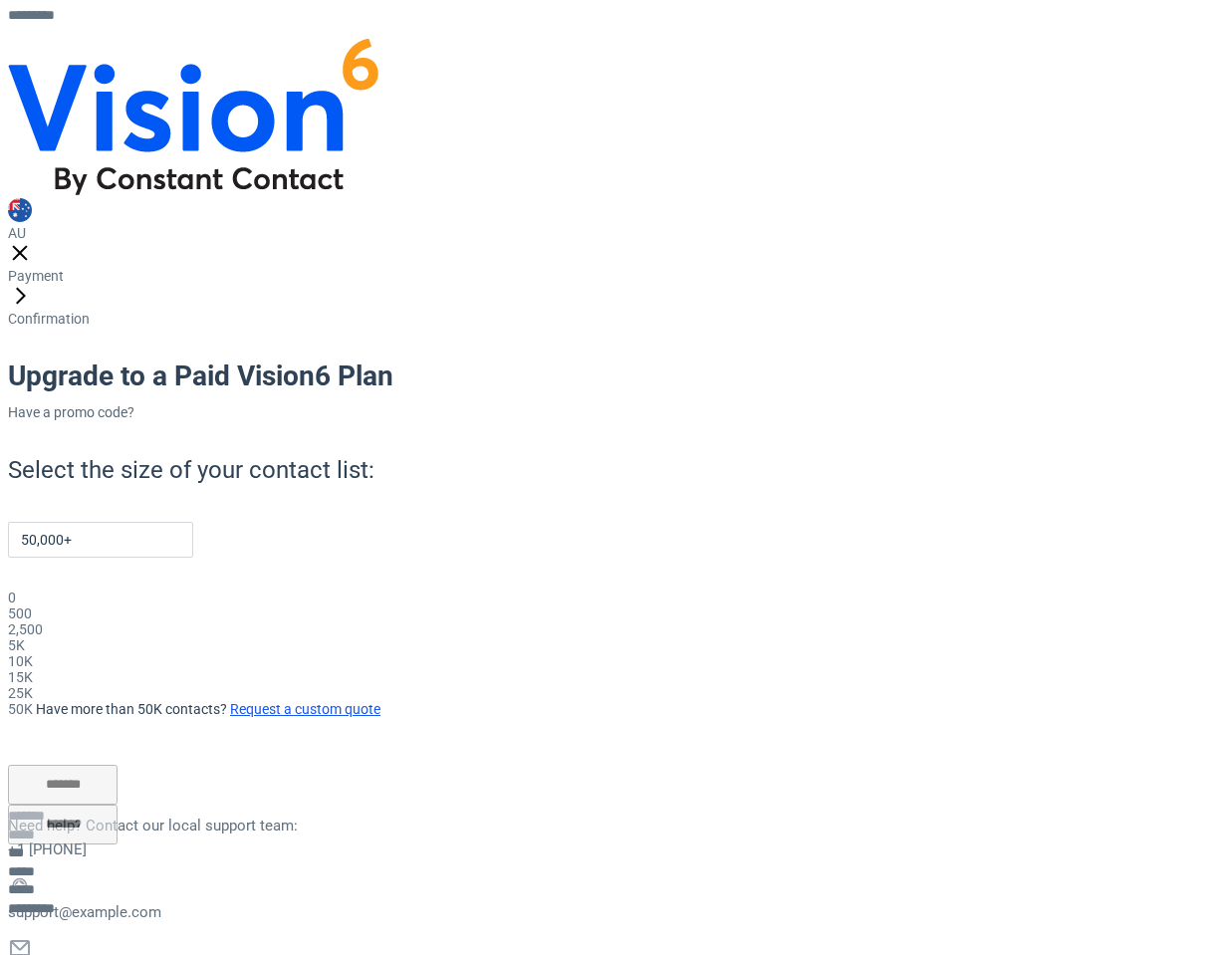 click on "Billing options" at bounding box center [51, 971] 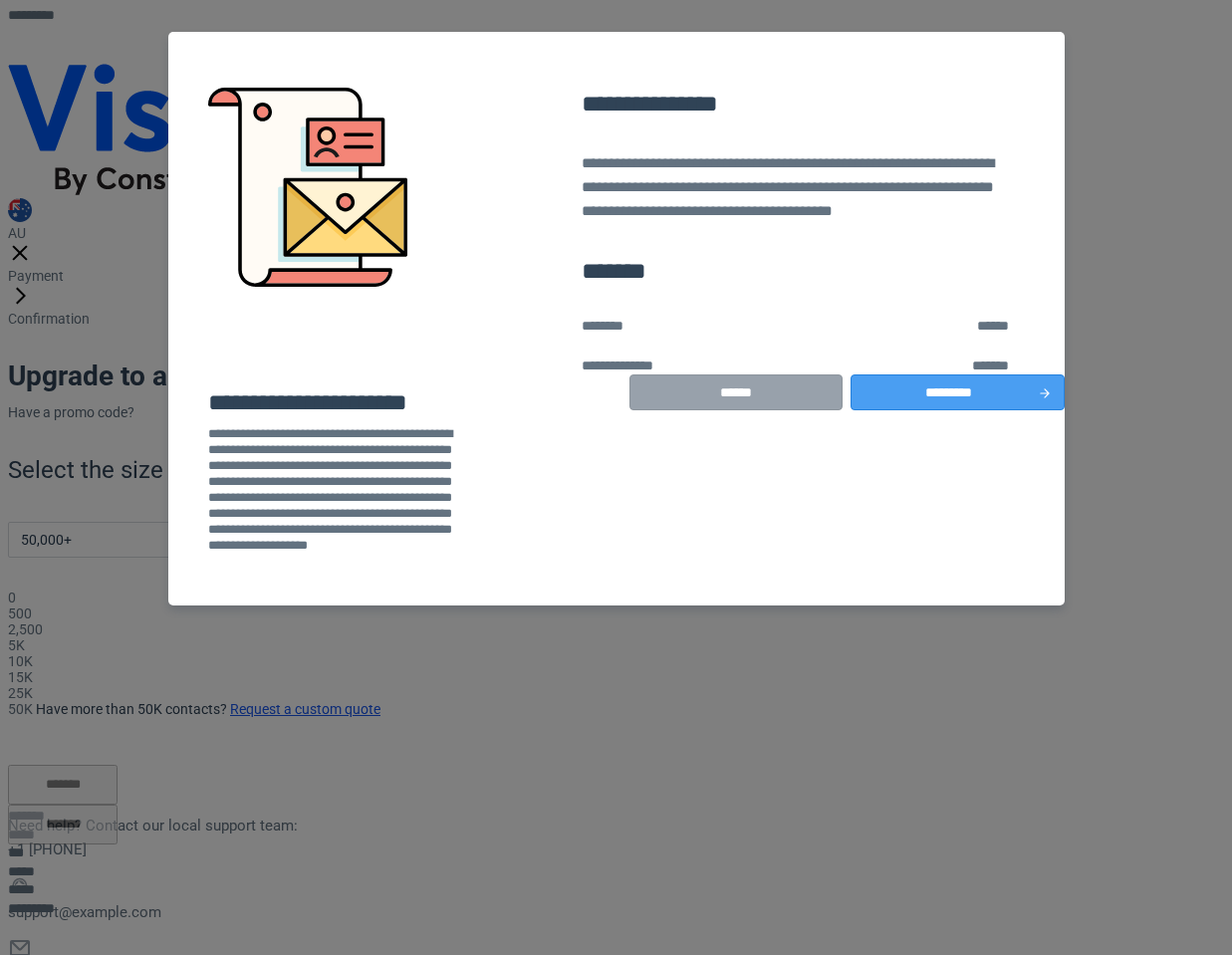 click on "*********" at bounding box center [957, 392] 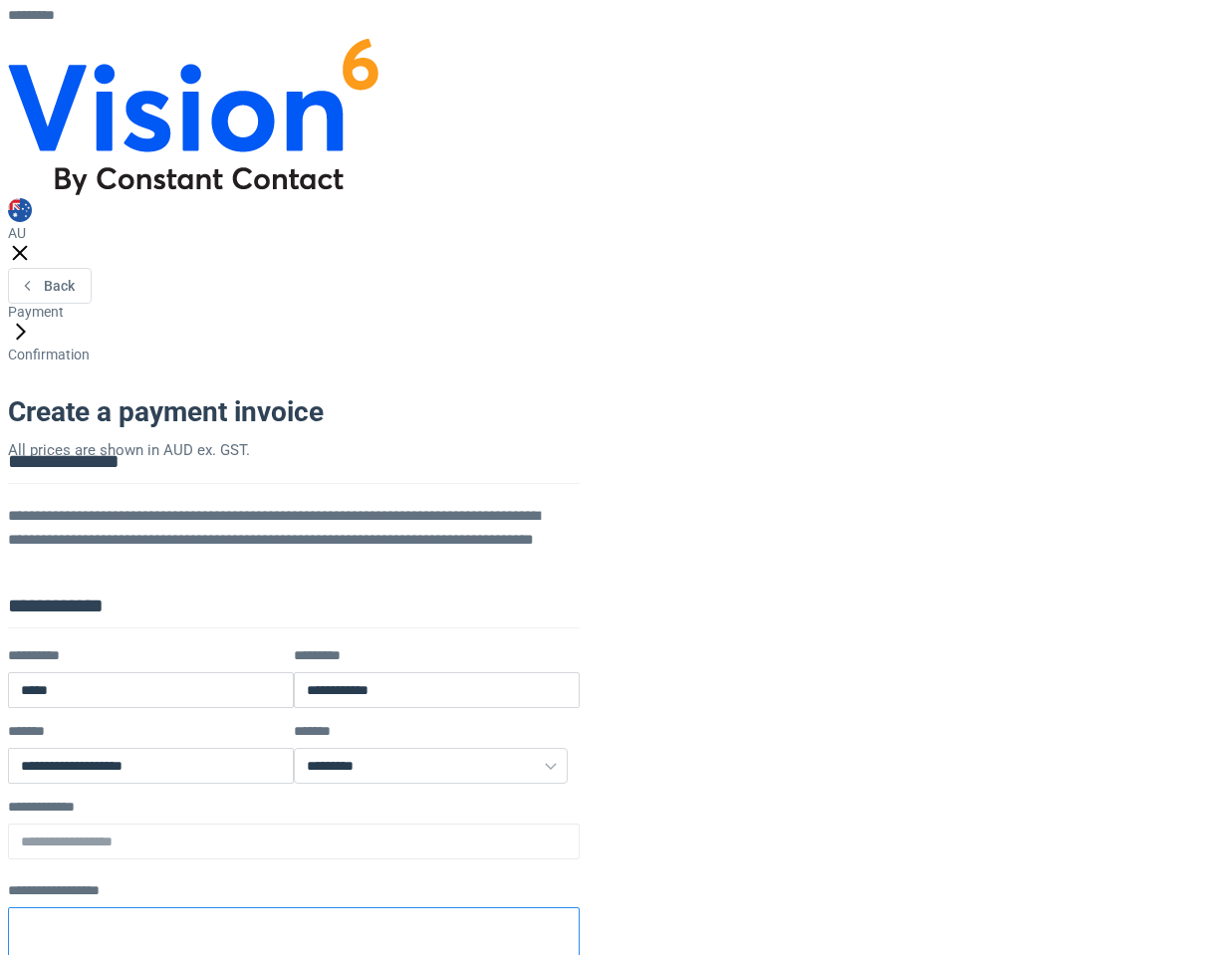 click at bounding box center (294, 969) 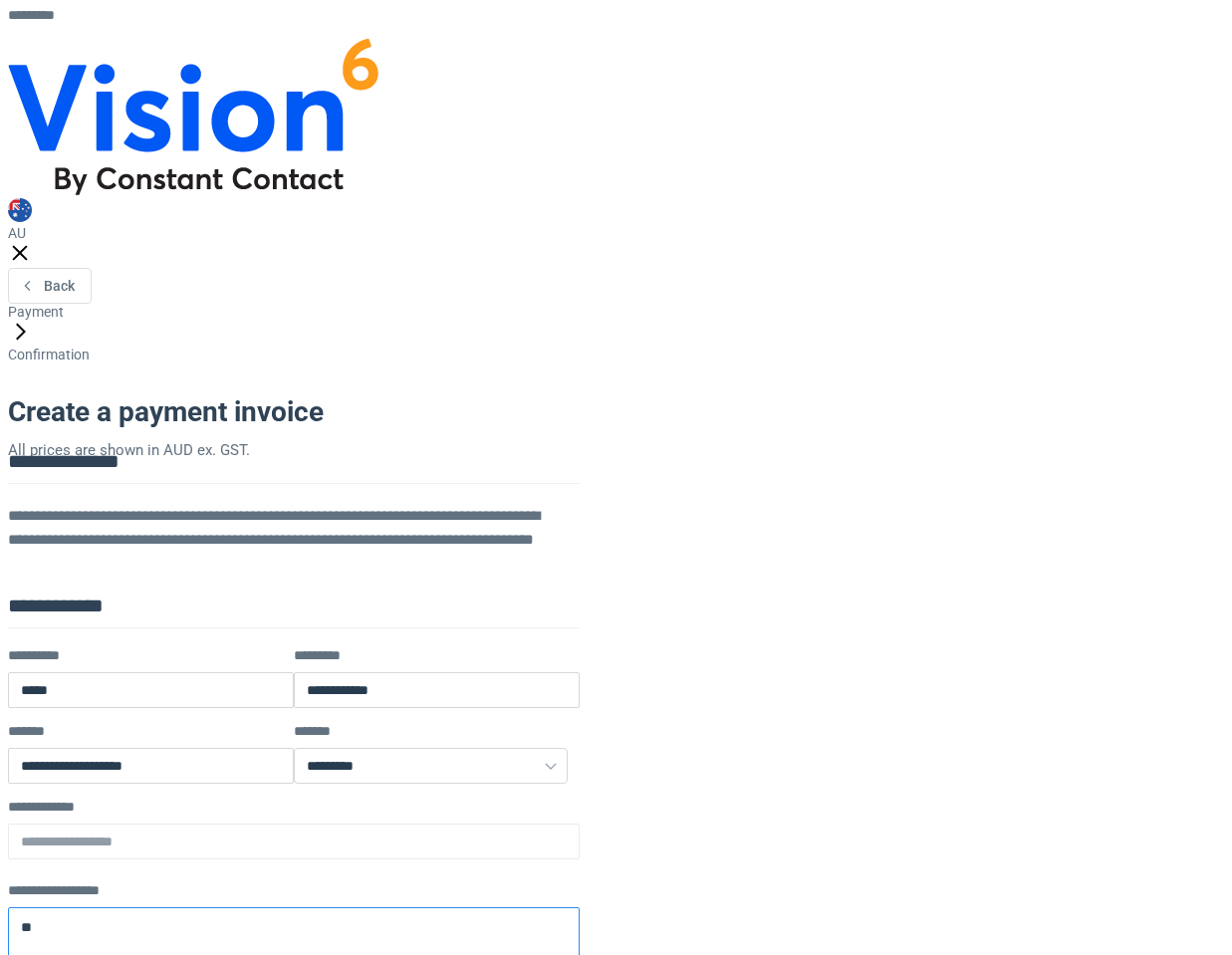 type on "*" 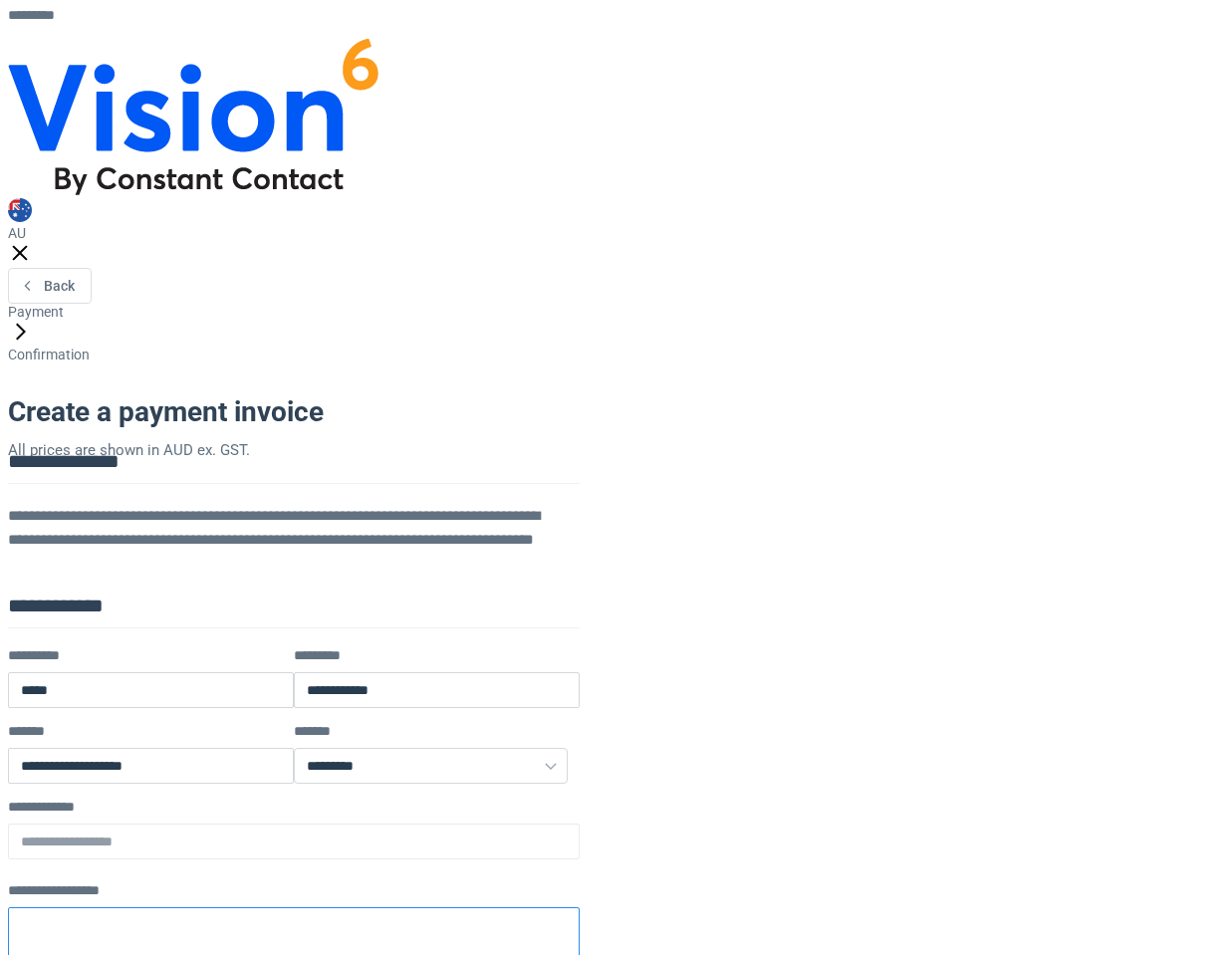 type on "*" 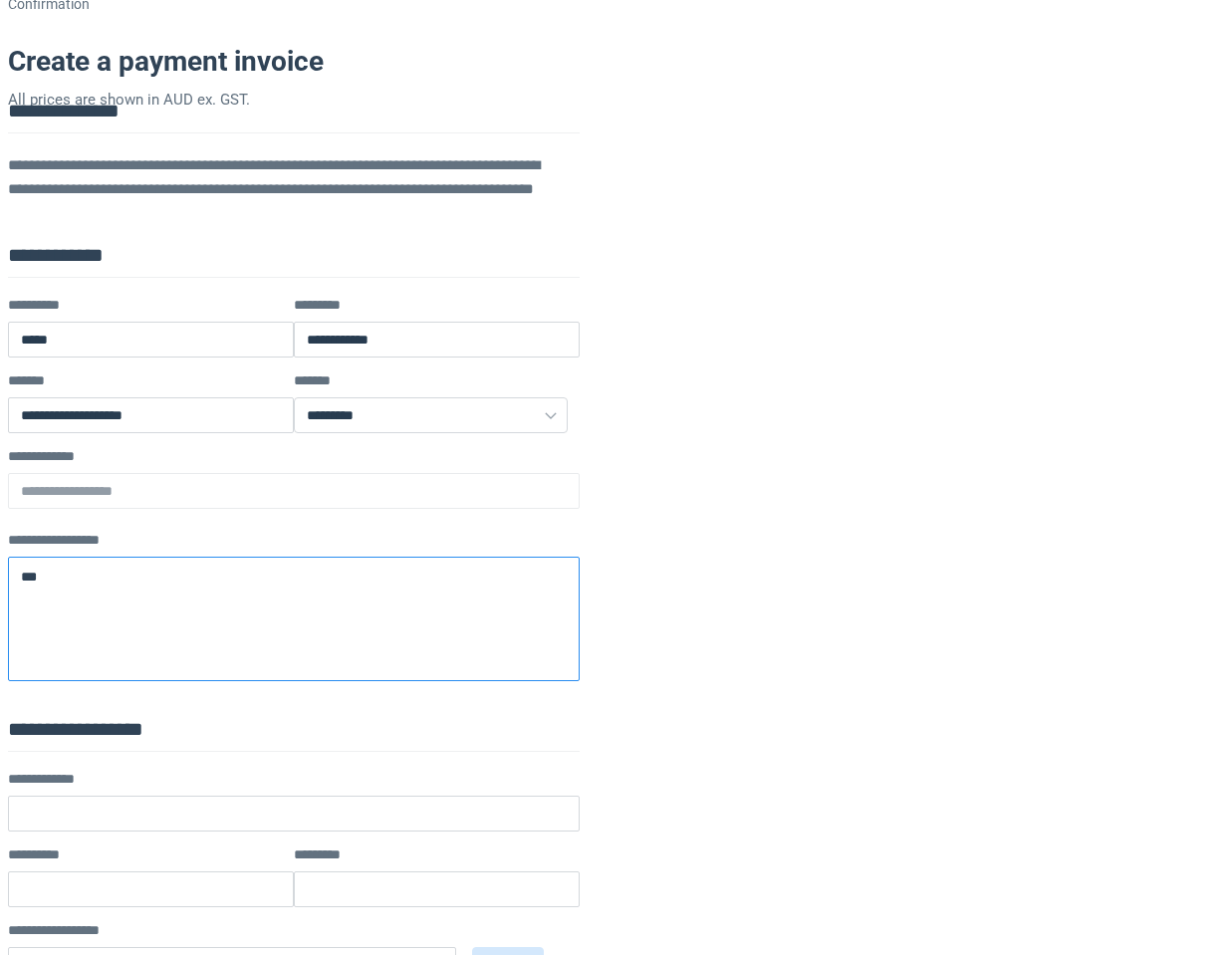 scroll, scrollTop: 576, scrollLeft: 0, axis: vertical 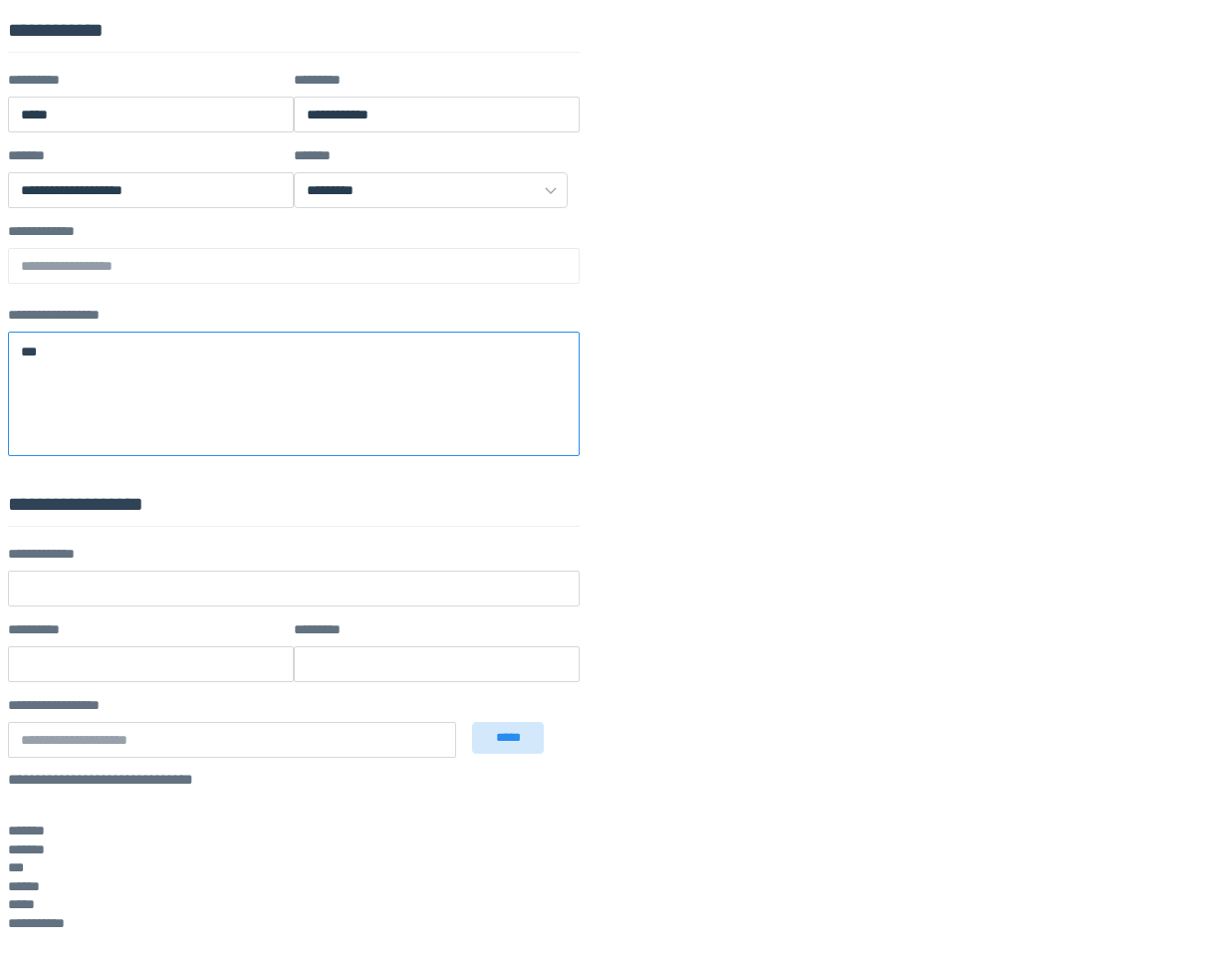 type on "***" 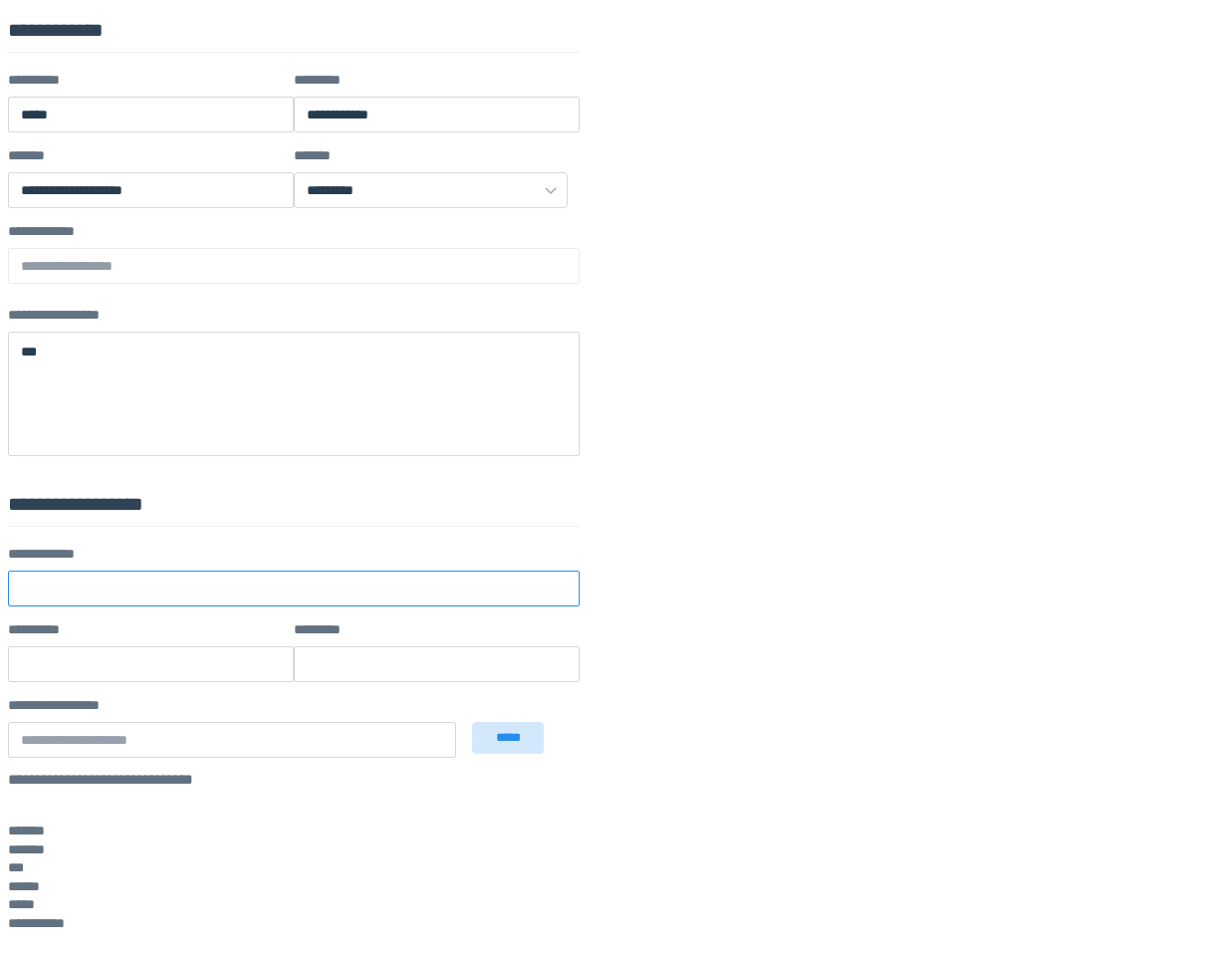 click at bounding box center (294, 589) 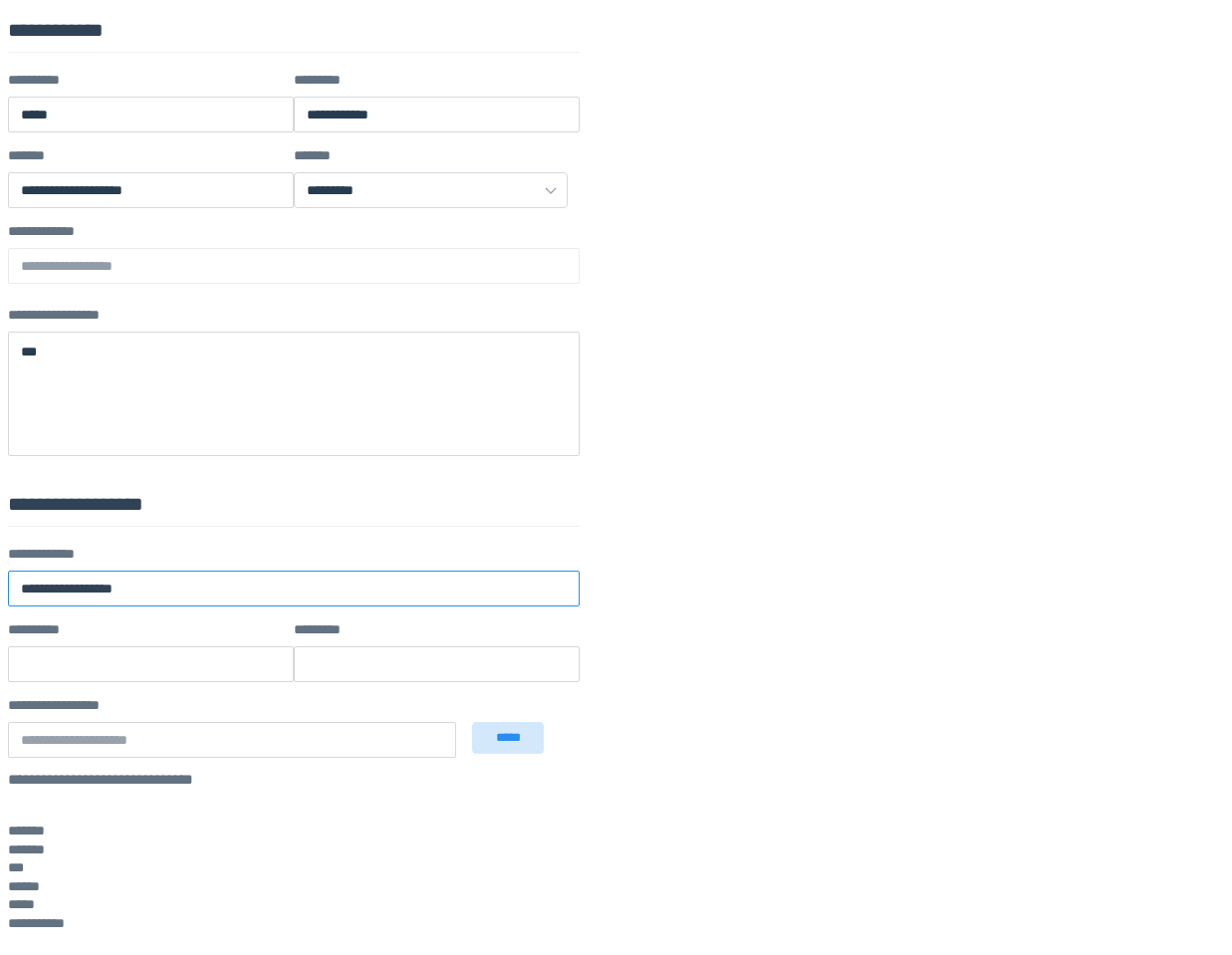 type on "**********" 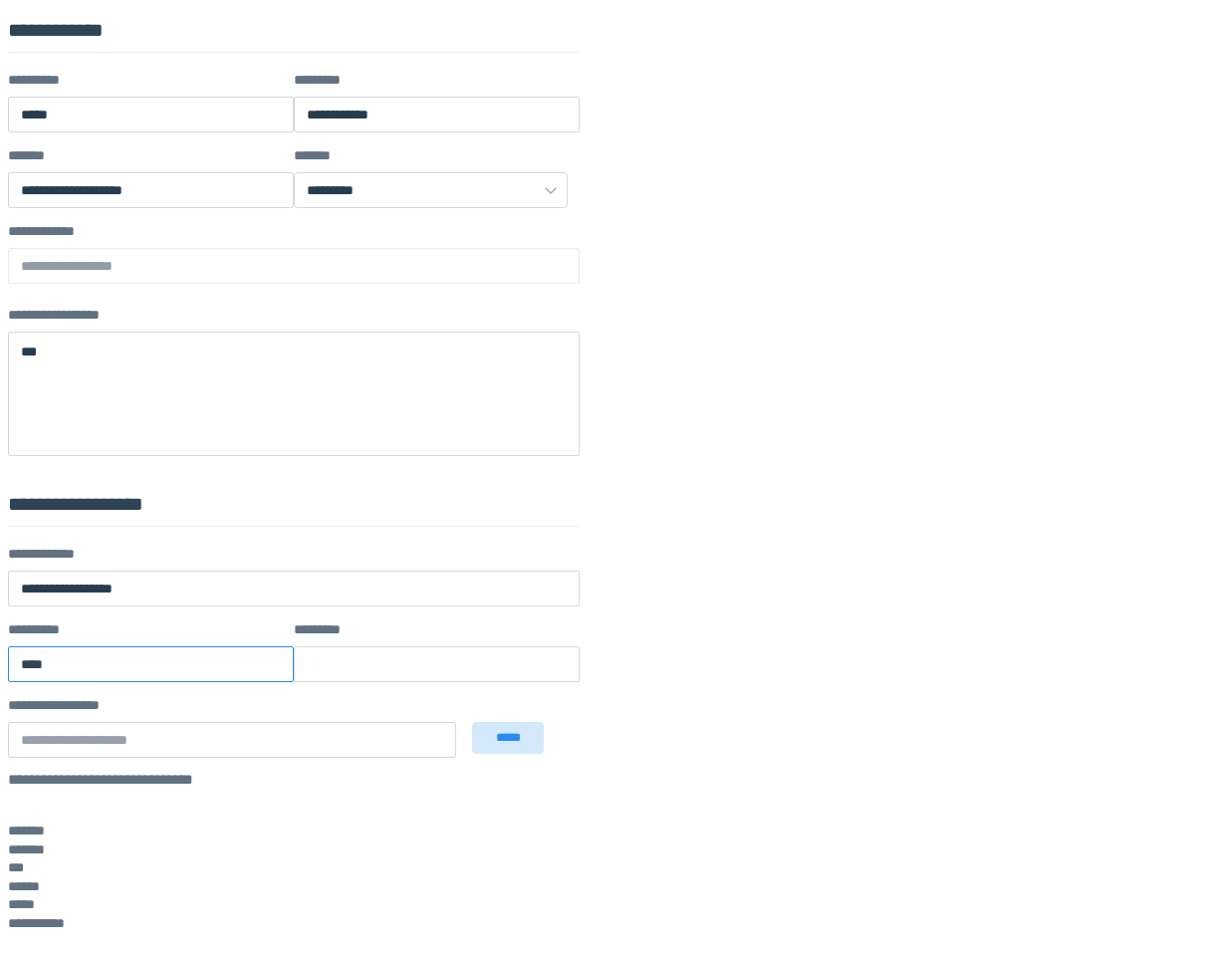 type on "****" 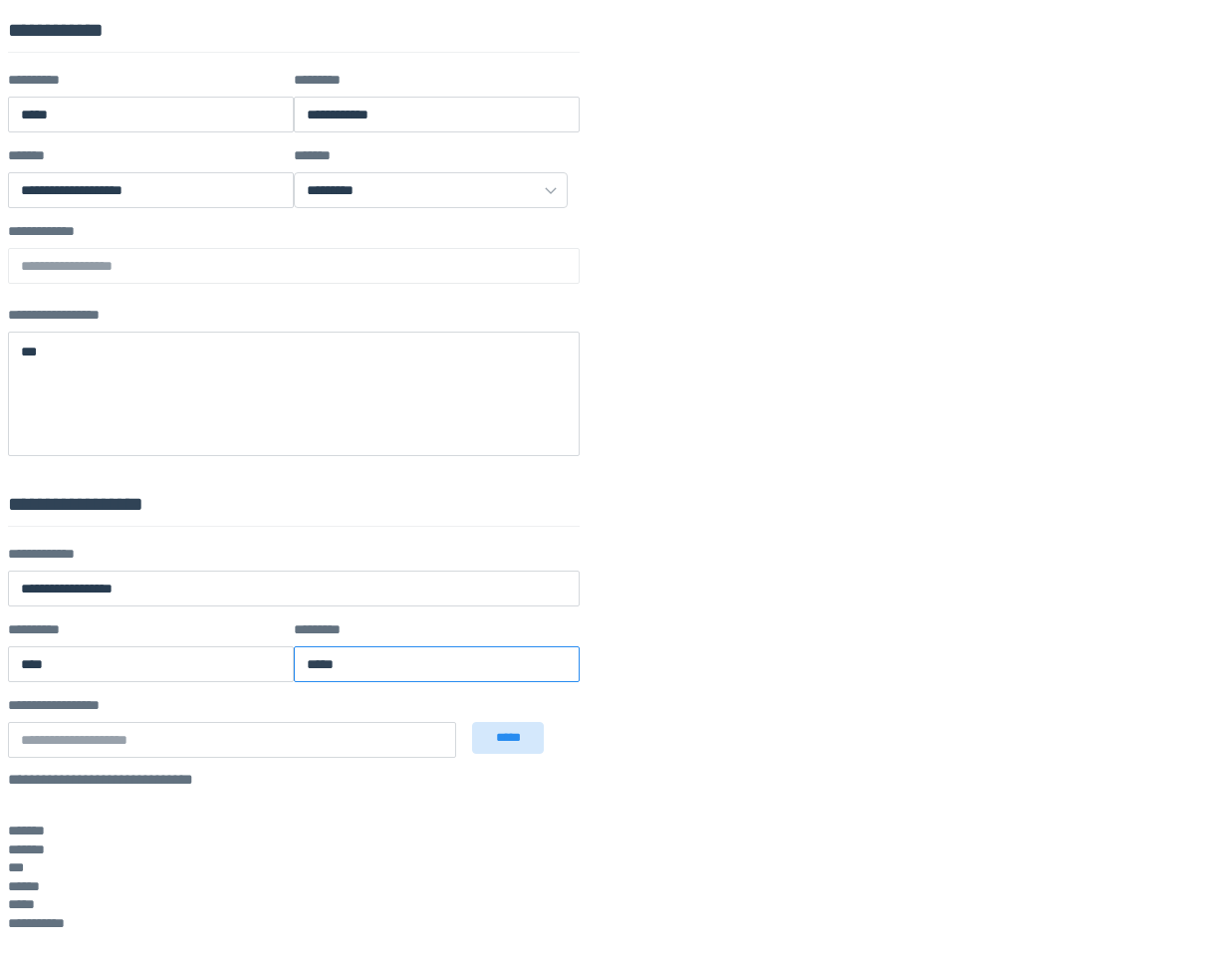 type on "*****" 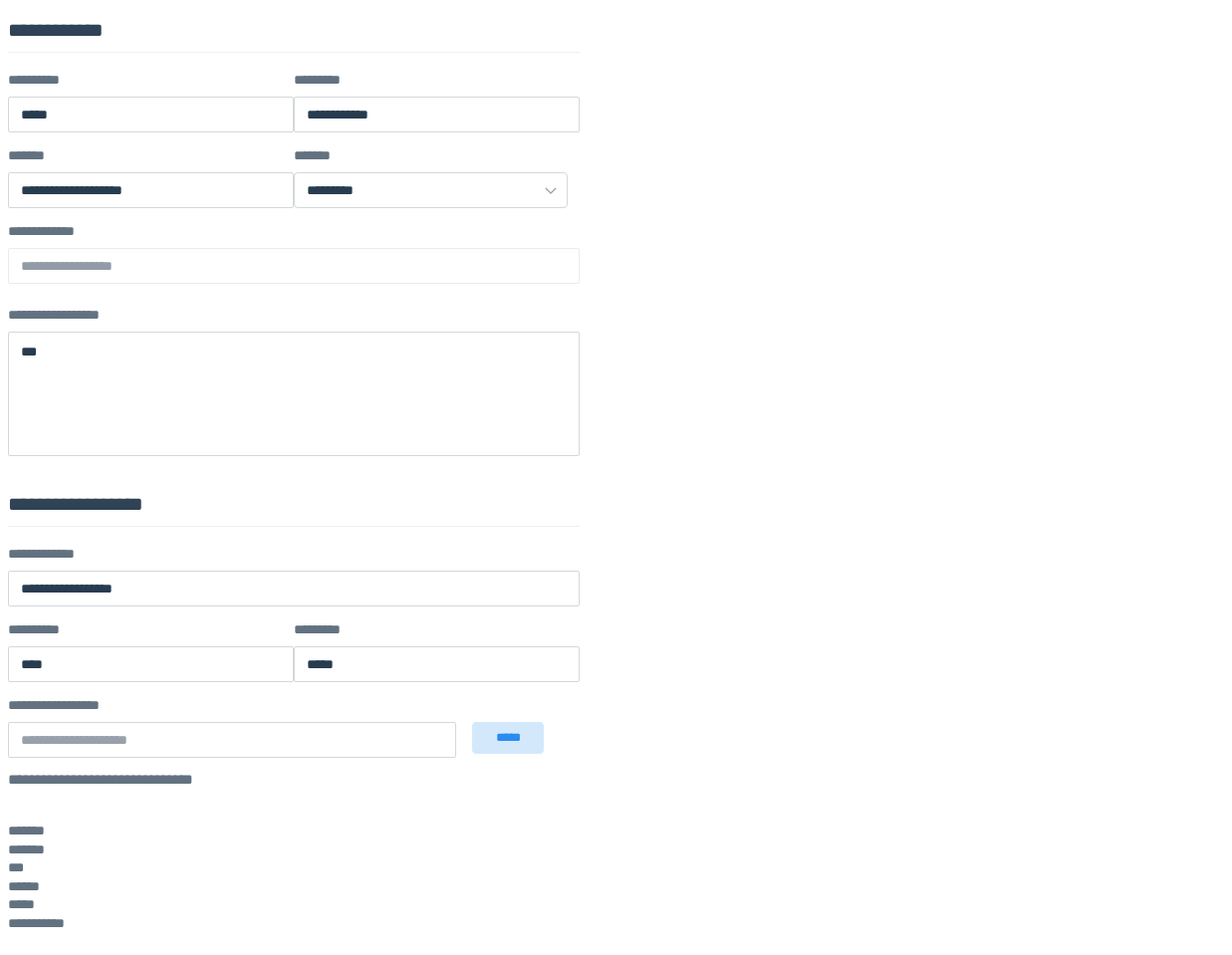 click on "**********" at bounding box center [127, 1067] 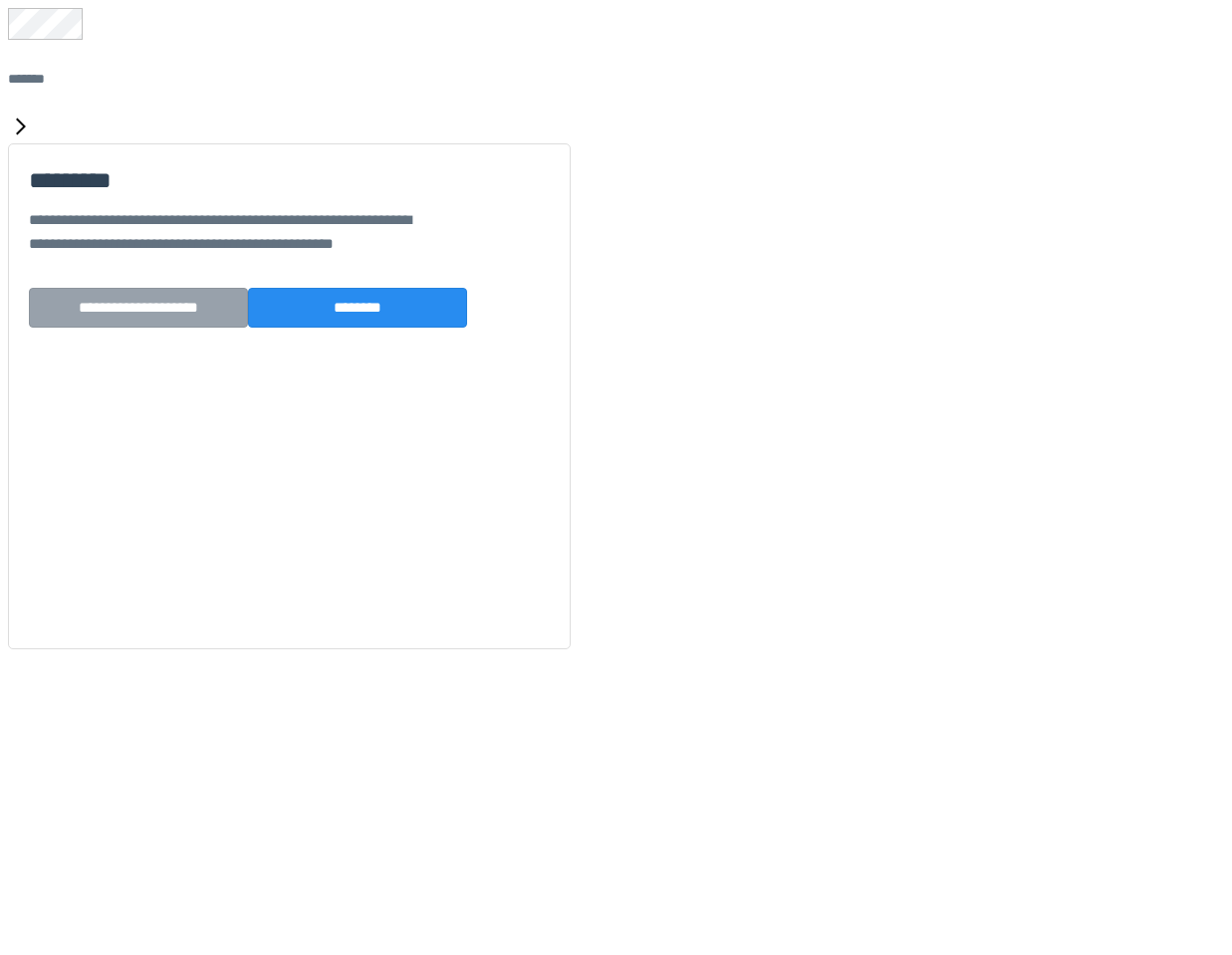 scroll, scrollTop: 0, scrollLeft: 0, axis: both 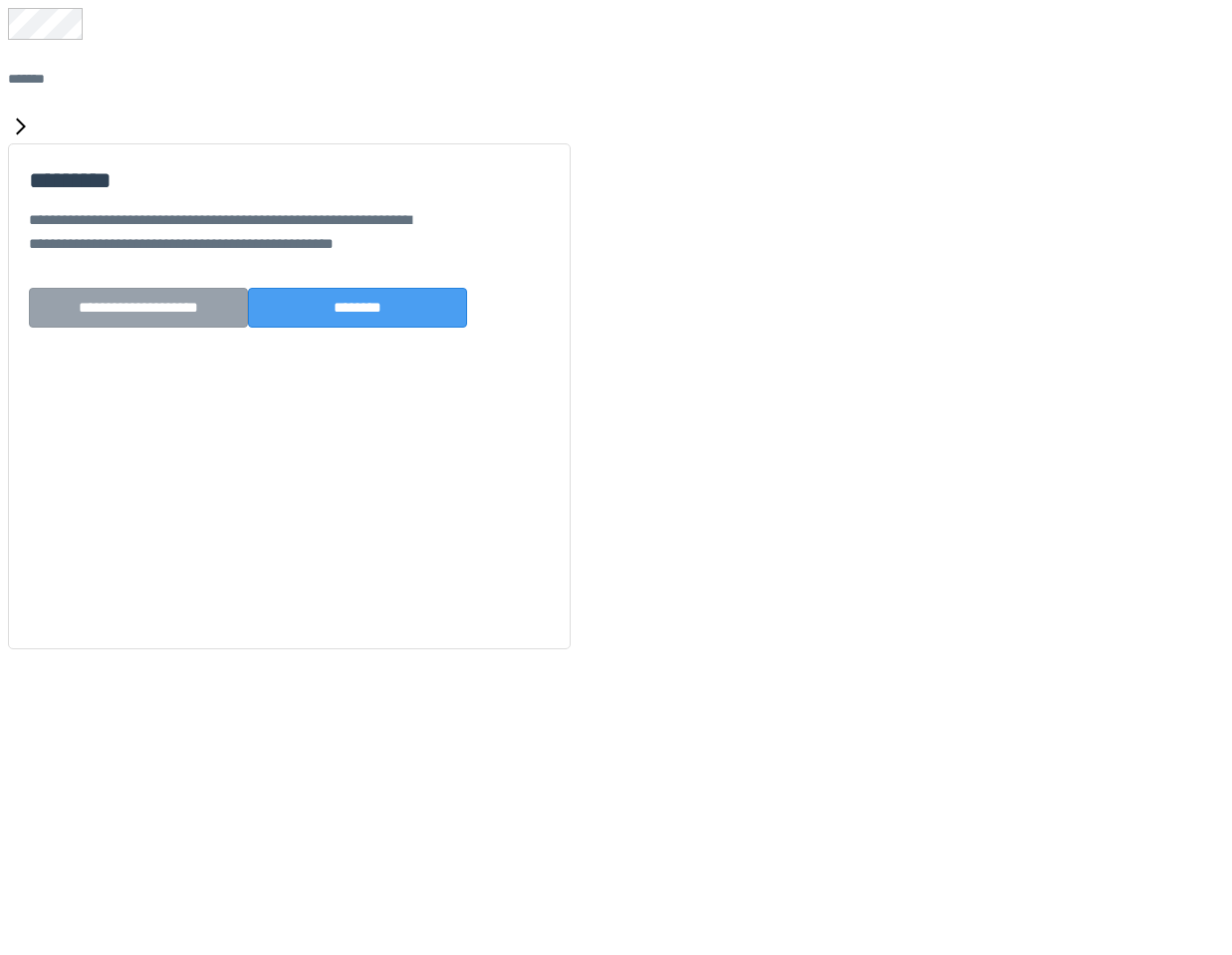 click on "********" at bounding box center (358, 308) 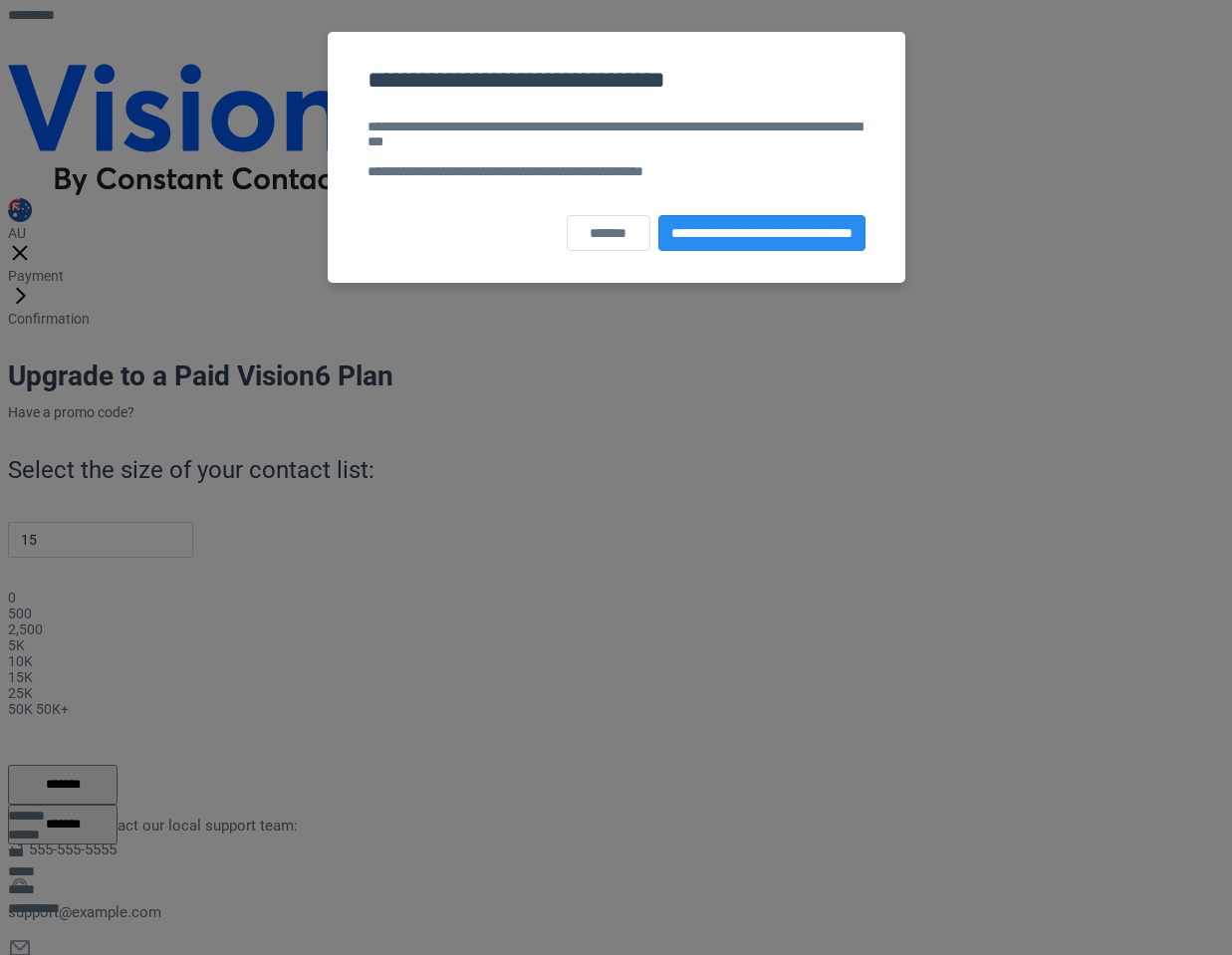 scroll, scrollTop: 0, scrollLeft: 0, axis: both 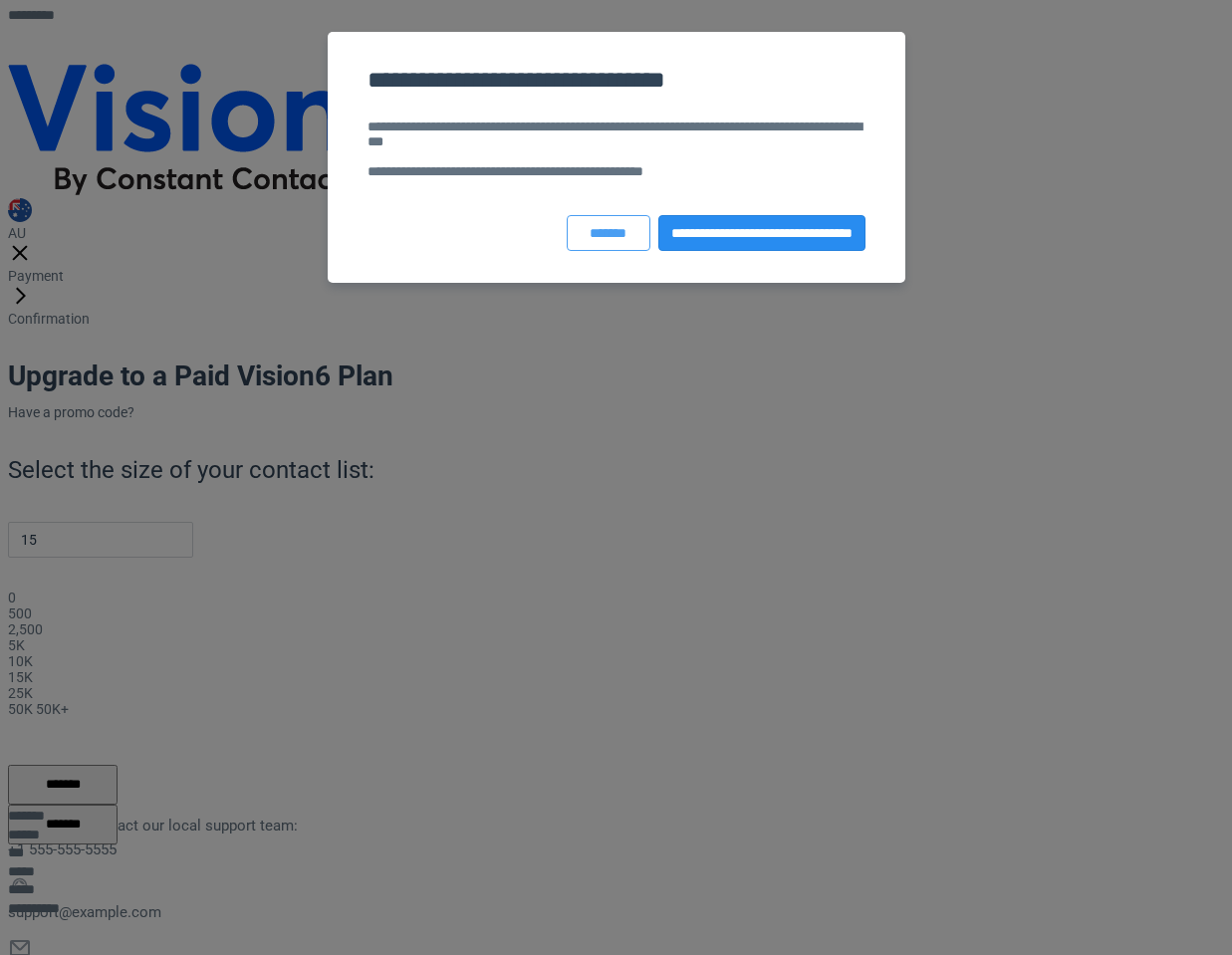 click on "*******" at bounding box center (608, 233) 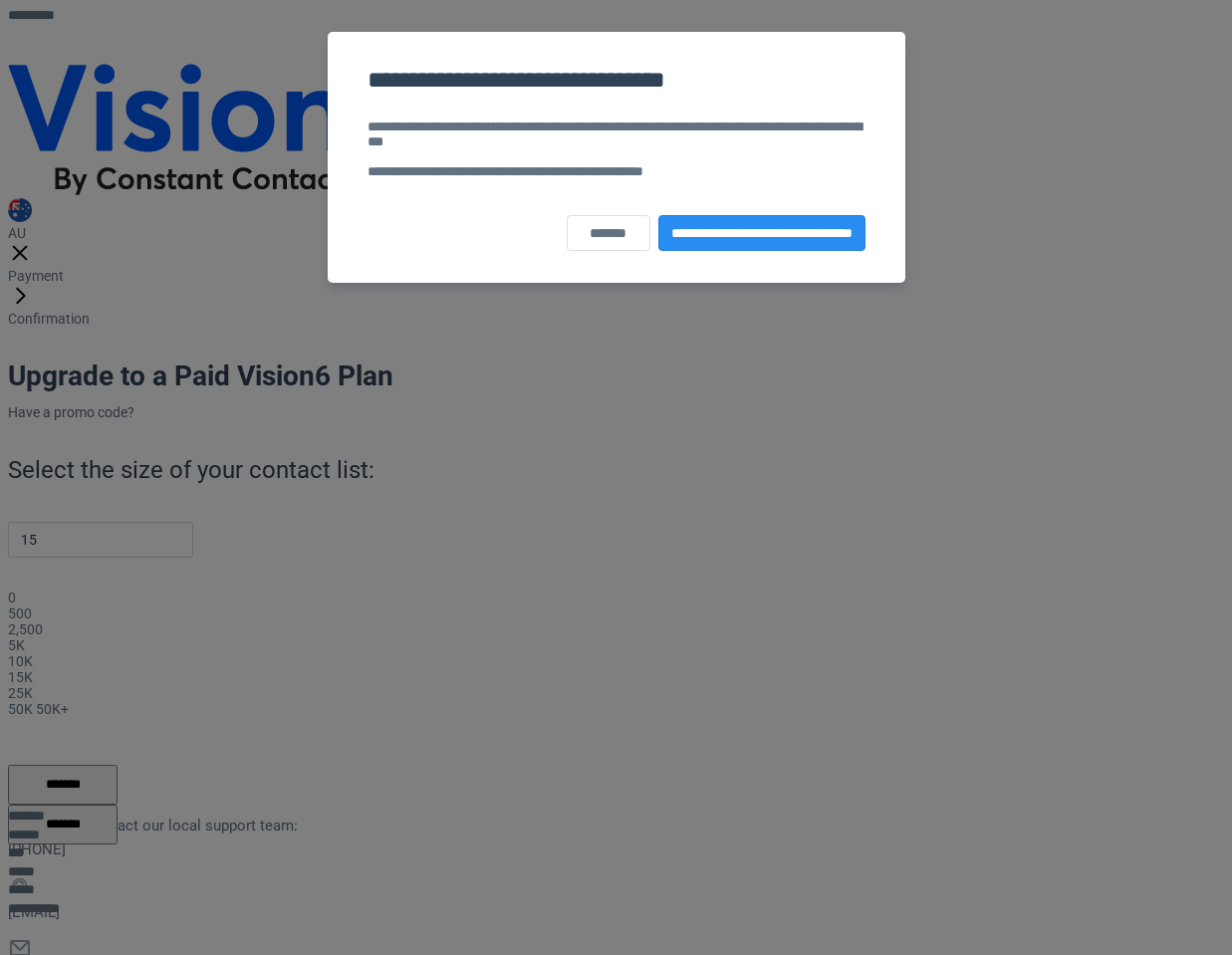 scroll, scrollTop: 0, scrollLeft: 0, axis: both 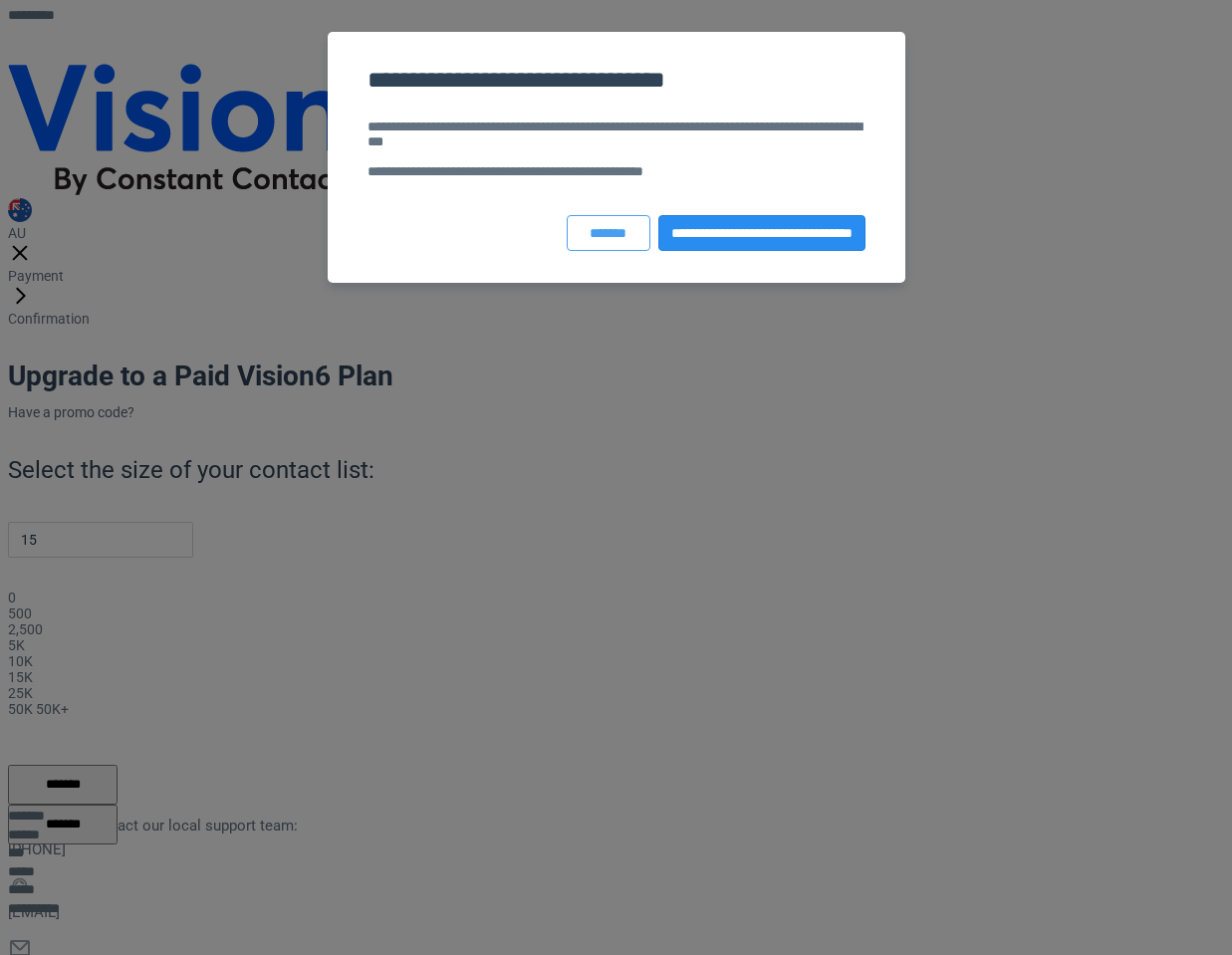 click on "*******" at bounding box center [608, 233] 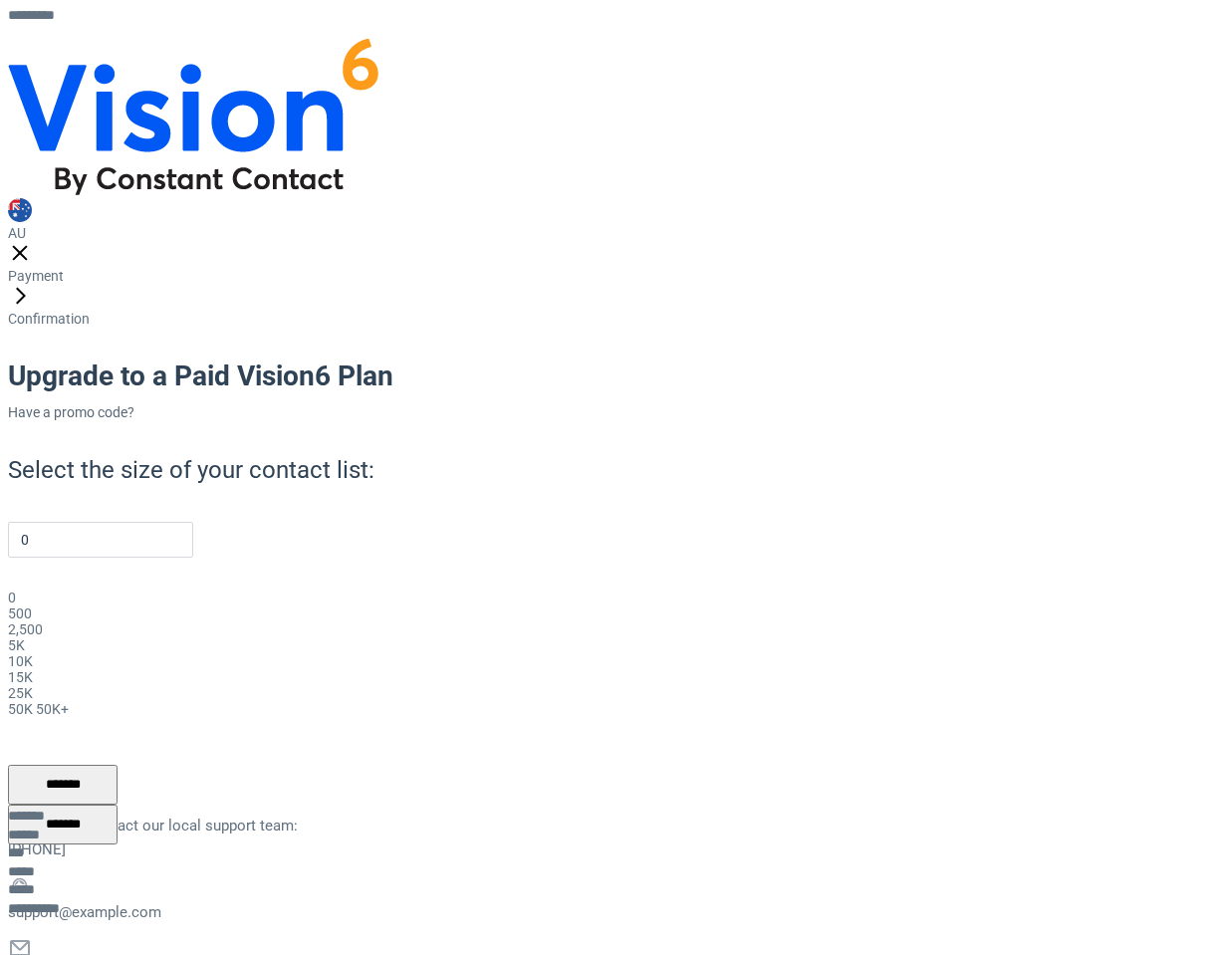 scroll, scrollTop: 0, scrollLeft: 0, axis: both 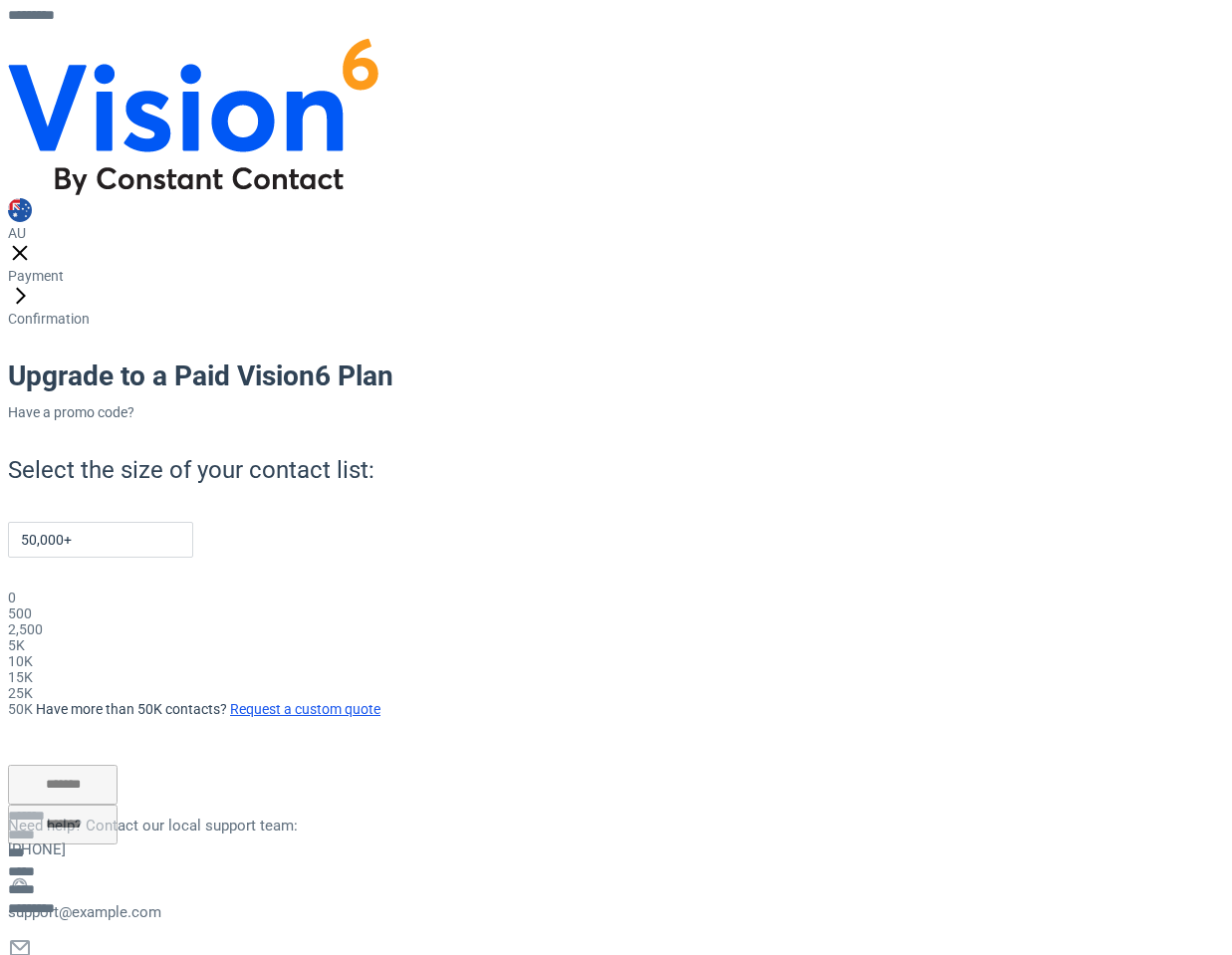 drag, startPoint x: 134, startPoint y: 442, endPoint x: 935, endPoint y: 496, distance: 802.8182 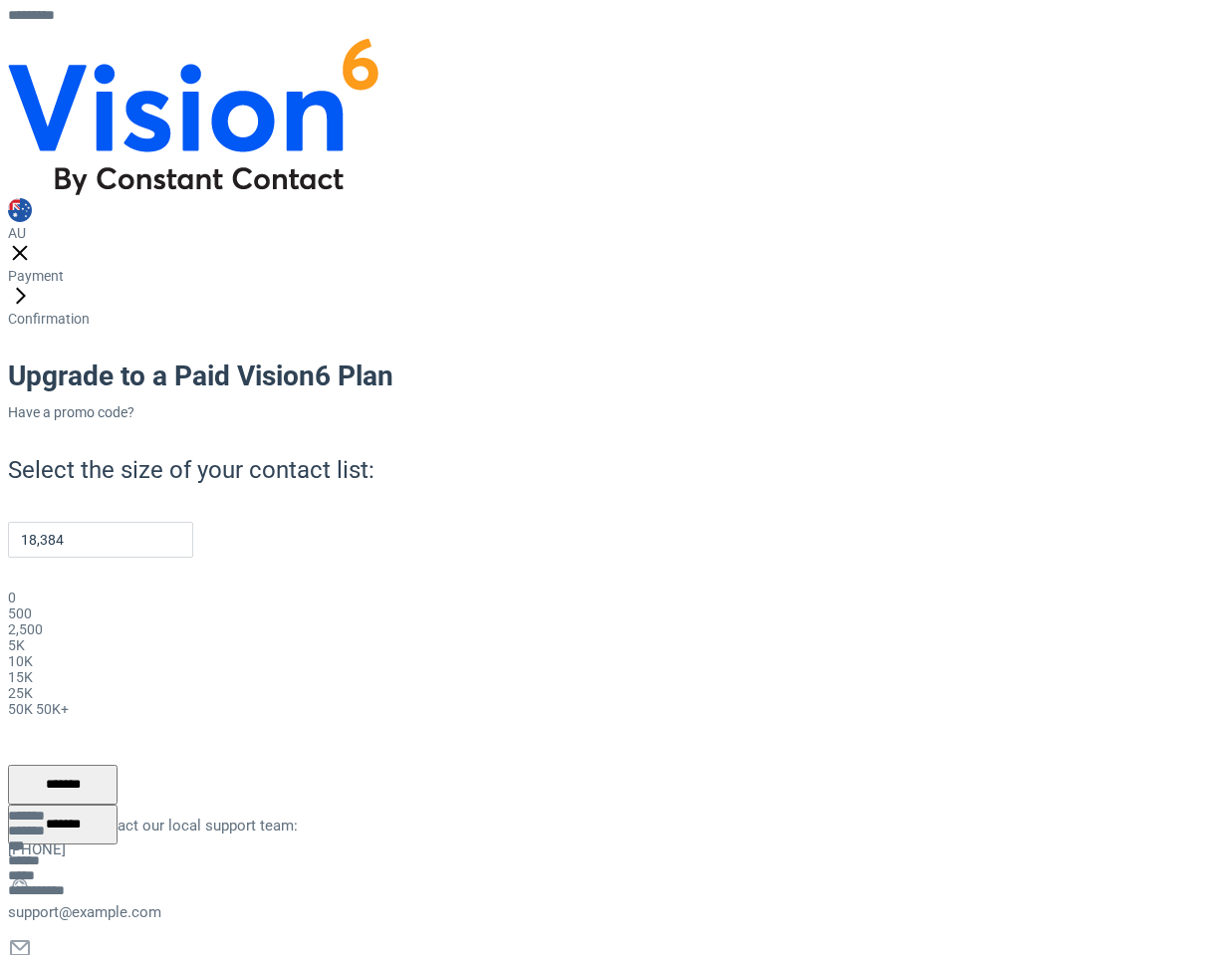 drag, startPoint x: 744, startPoint y: 443, endPoint x: 542, endPoint y: 439, distance: 202.0396 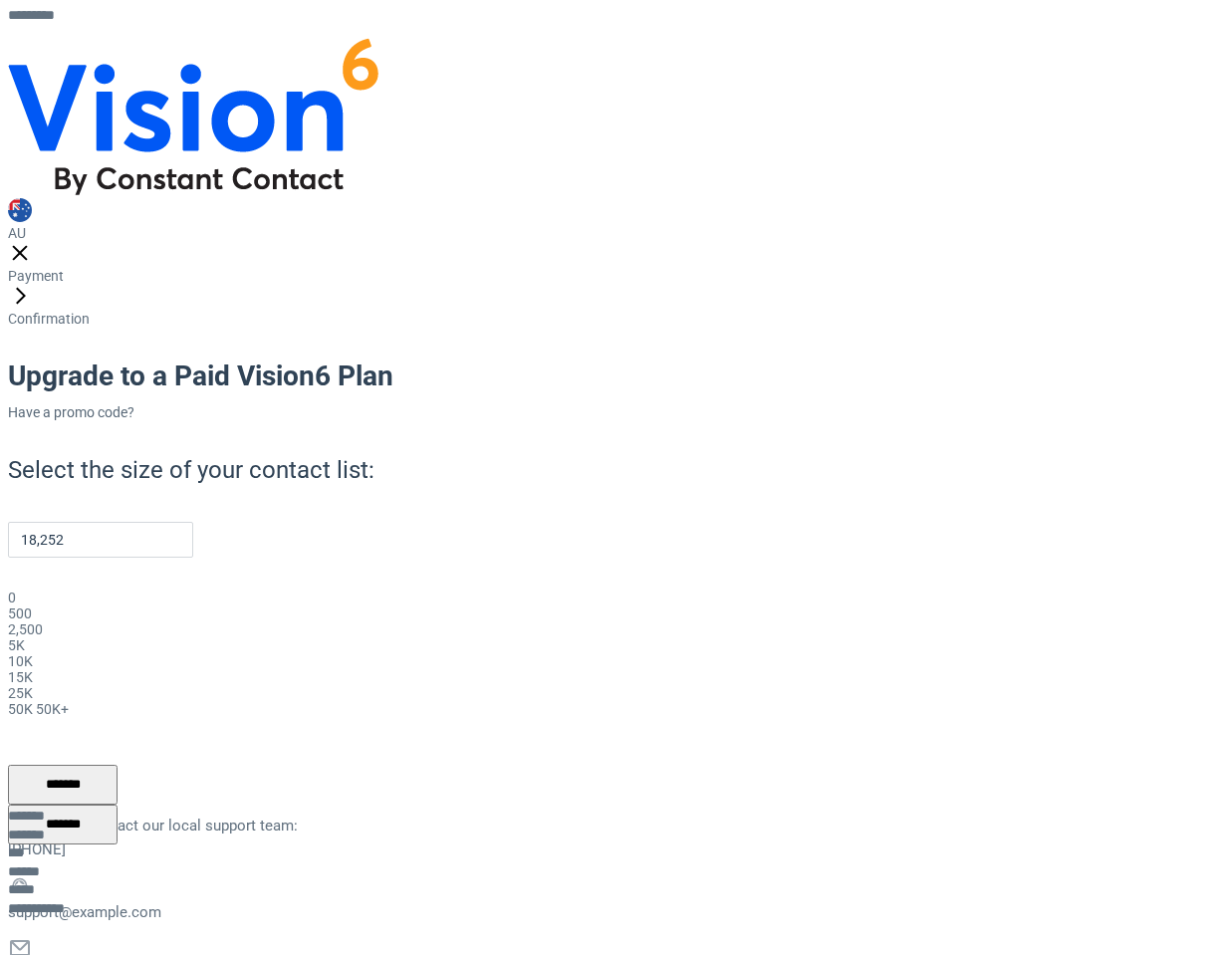 click on "*******" at bounding box center (63, 825) 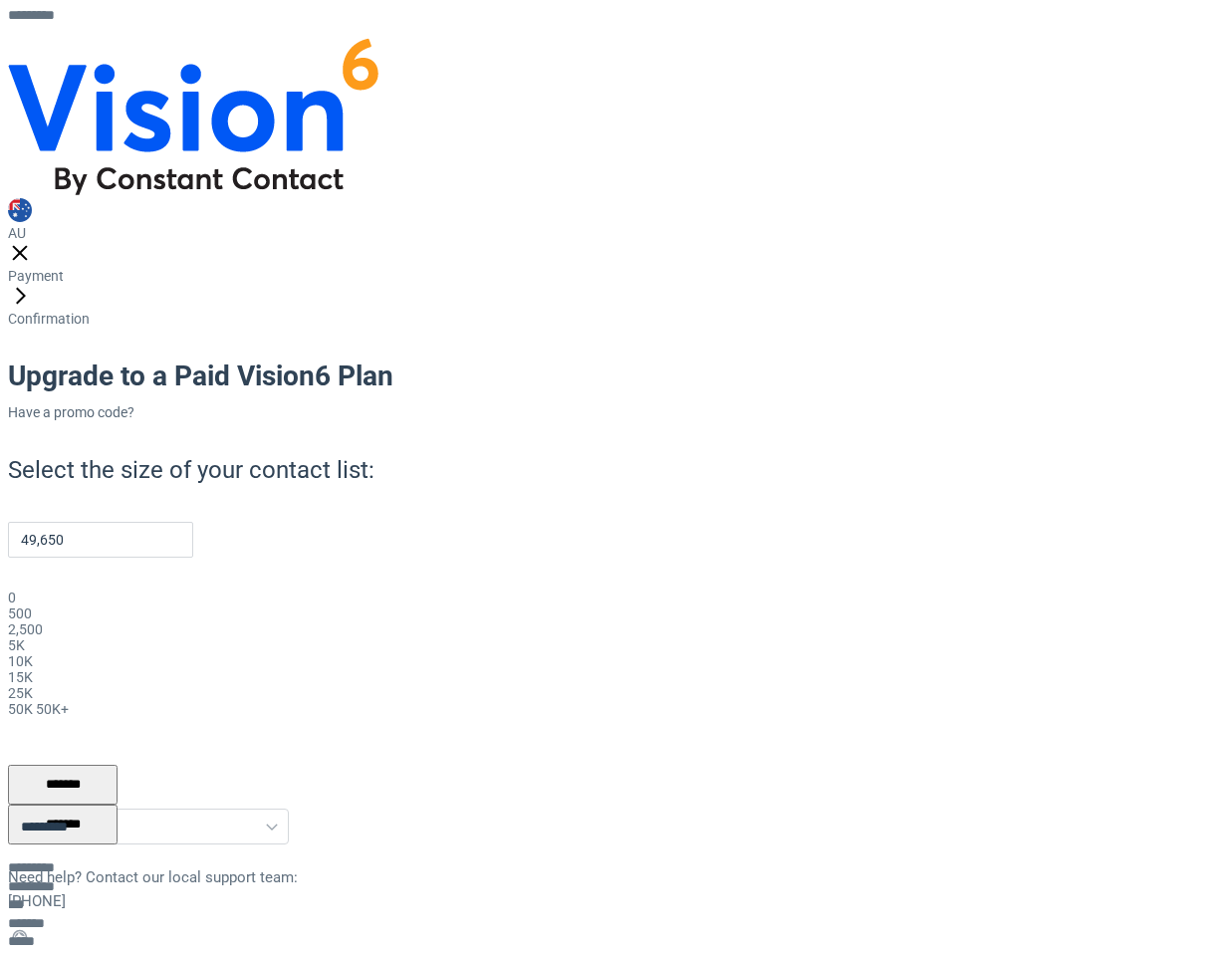 type on "50,000+" 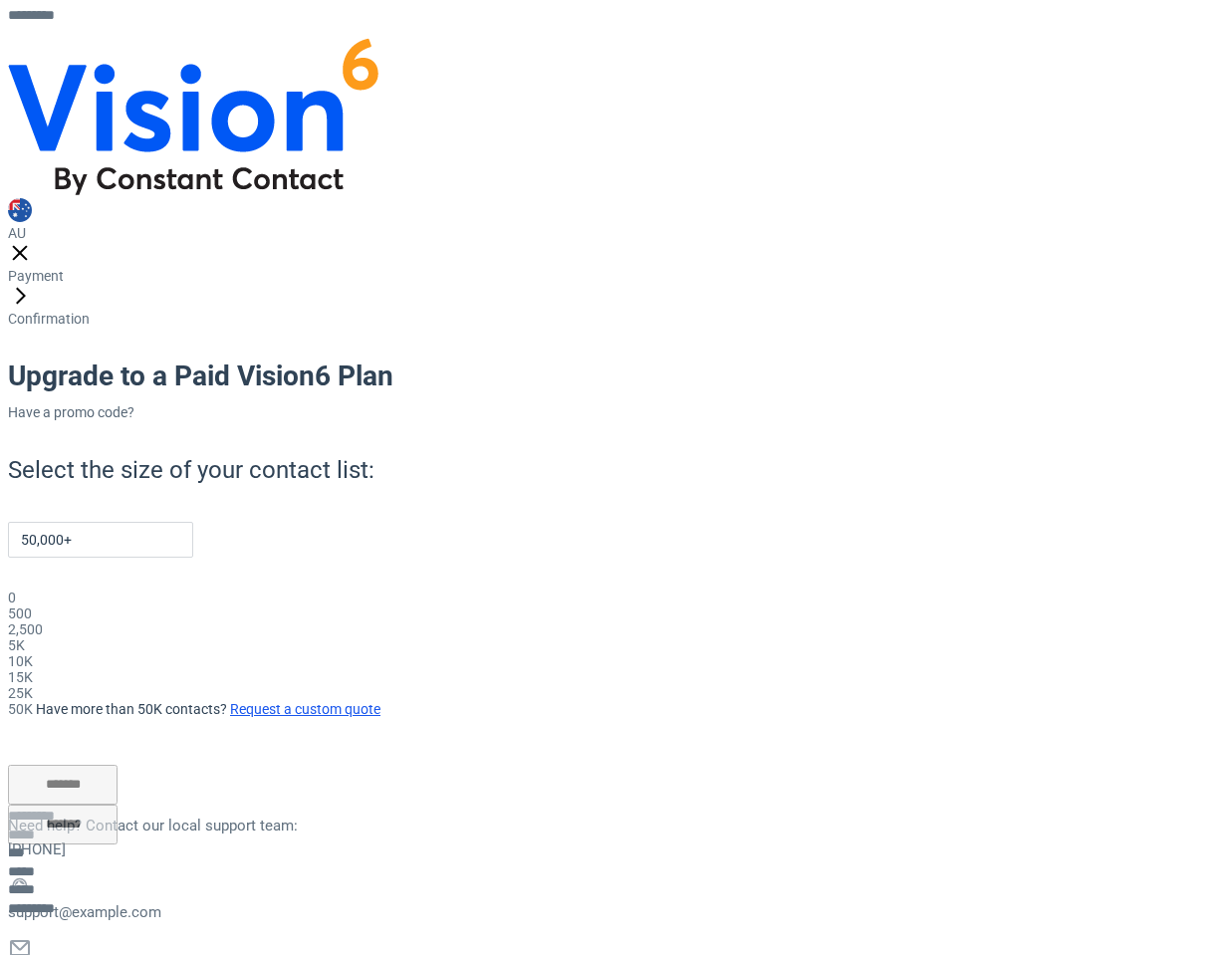 drag, startPoint x: 546, startPoint y: 451, endPoint x: 929, endPoint y: 464, distance: 383.22056 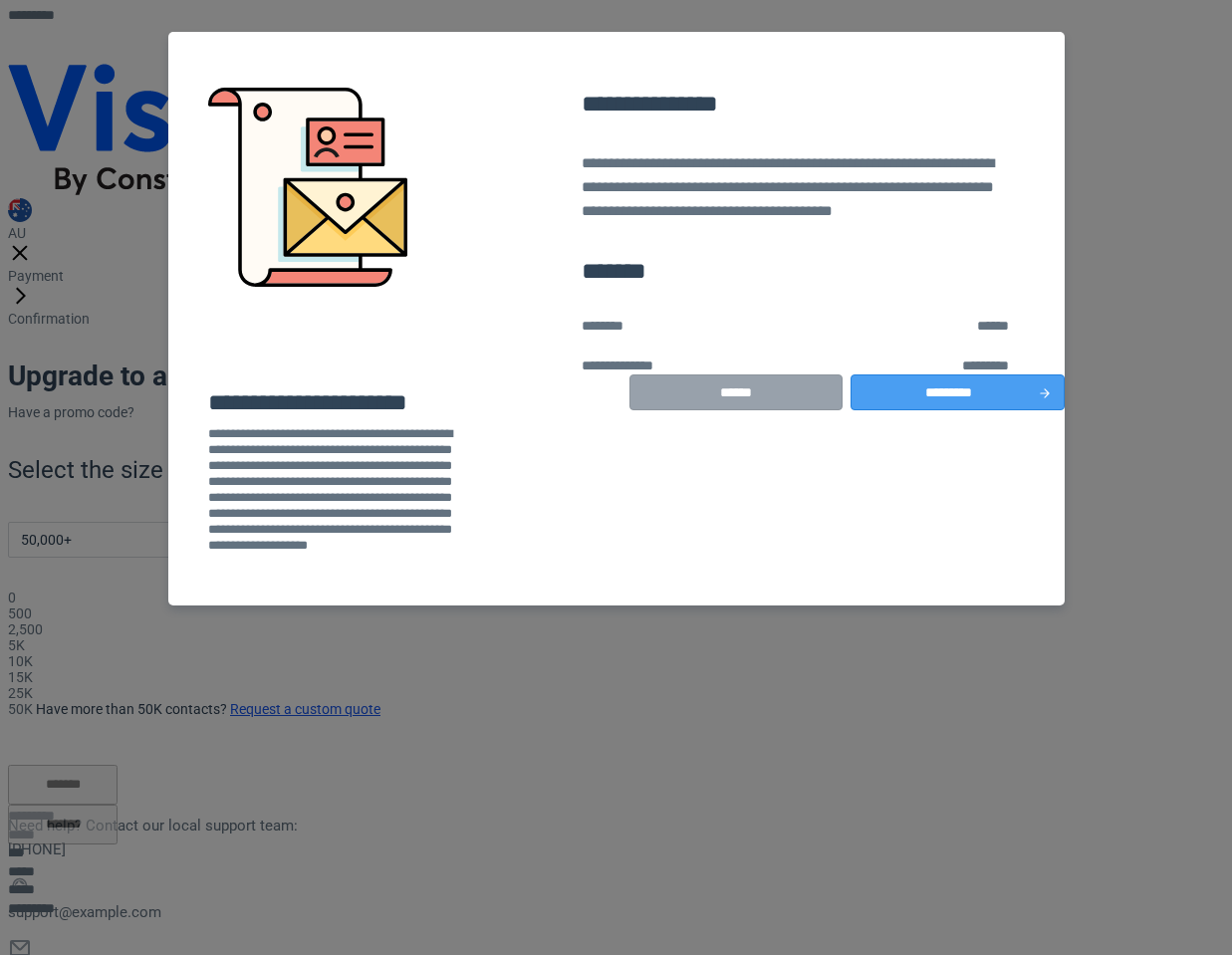 click on "*********" at bounding box center (957, 392) 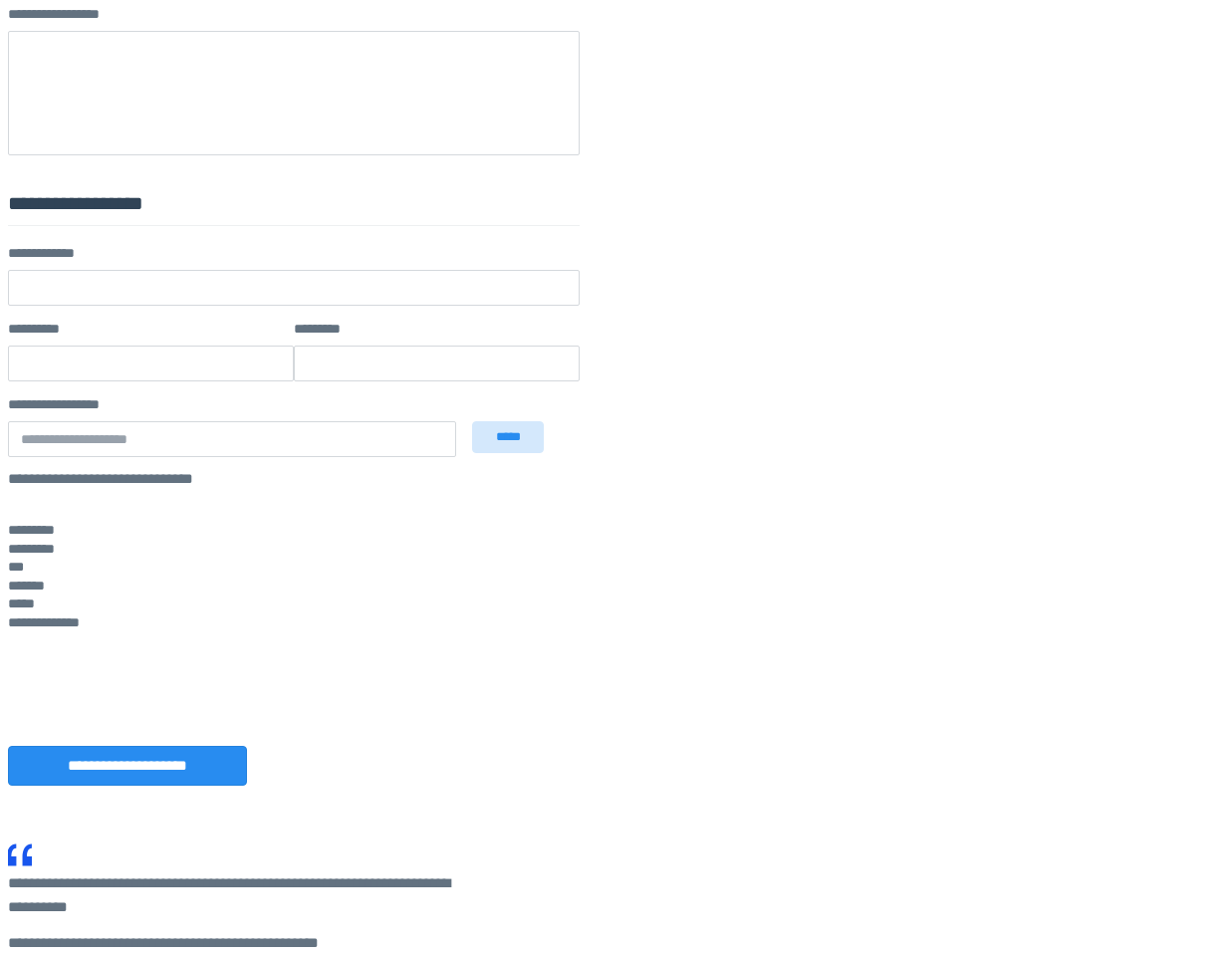 scroll, scrollTop: 983, scrollLeft: 0, axis: vertical 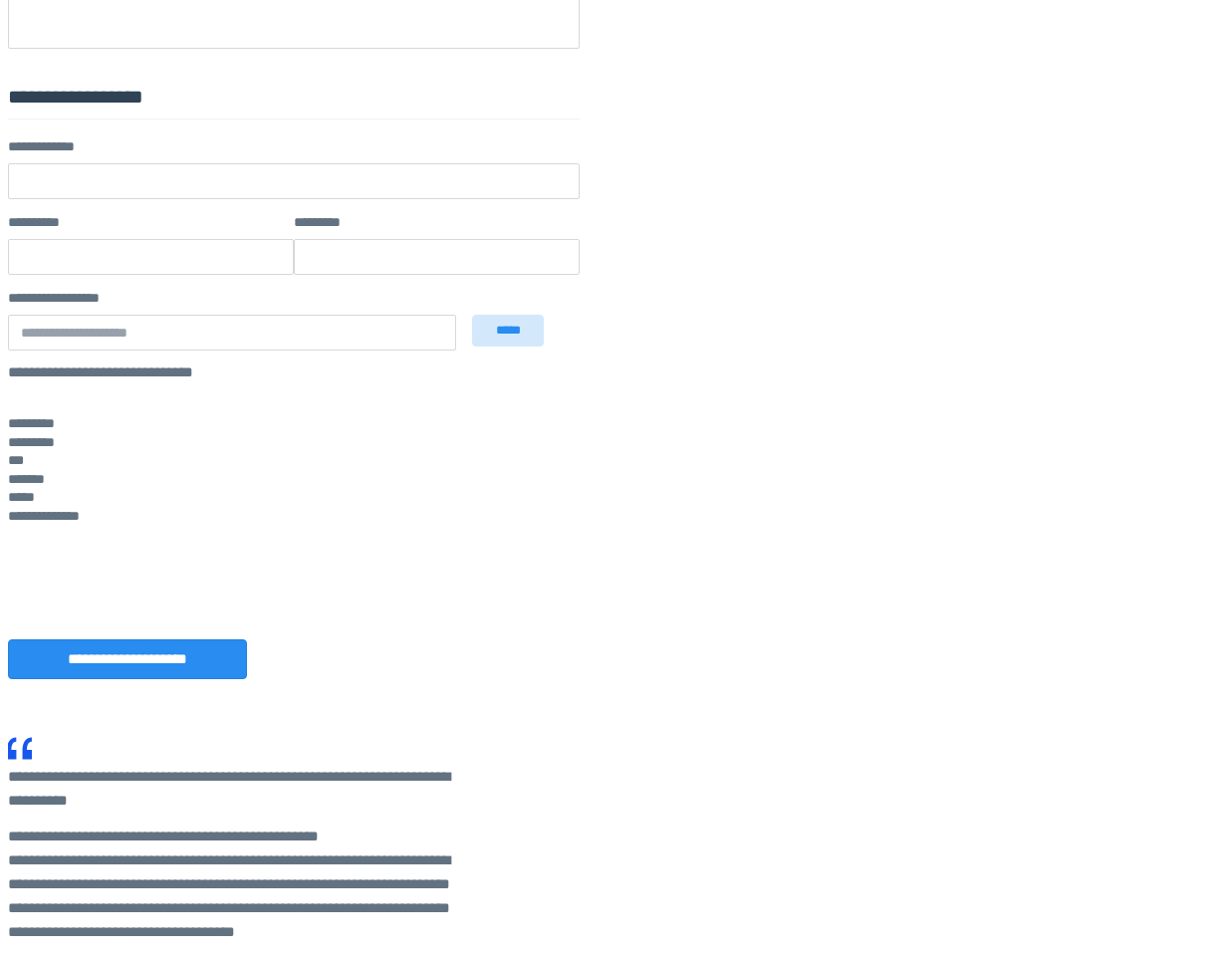 click 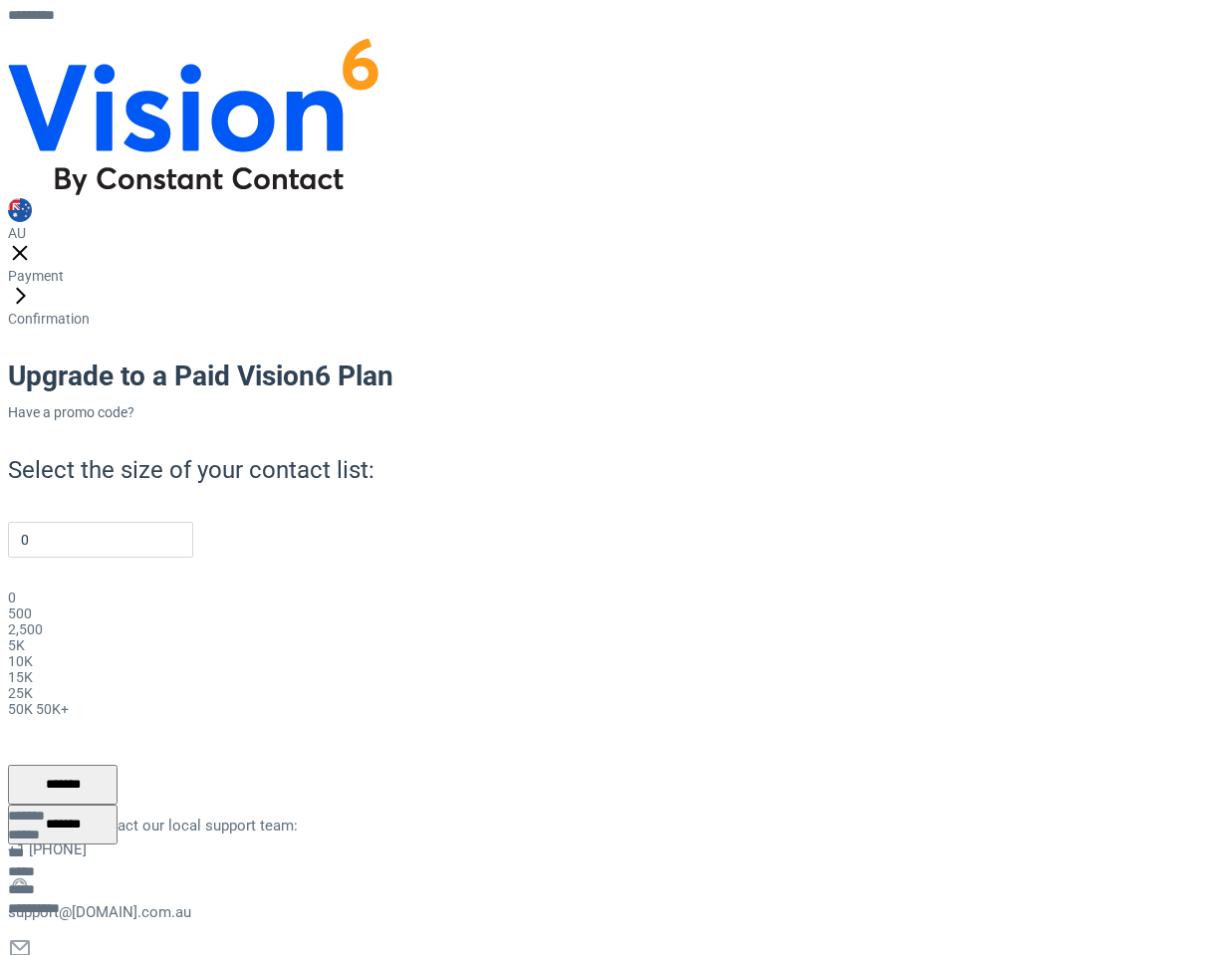 scroll, scrollTop: 0, scrollLeft: 0, axis: both 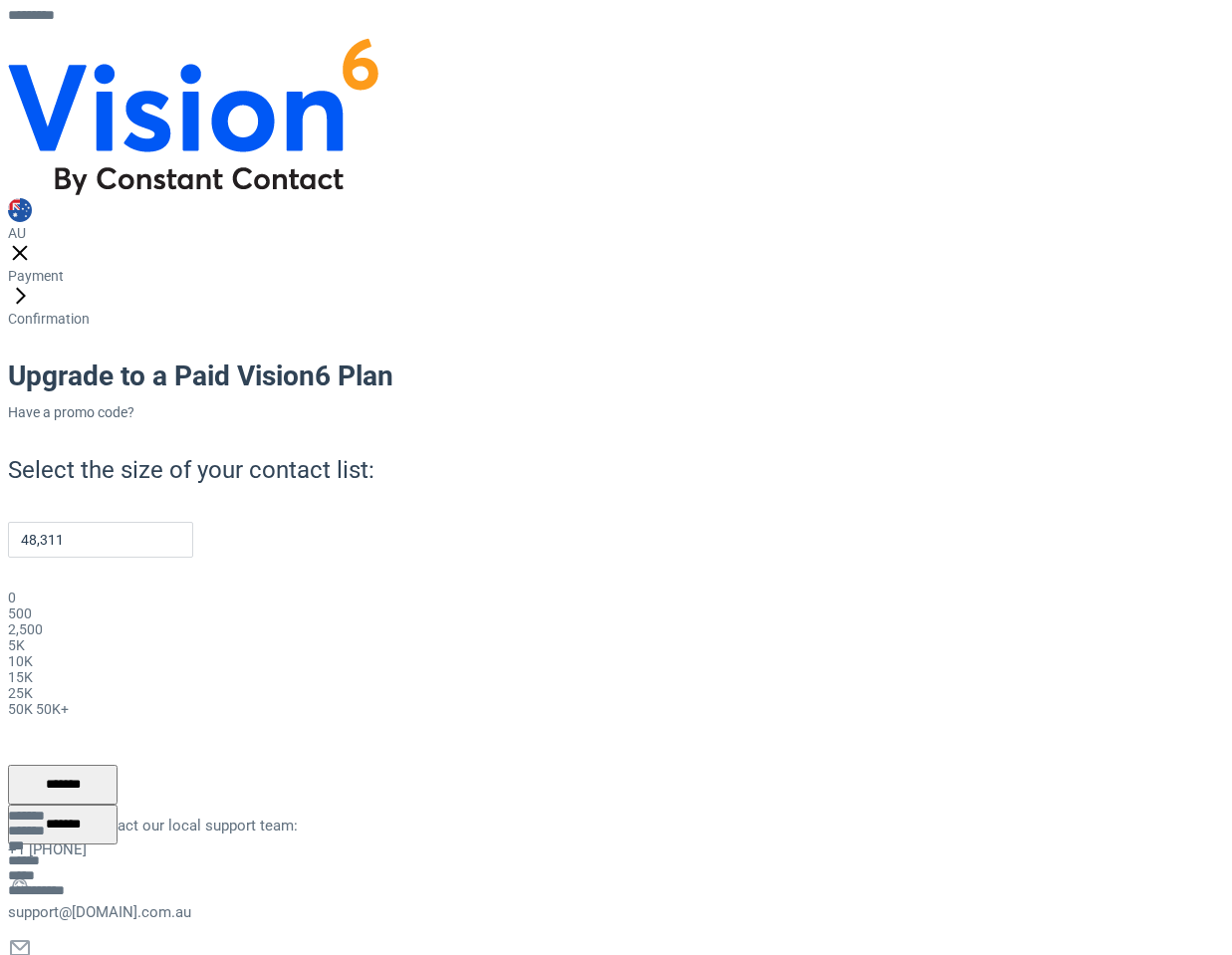 type on "50,000+" 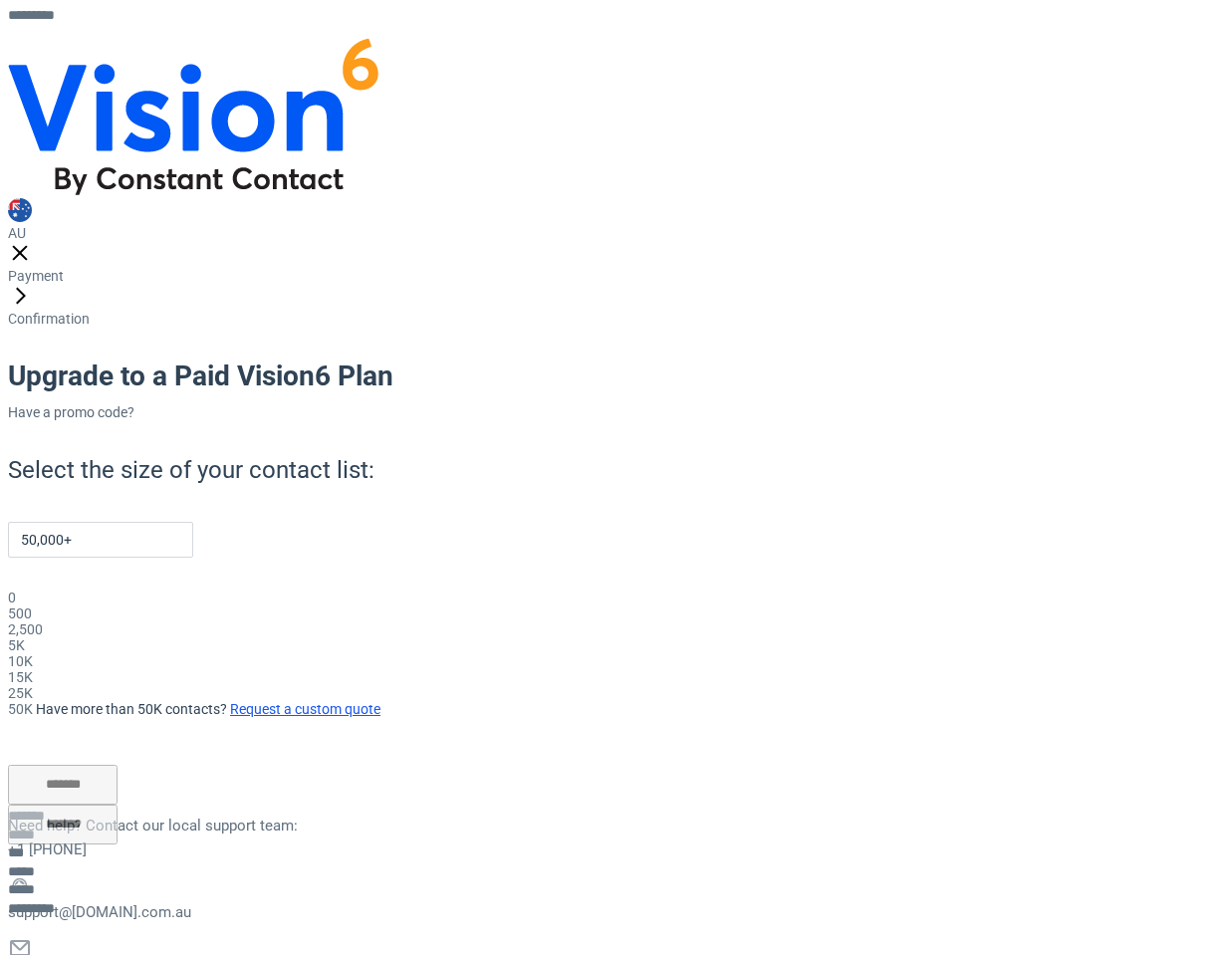 click on "Billing options" at bounding box center [51, 971] 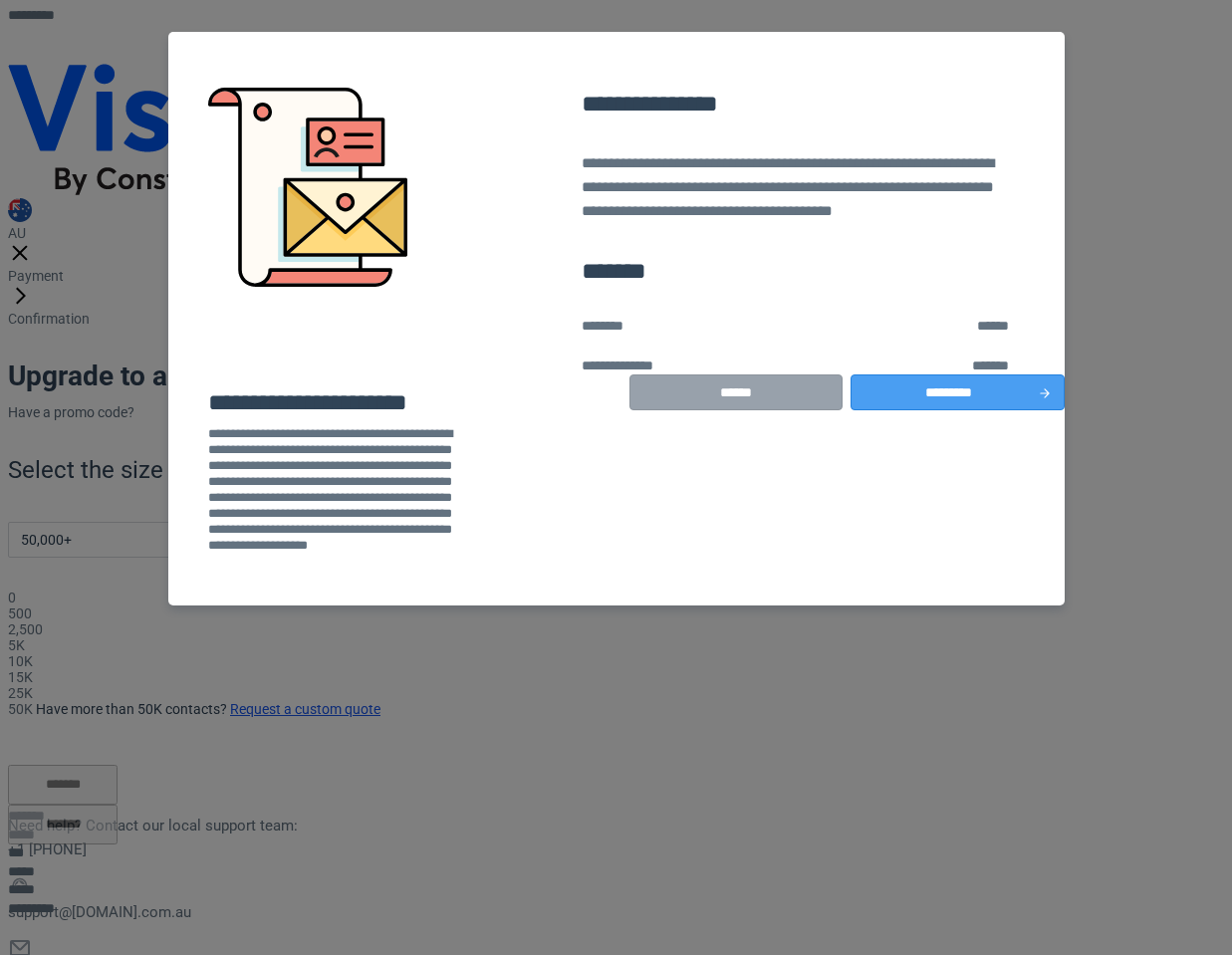 click on "*********" at bounding box center [957, 392] 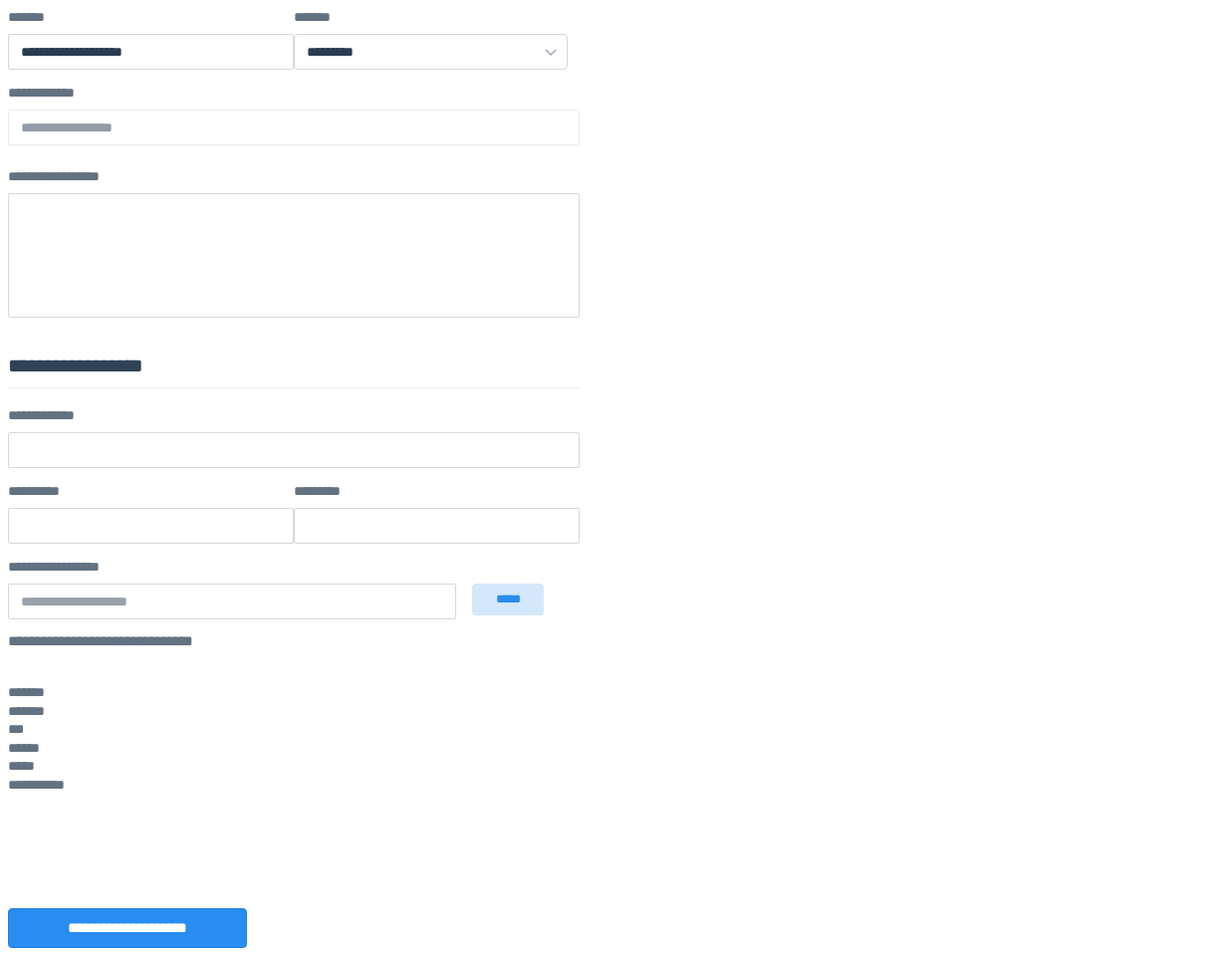 scroll, scrollTop: 0, scrollLeft: 0, axis: both 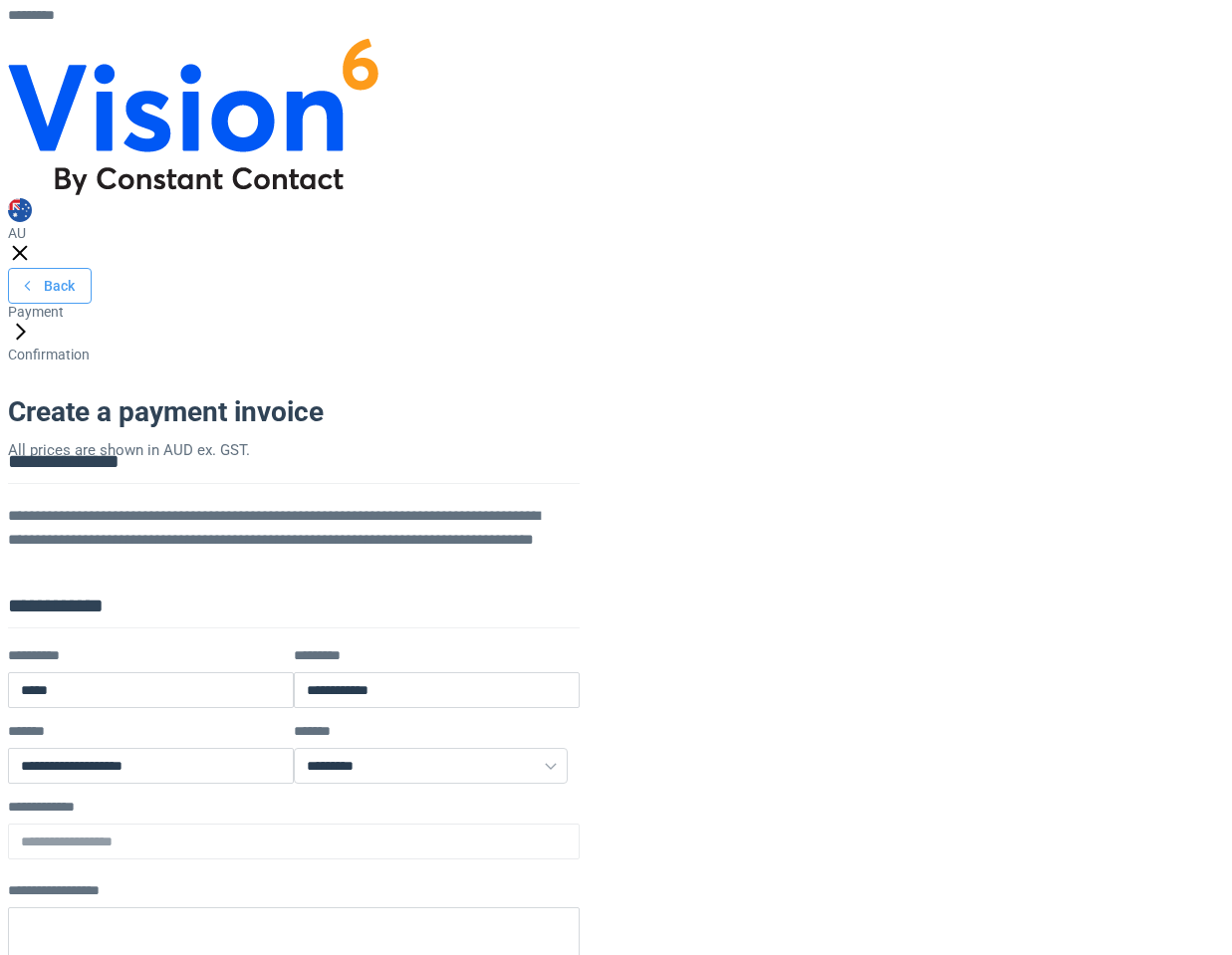 click on "Back" at bounding box center (50, 286) 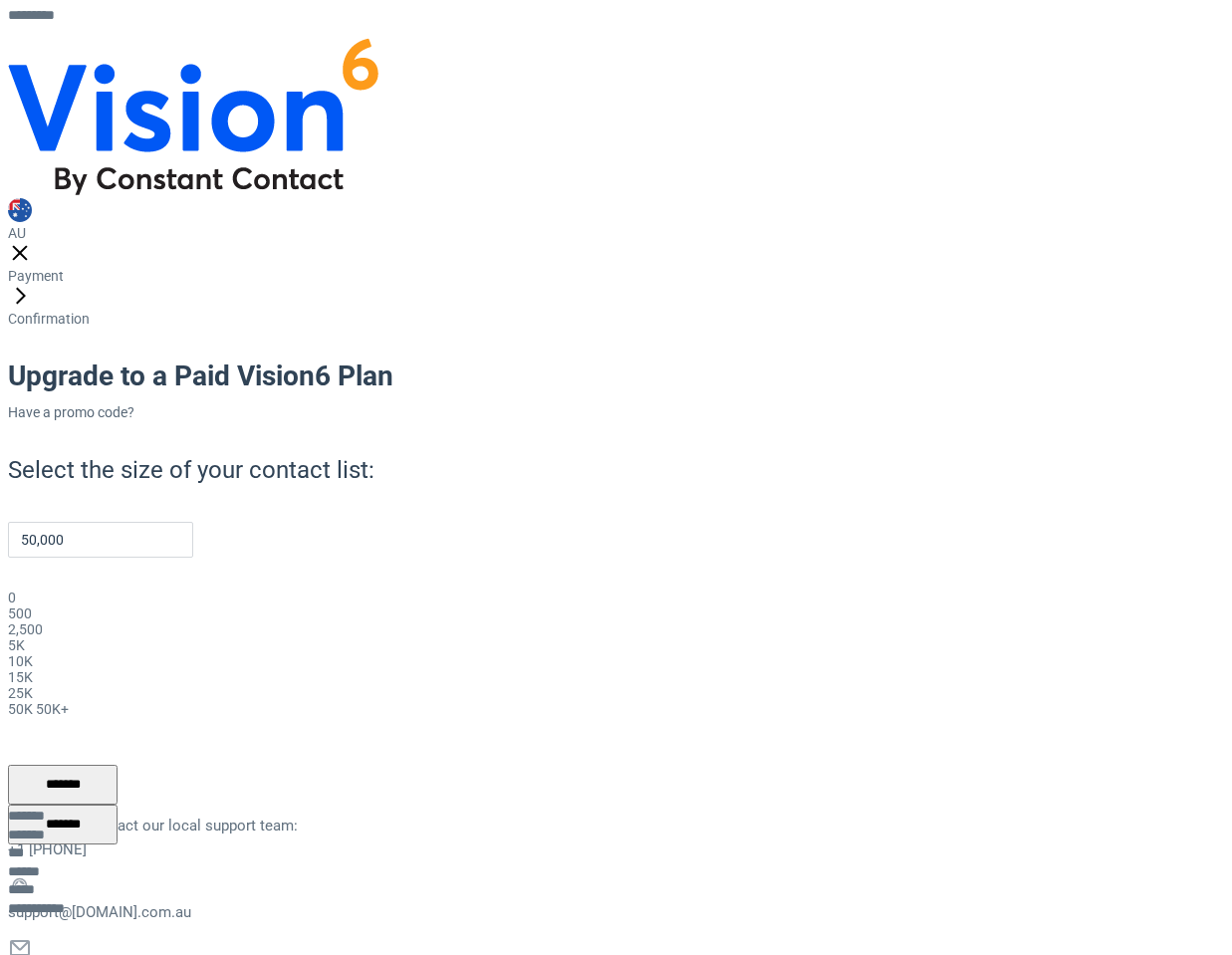 drag, startPoint x: 681, startPoint y: 444, endPoint x: 877, endPoint y: 450, distance: 196.09182 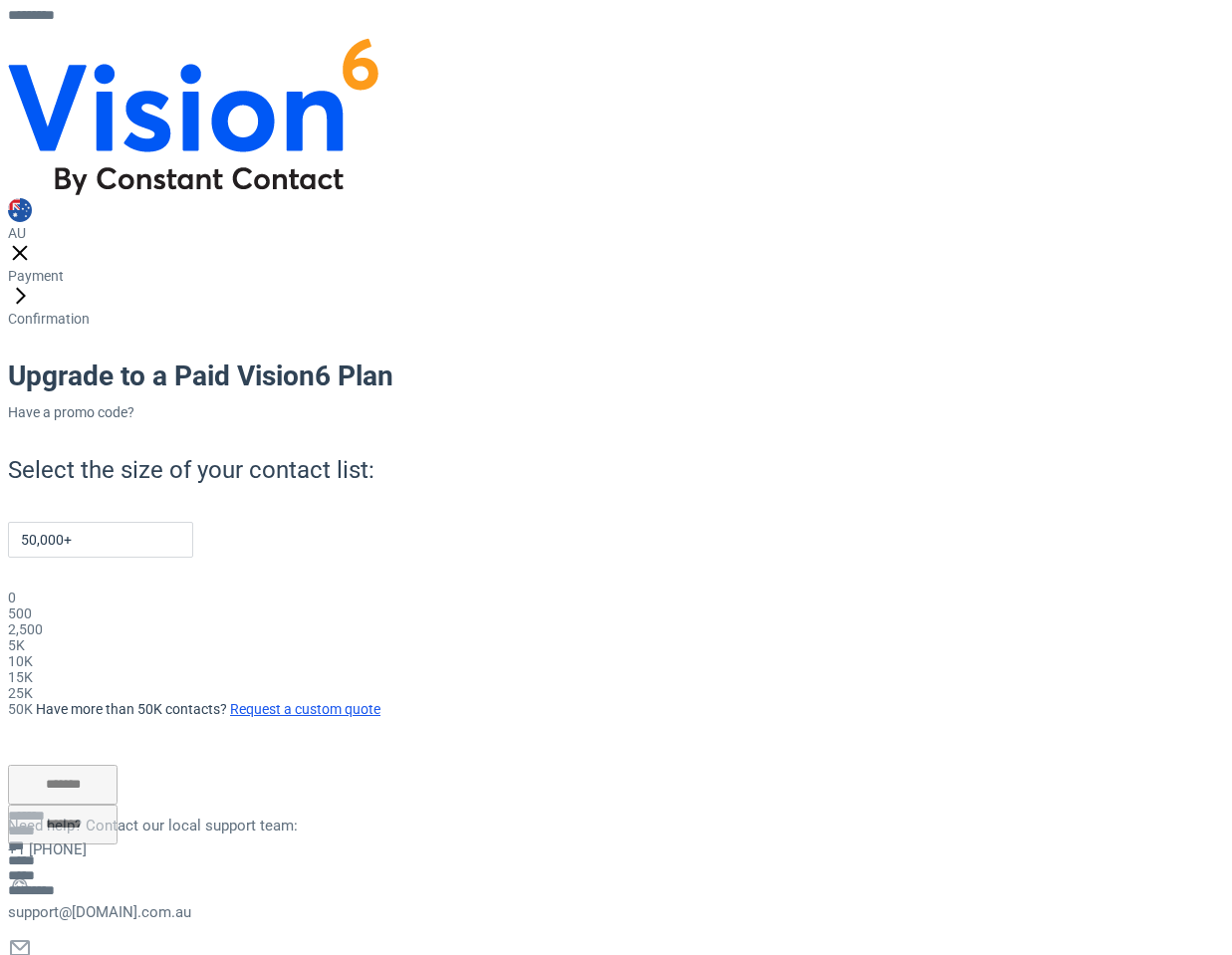 drag, startPoint x: 687, startPoint y: 448, endPoint x: 786, endPoint y: 454, distance: 99.18165 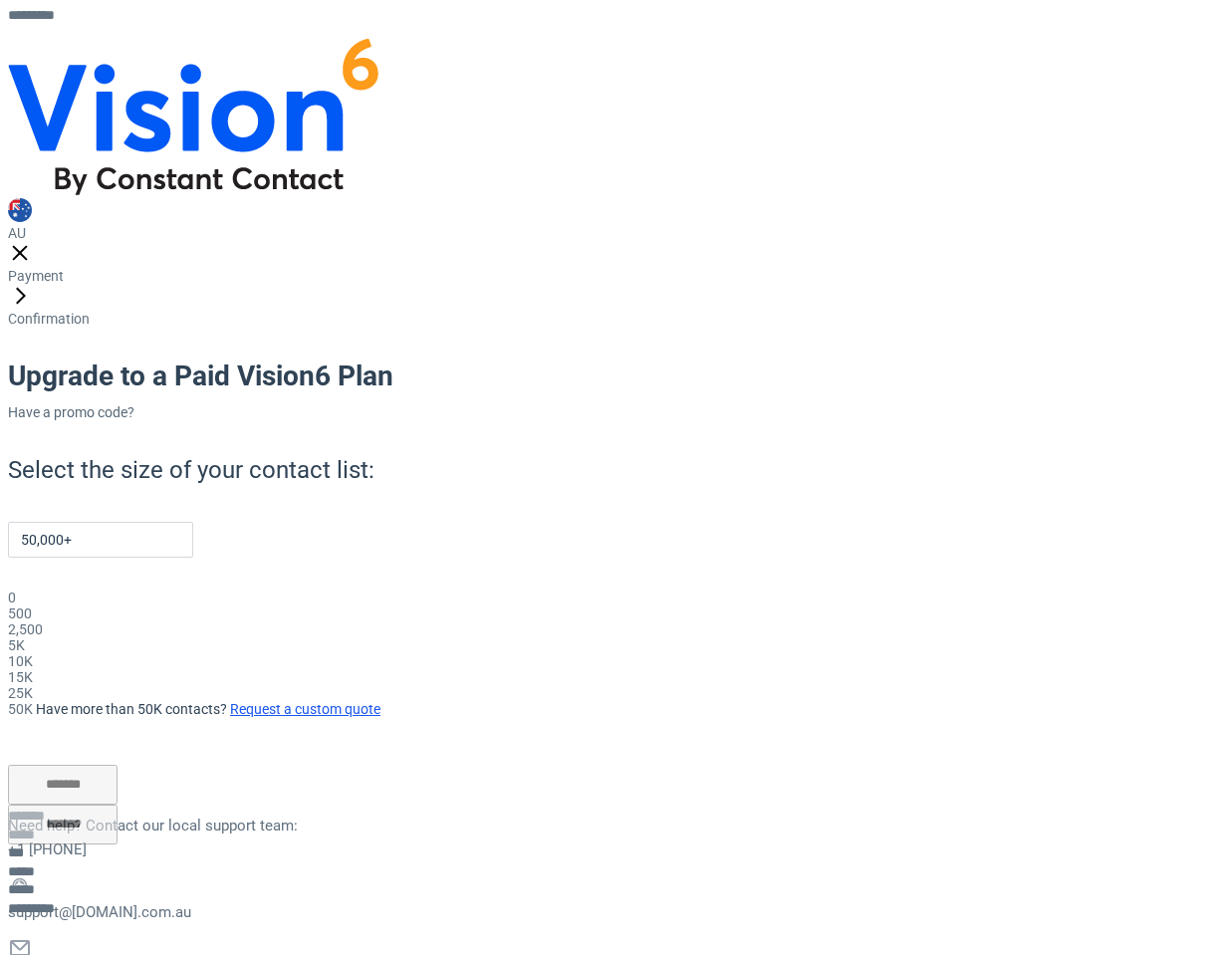 click on "Billing options" at bounding box center [51, 971] 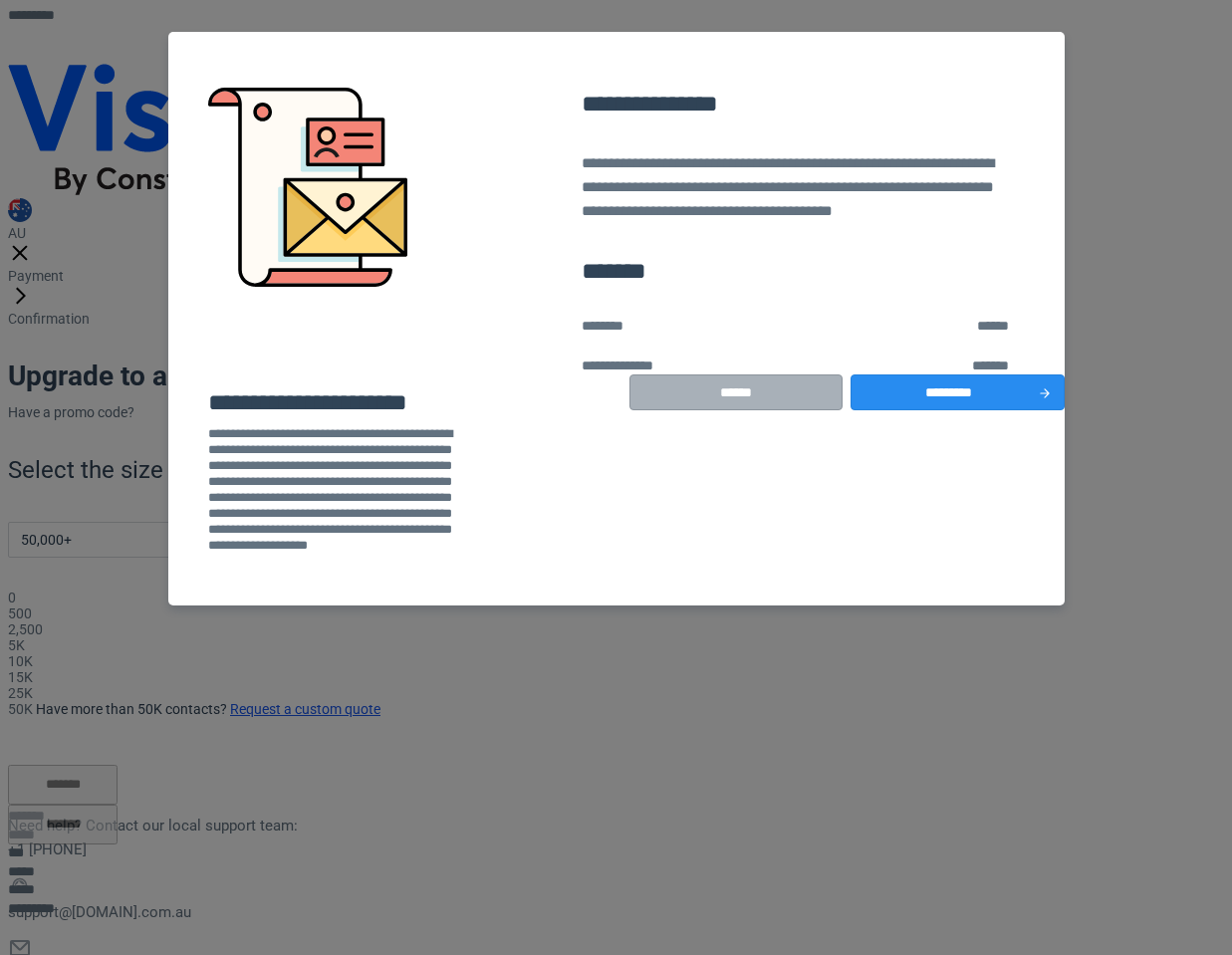 click on "******" at bounding box center [736, 392] 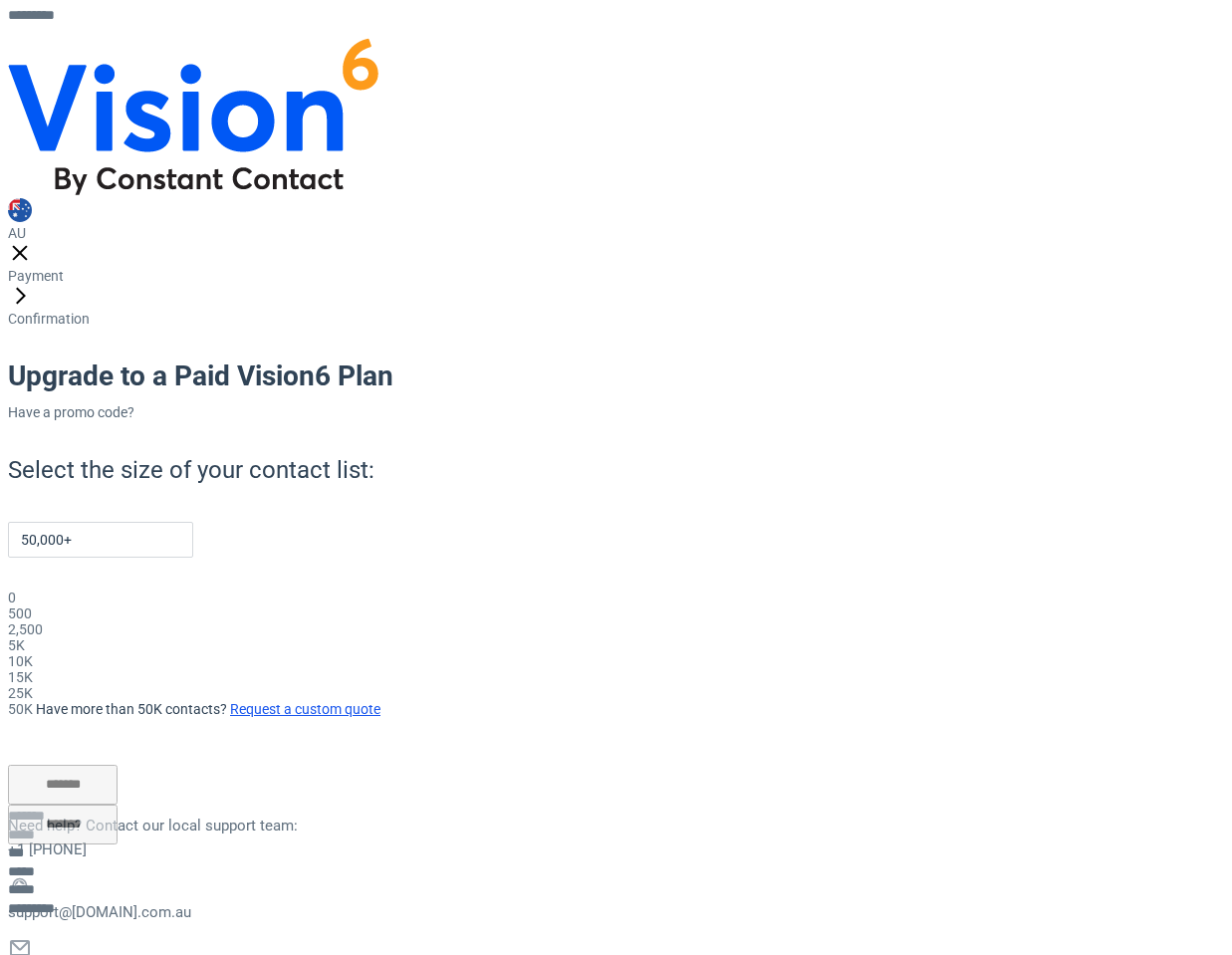 drag, startPoint x: 732, startPoint y: 446, endPoint x: 675, endPoint y: 442, distance: 57.14018 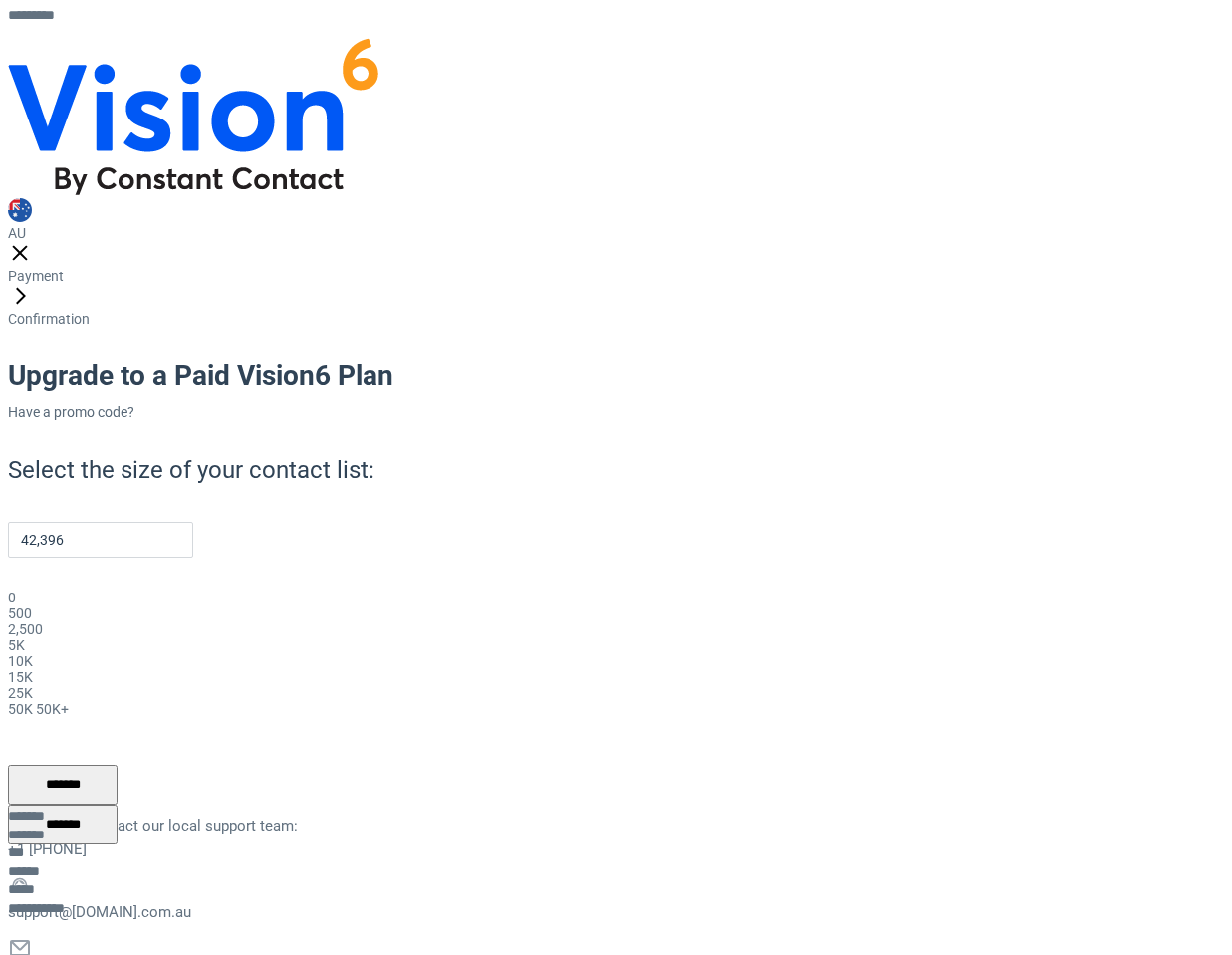 drag, startPoint x: 740, startPoint y: 442, endPoint x: 640, endPoint y: 429, distance: 100.84146 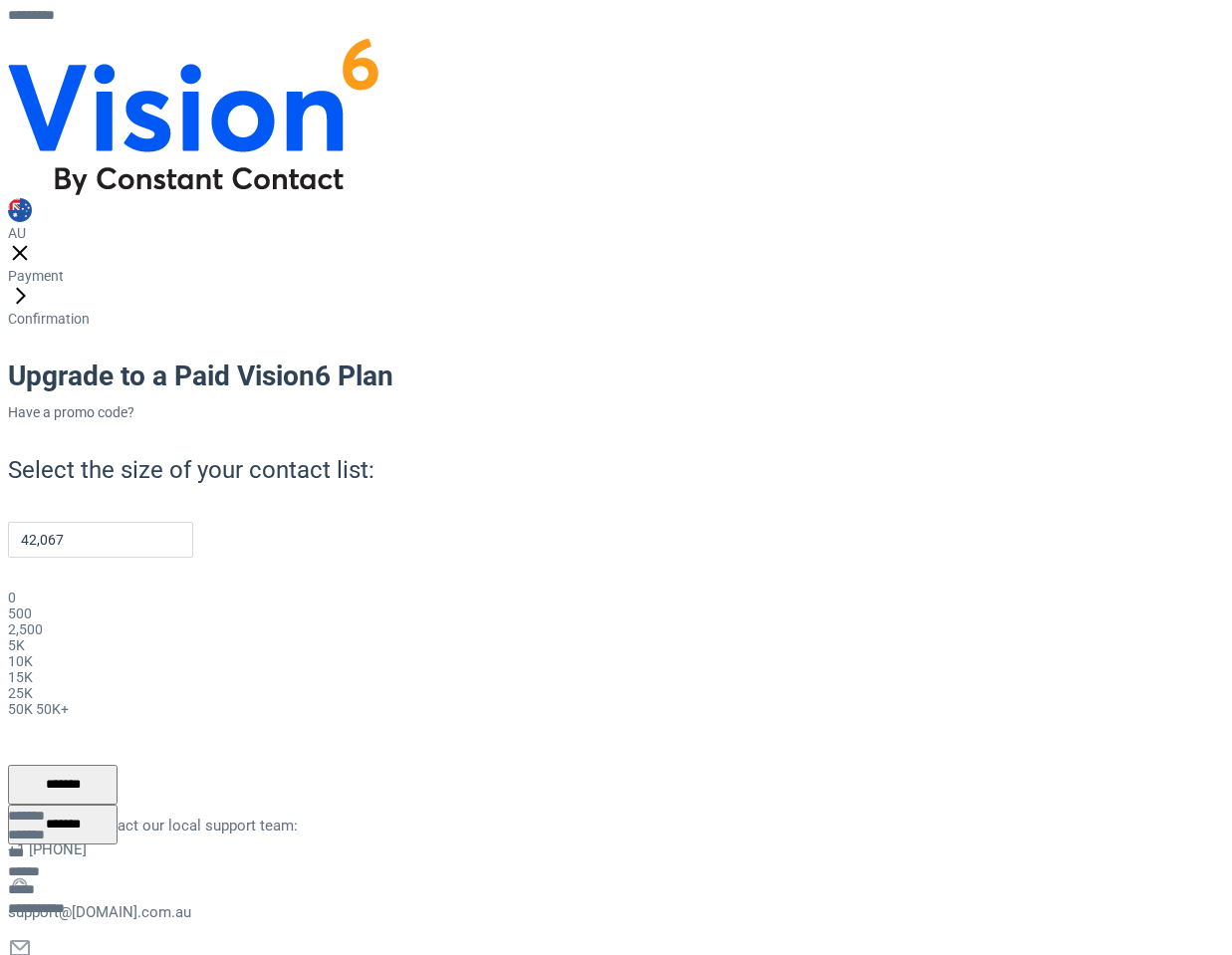 click on "*******" at bounding box center [63, 825] 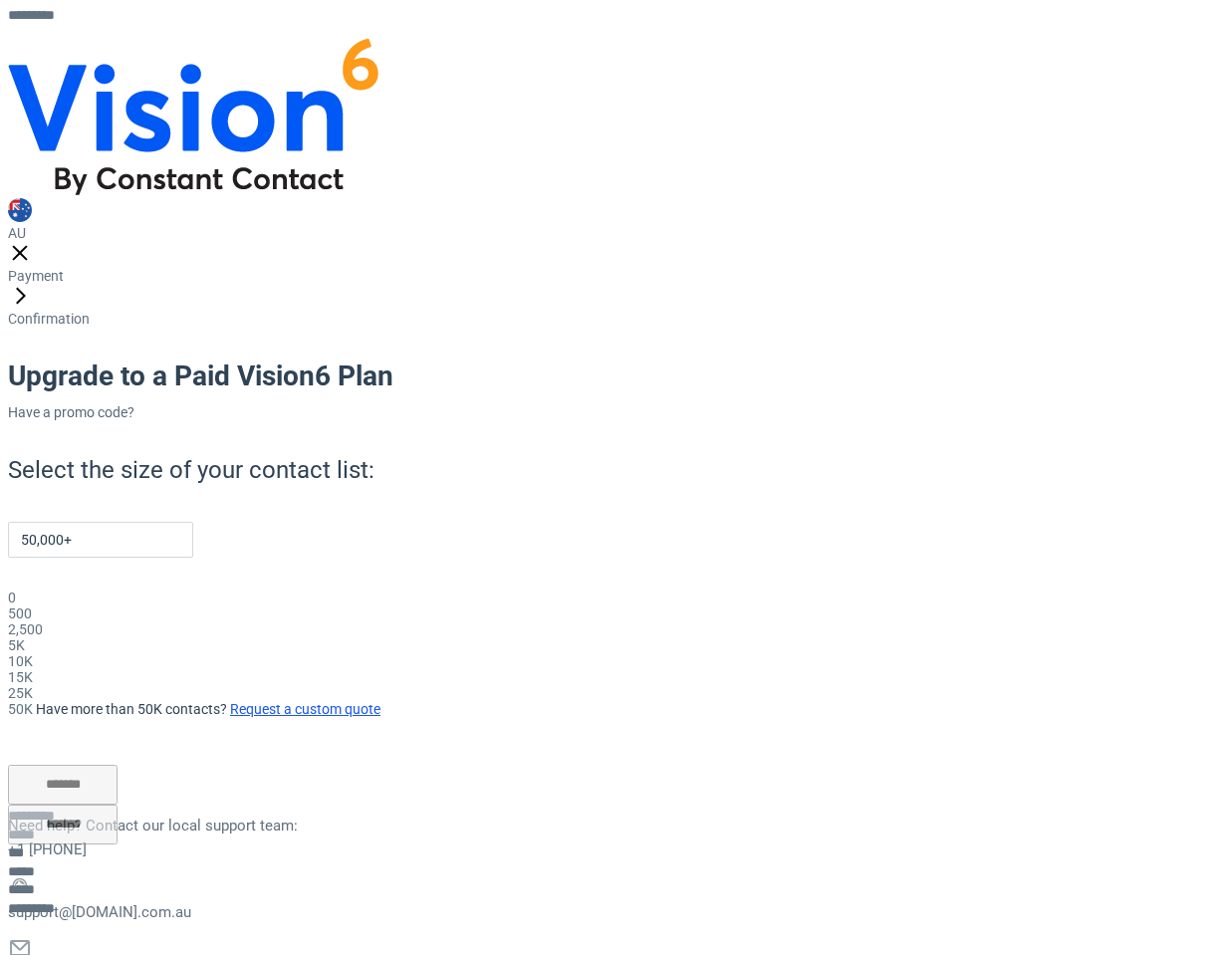 drag, startPoint x: 650, startPoint y: 453, endPoint x: 809, endPoint y: 449, distance: 159.05031 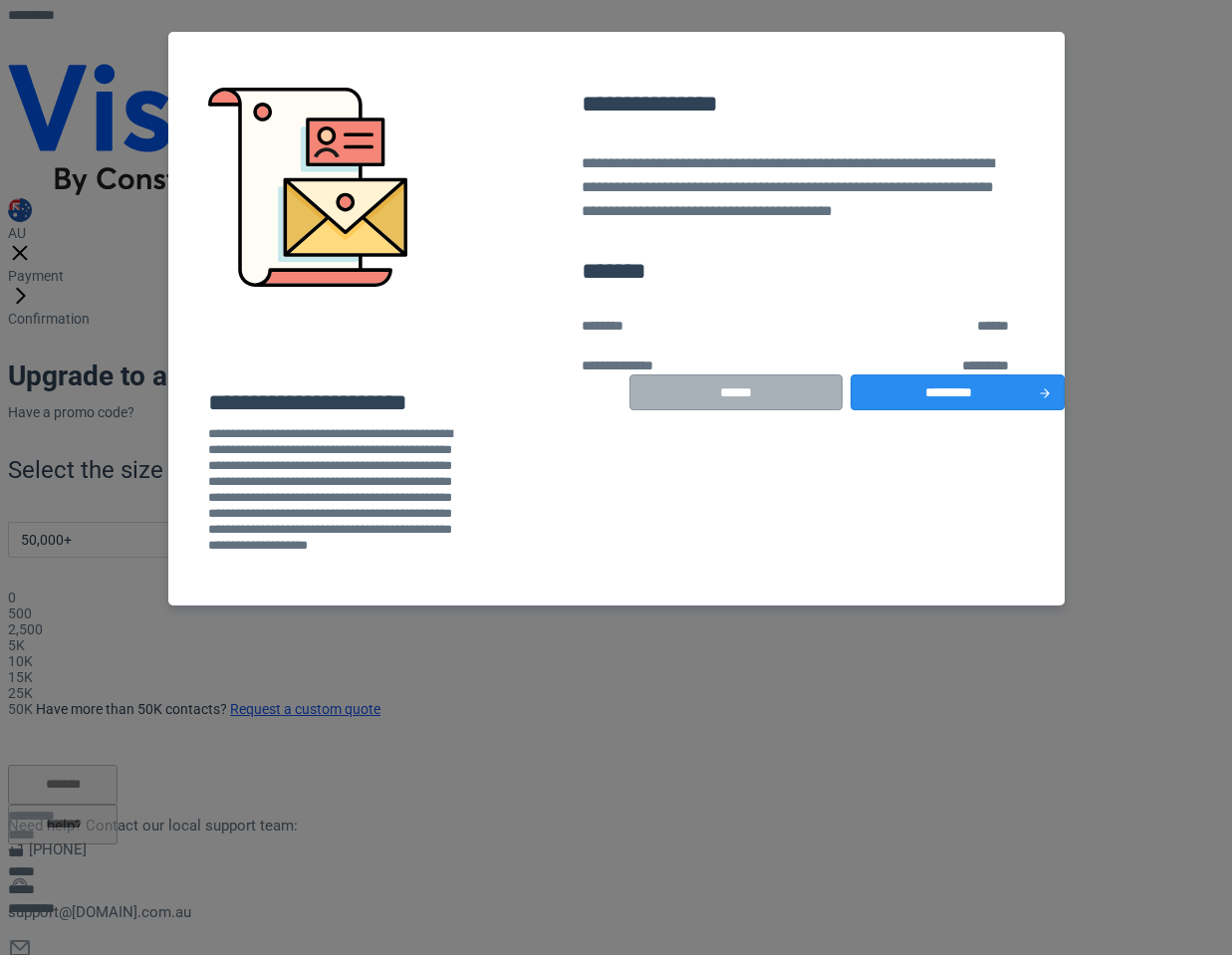 click on "******" at bounding box center (736, 392) 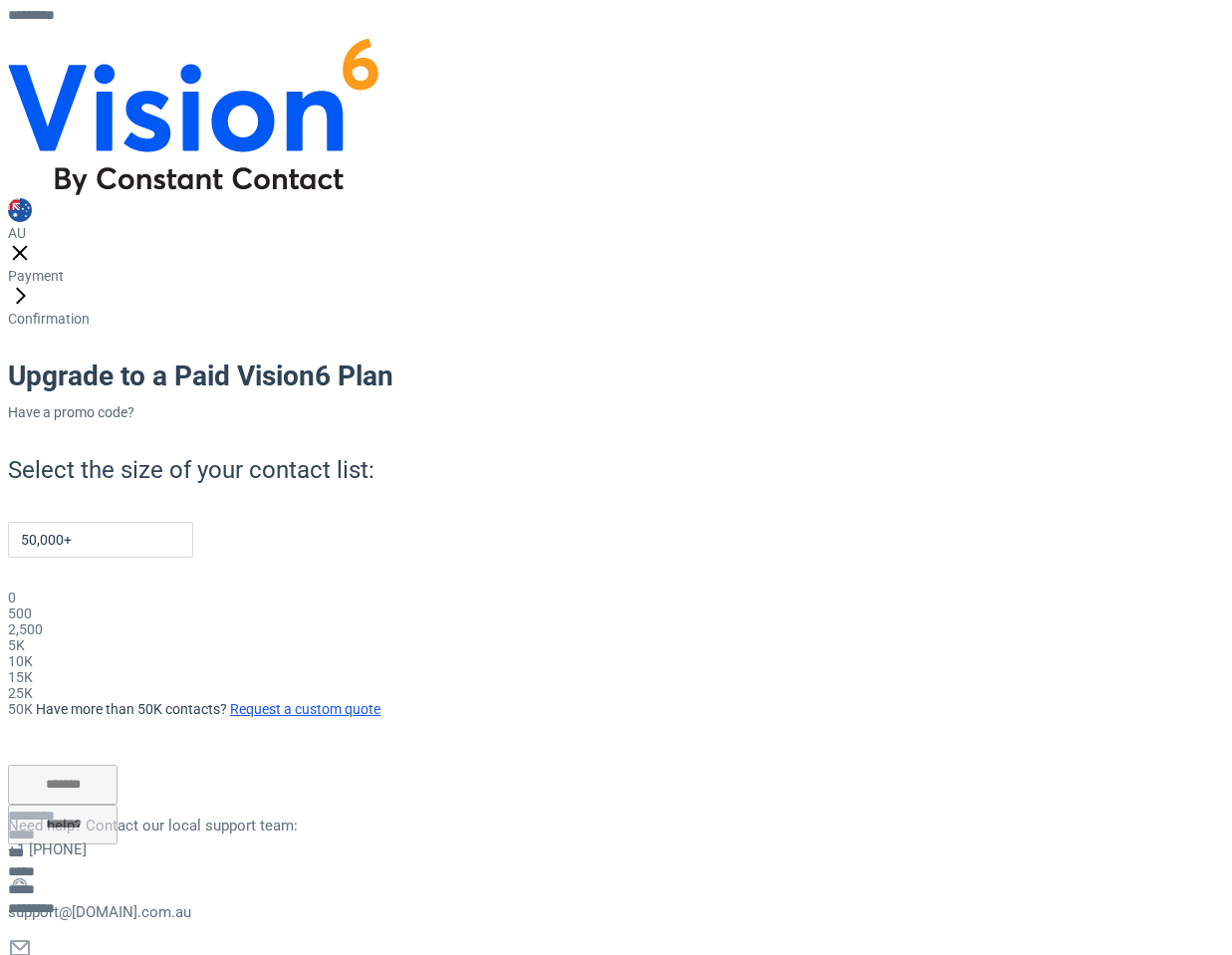 click on "Need help? Contact our local support team:
+1 234 567 890
support@vision6.com.au" at bounding box center [623, 888] 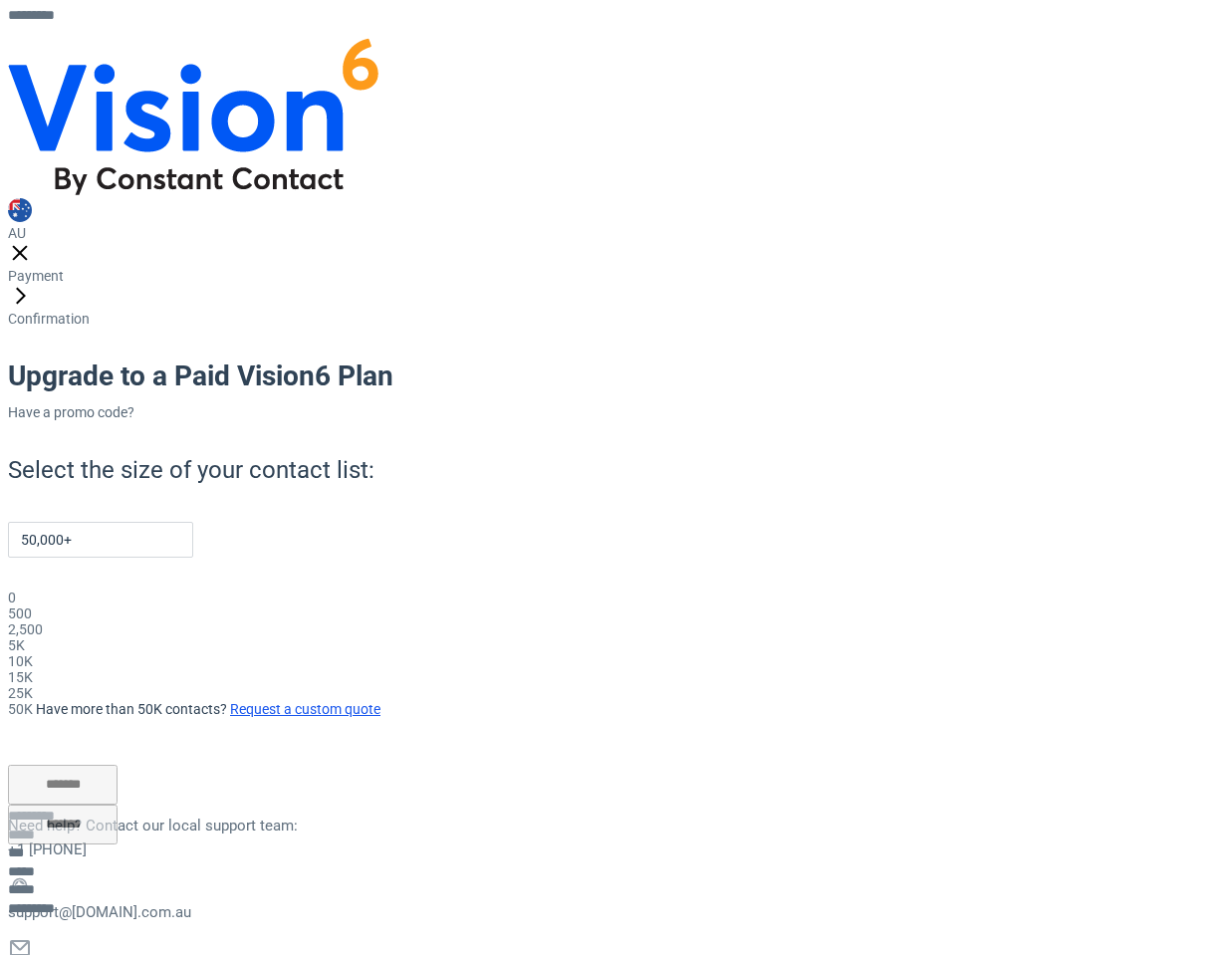 click on "Select the size of your contact list:
50,000+
0
500
2,500
5K
10K
15K
25K
50K
Have more than 50K contacts?   Request a custom quote" at bounding box center (514, 586) 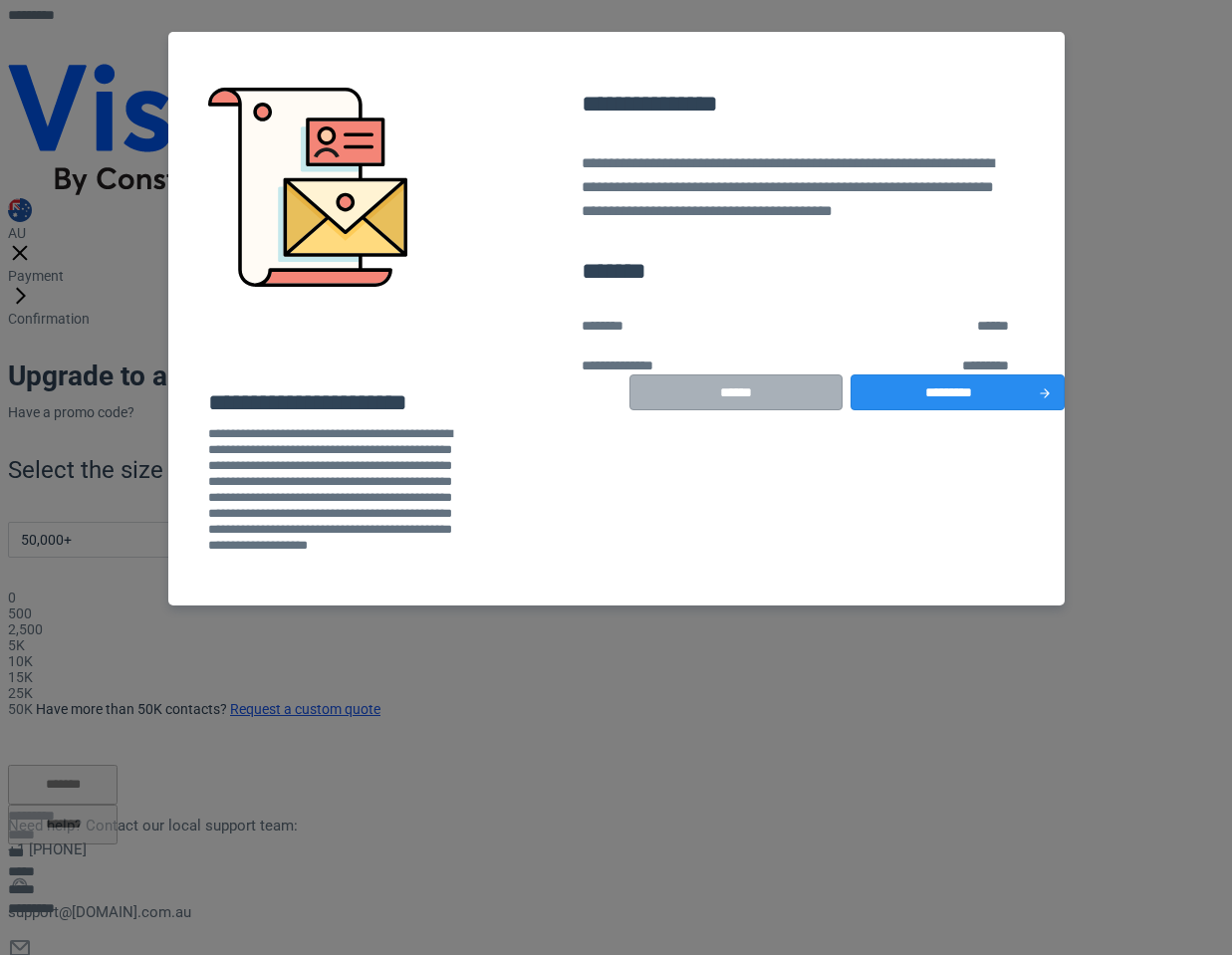 click on "******" at bounding box center (736, 392) 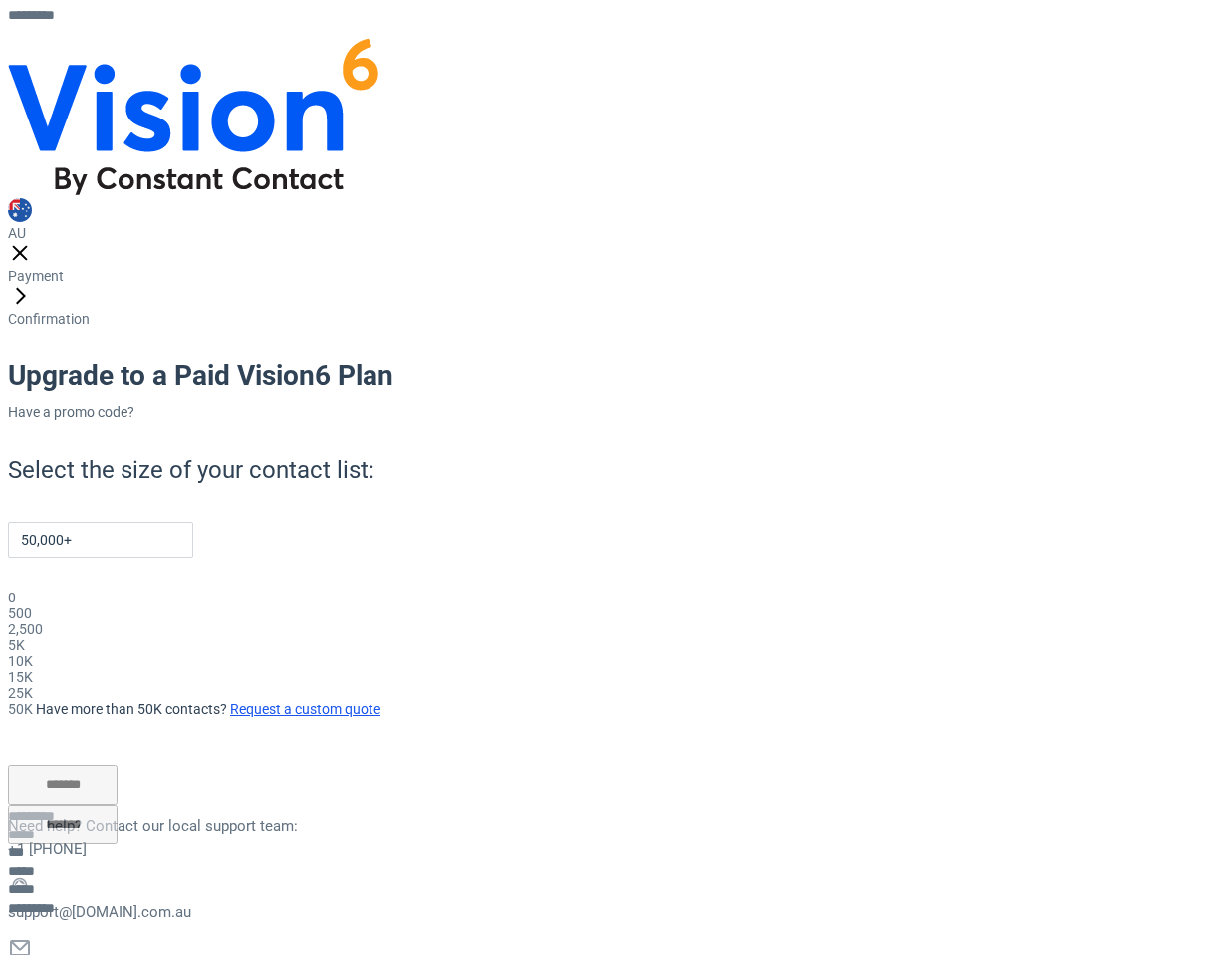 click on "500" at bounding box center (514, 613) 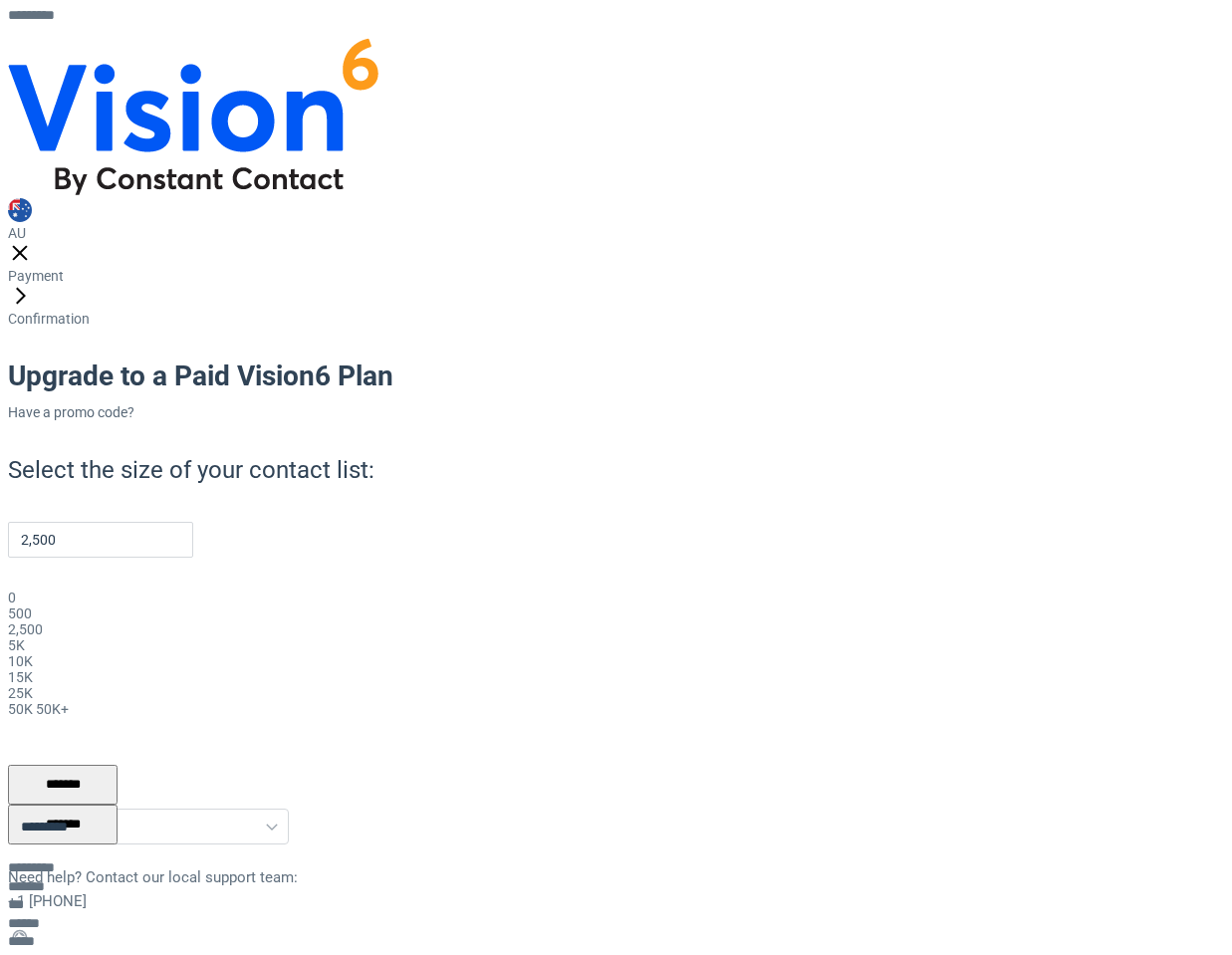 click on "Billing options" at bounding box center [51, 1023] 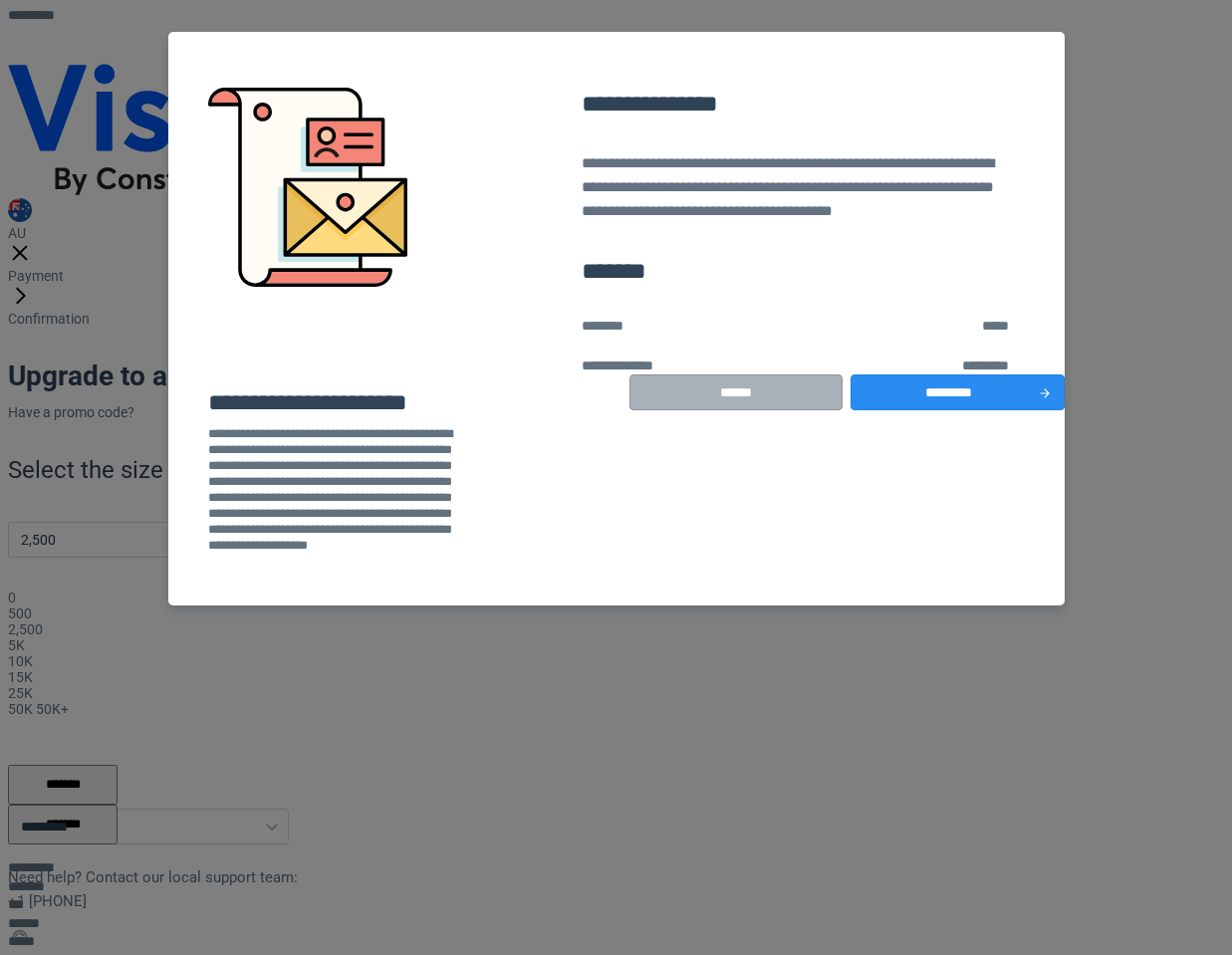 click on "******" at bounding box center [736, 392] 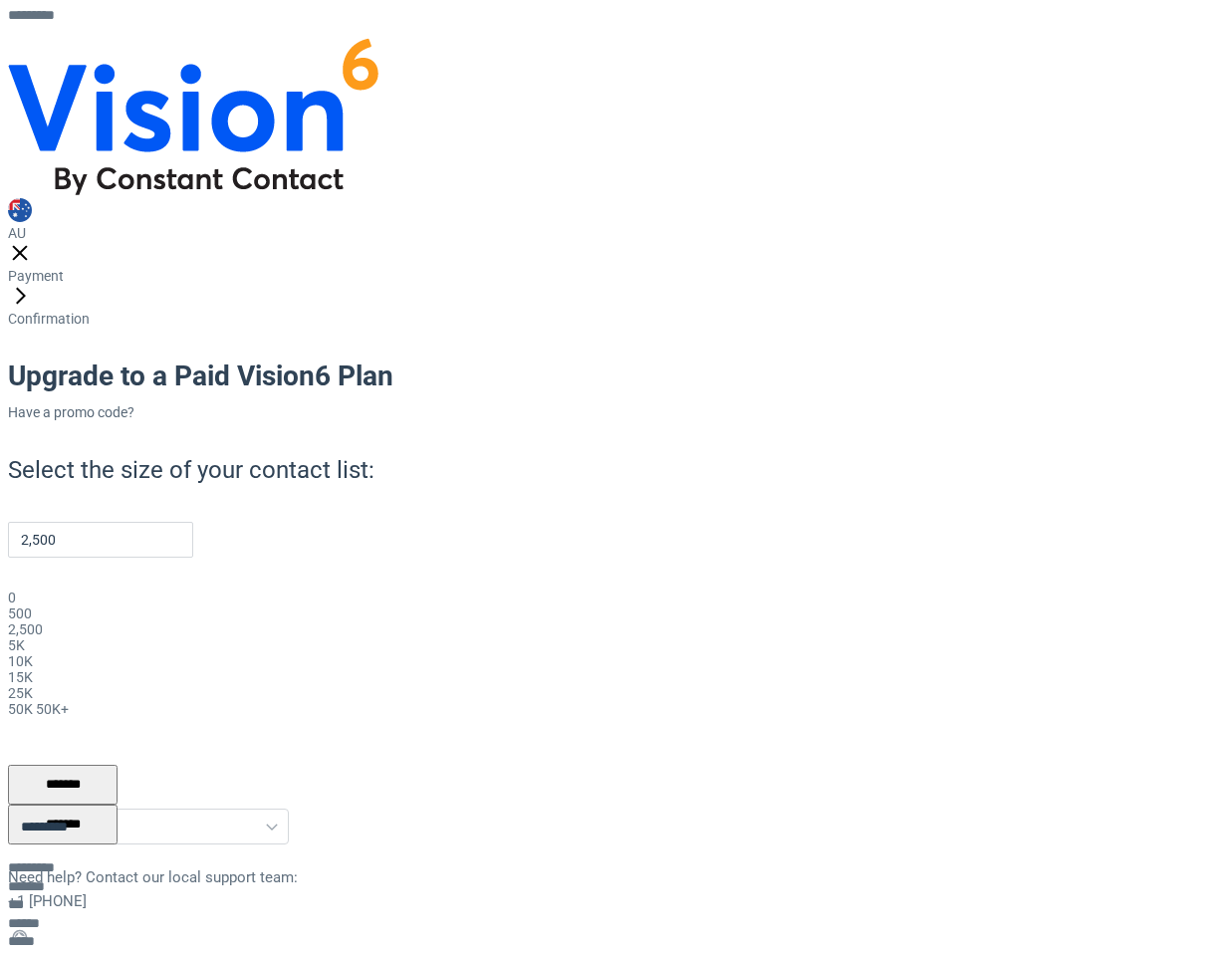 click on "50K
50K+" at bounding box center (514, 709) 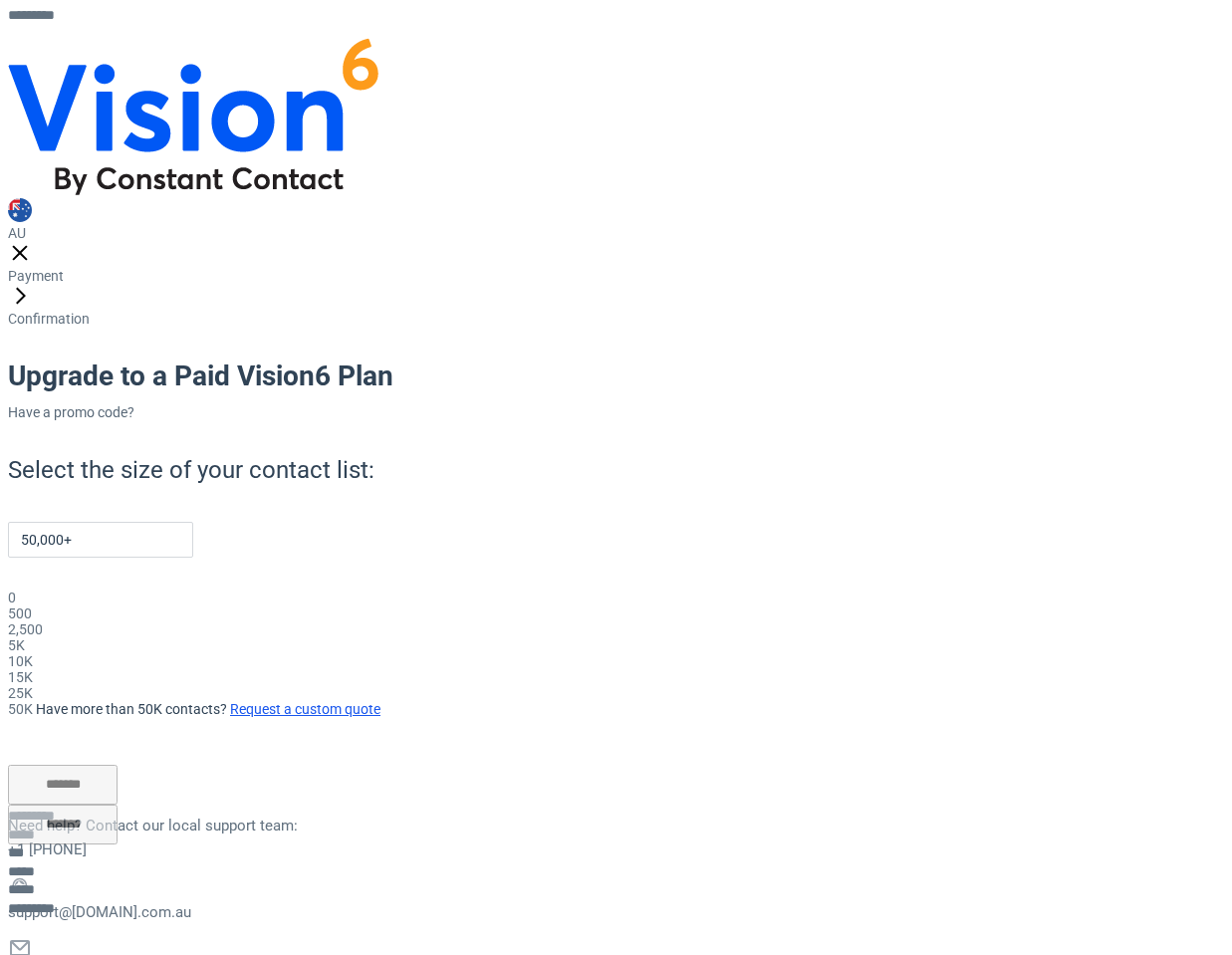 click on "Select the size of your contact list:
50,000+
0
500
2,500
5K
10K
15K
25K
50K
Have more than 50K contacts?   Request a custom quote" at bounding box center (514, 586) 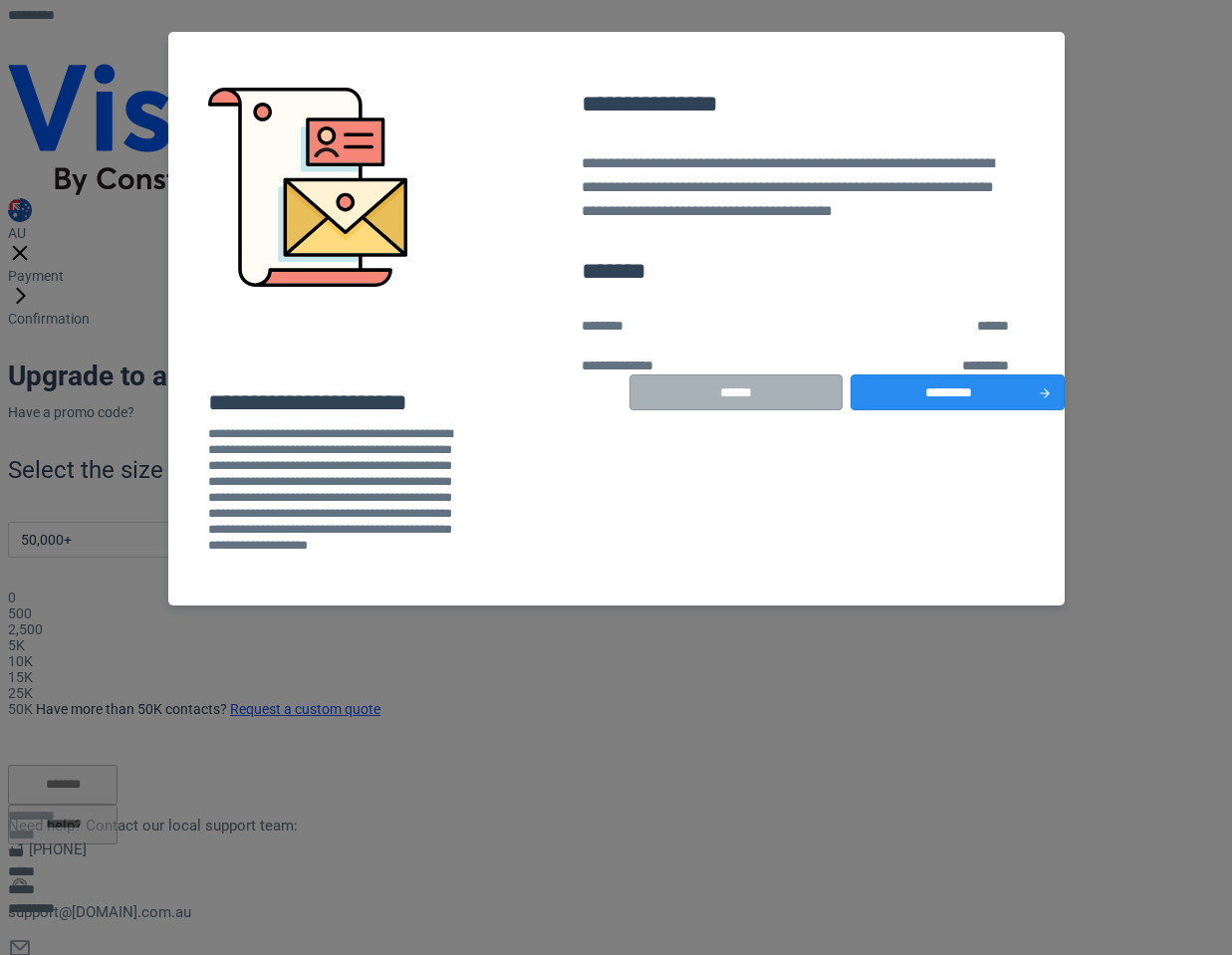 click on "******" at bounding box center (736, 392) 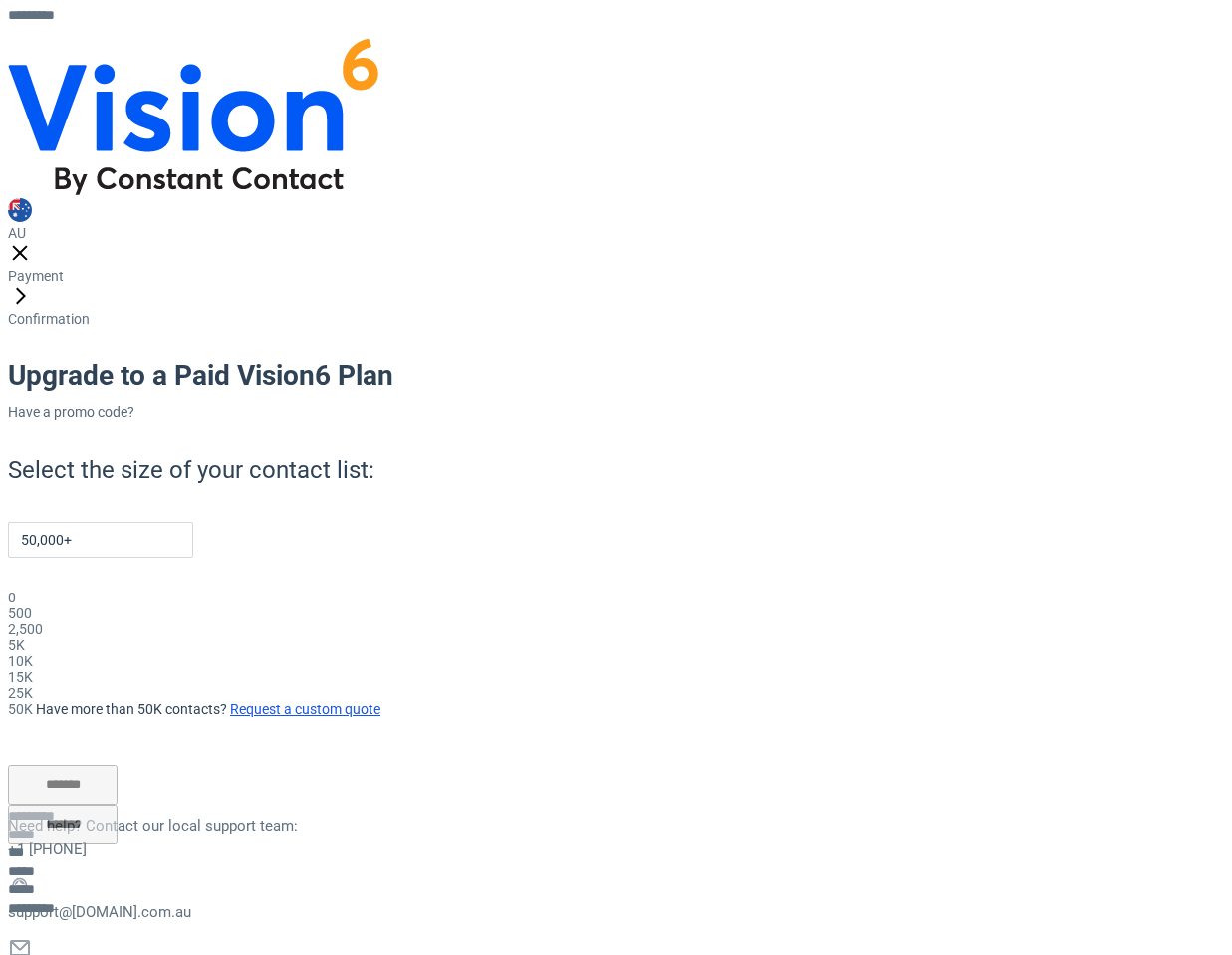 click 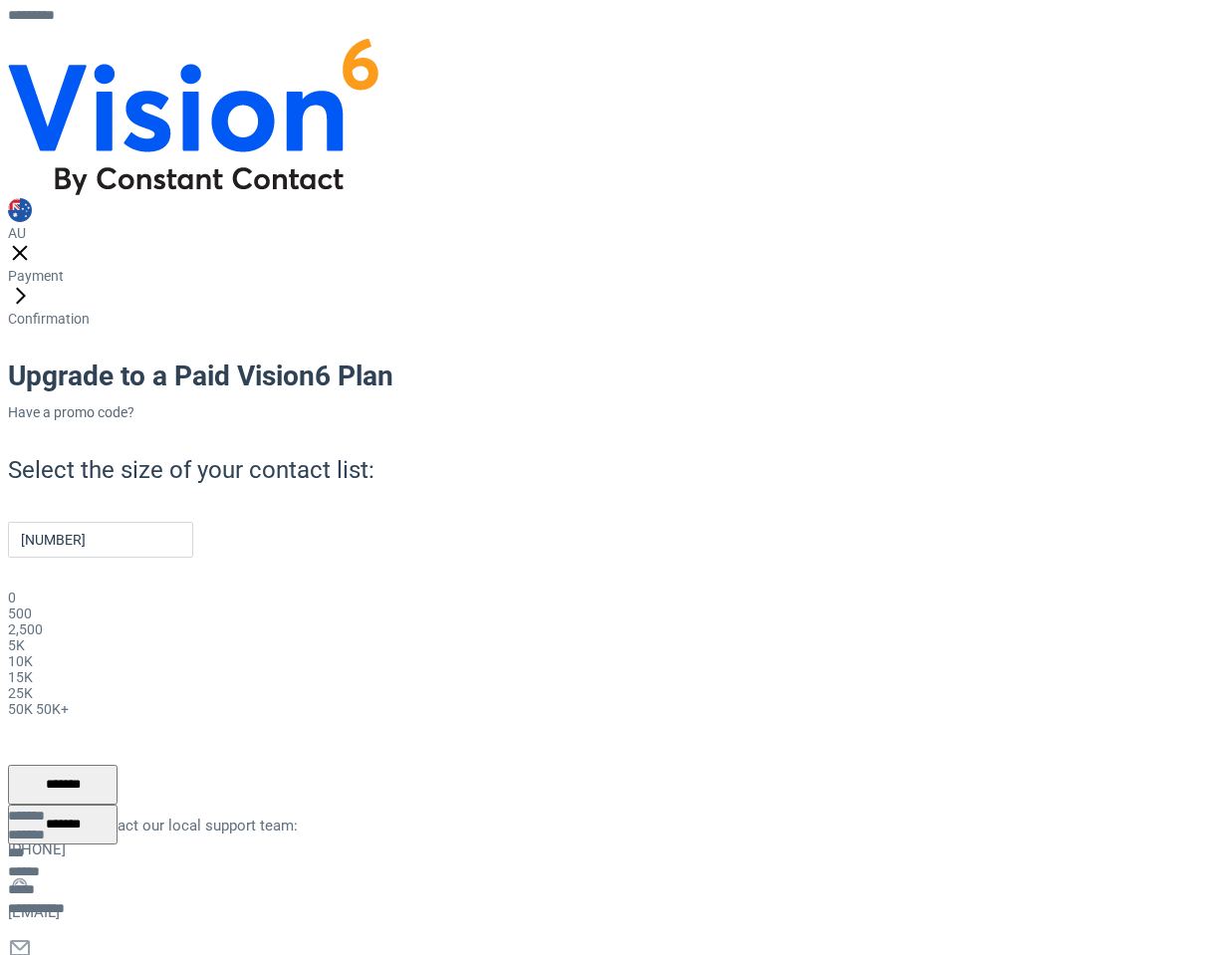 scroll, scrollTop: 0, scrollLeft: 0, axis: both 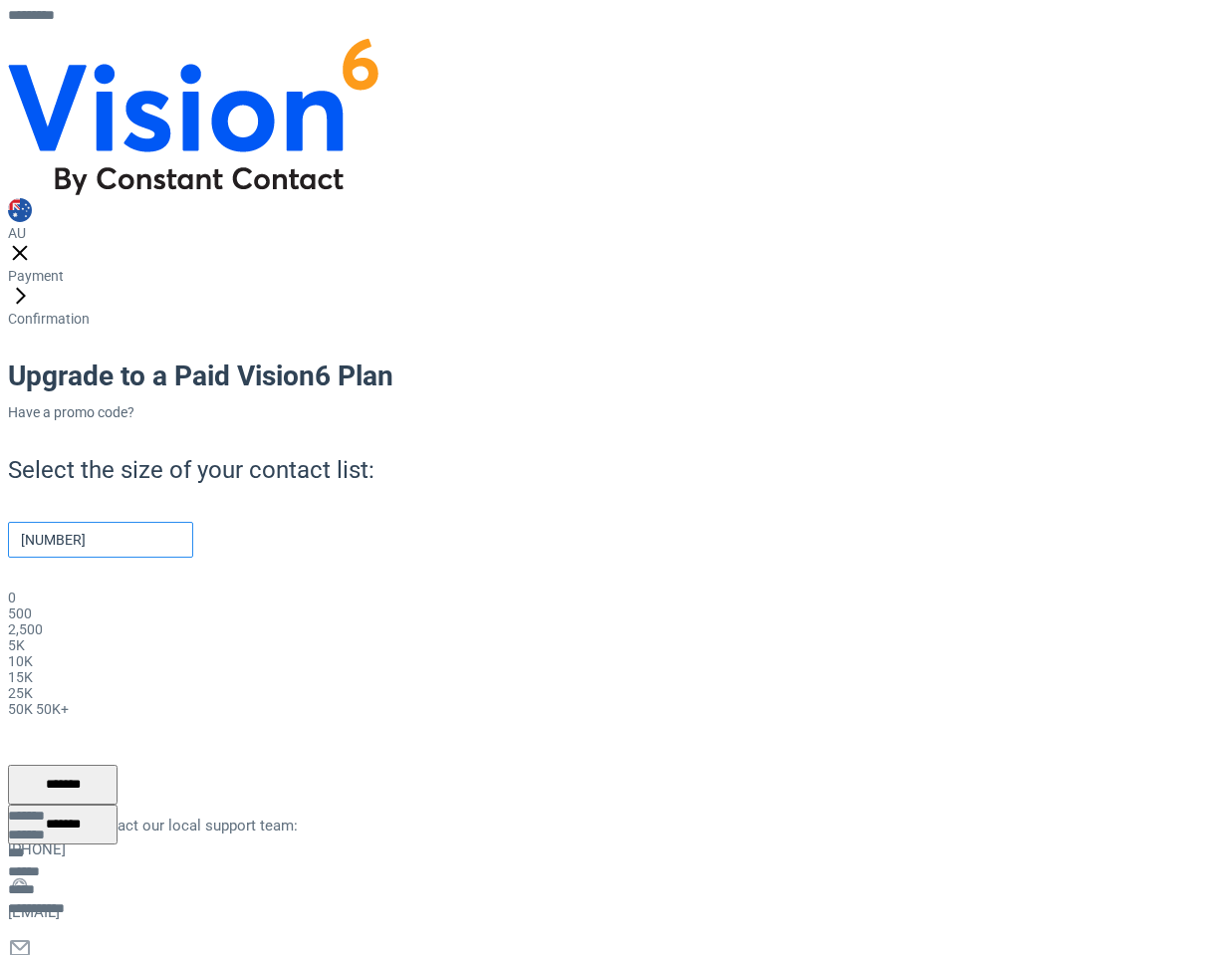 click on "10,000" at bounding box center [101, 540] 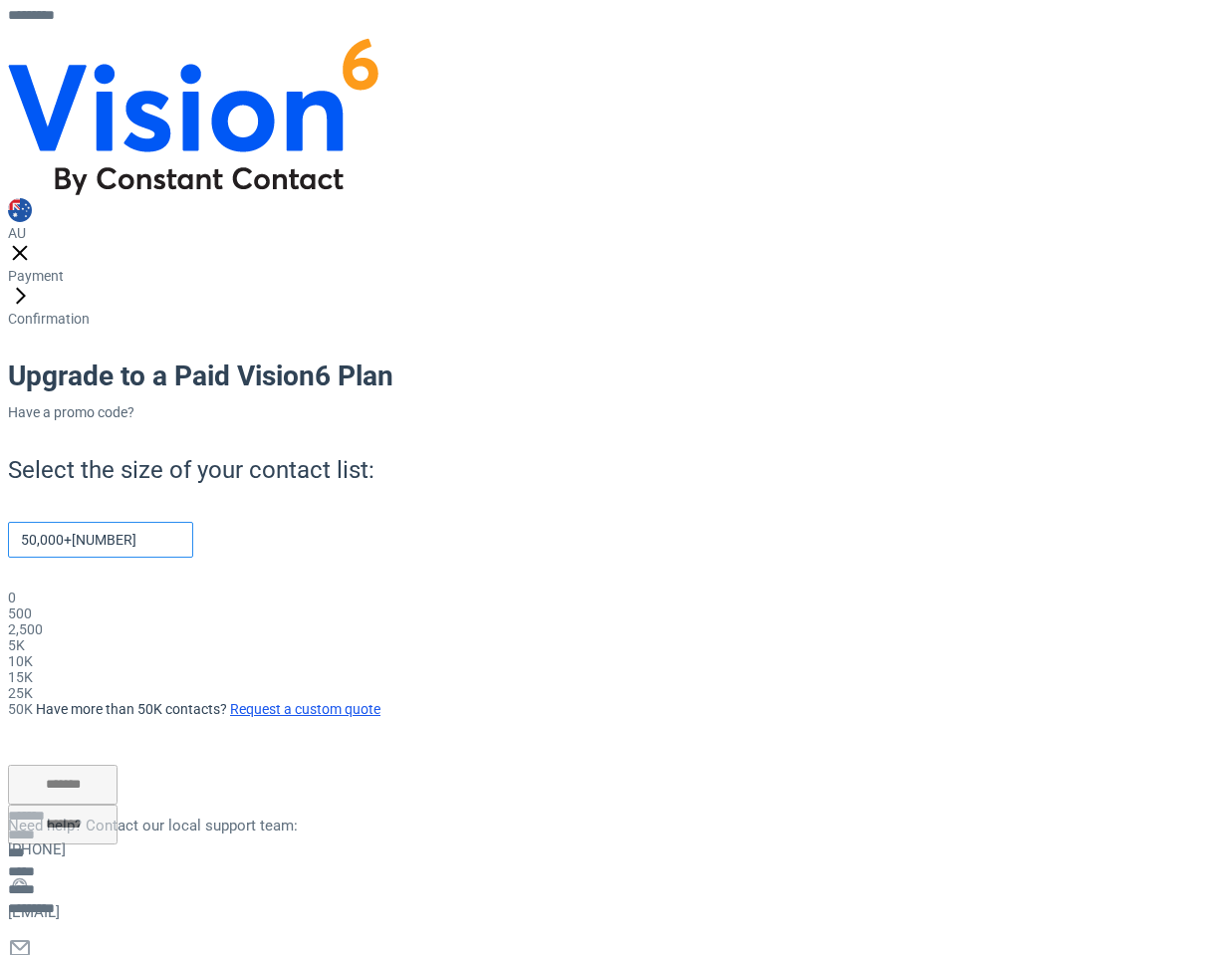 scroll, scrollTop: 0, scrollLeft: 260, axis: horizontal 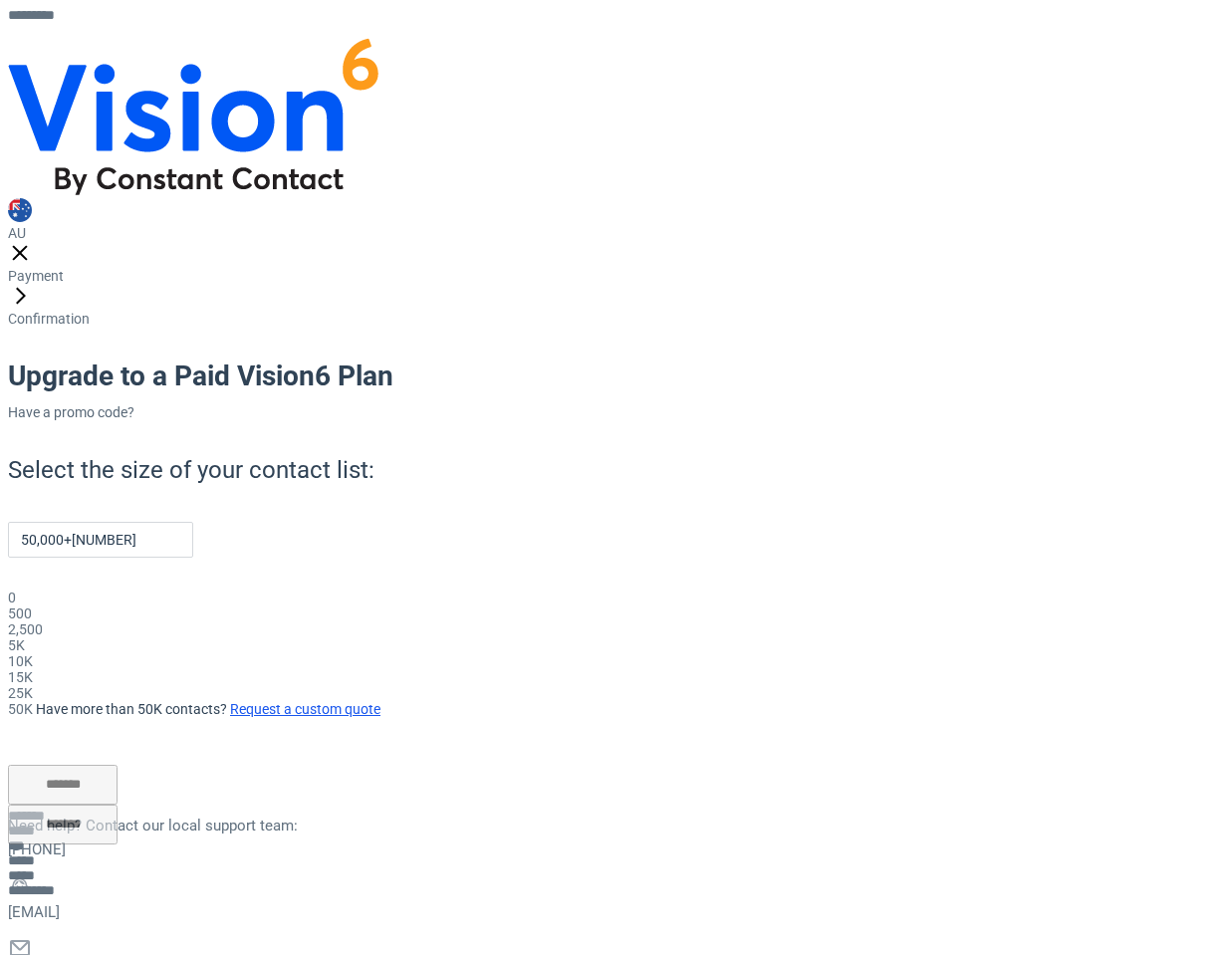 click on "Select the size of your contact list:
50,000+1111111111111111111111
0
500
2,500
5K
10K
15K
25K
50K
Have more than 50K contacts?   Request a custom quote" at bounding box center [514, 586] 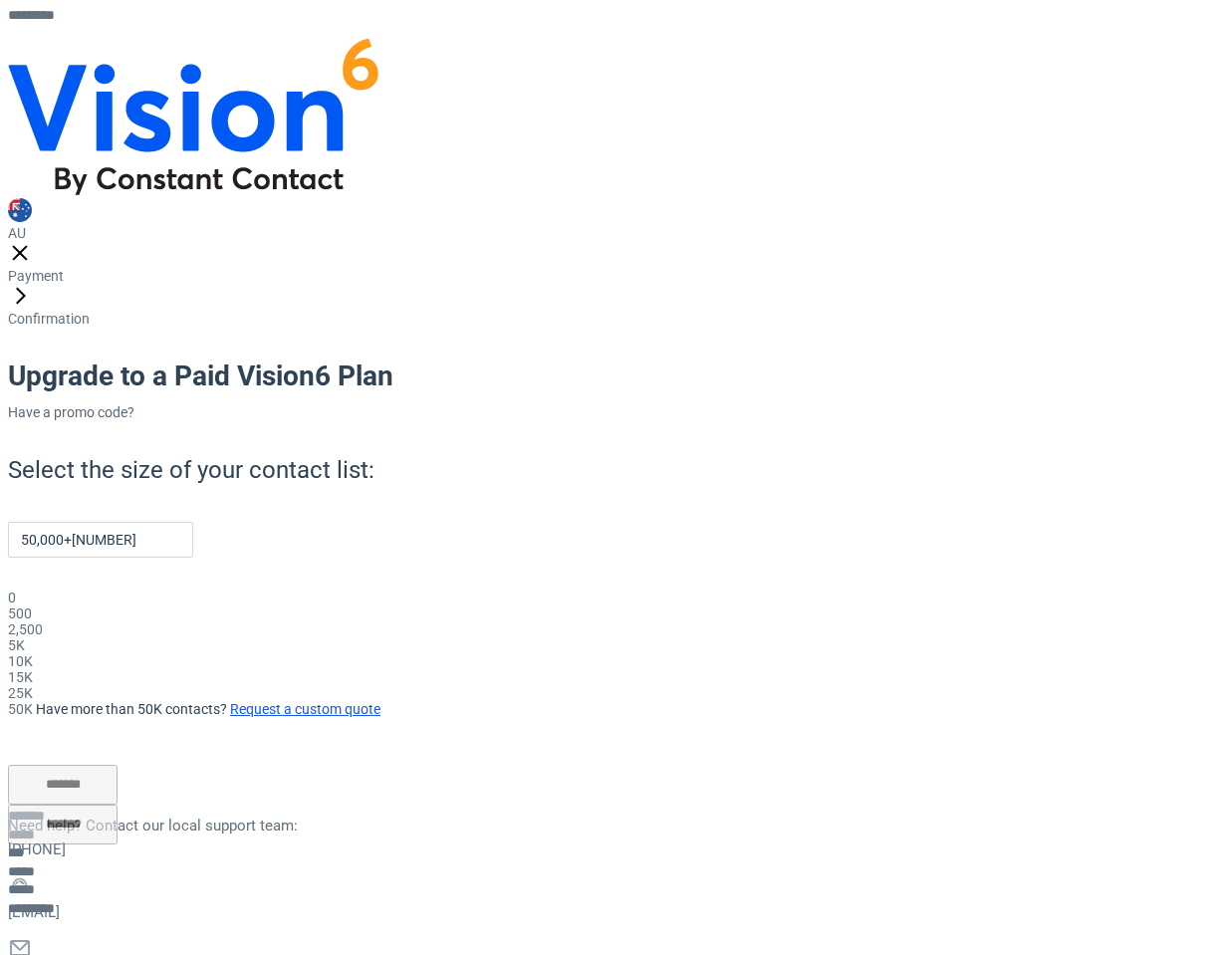 click on "Billing options" at bounding box center (51, 971) 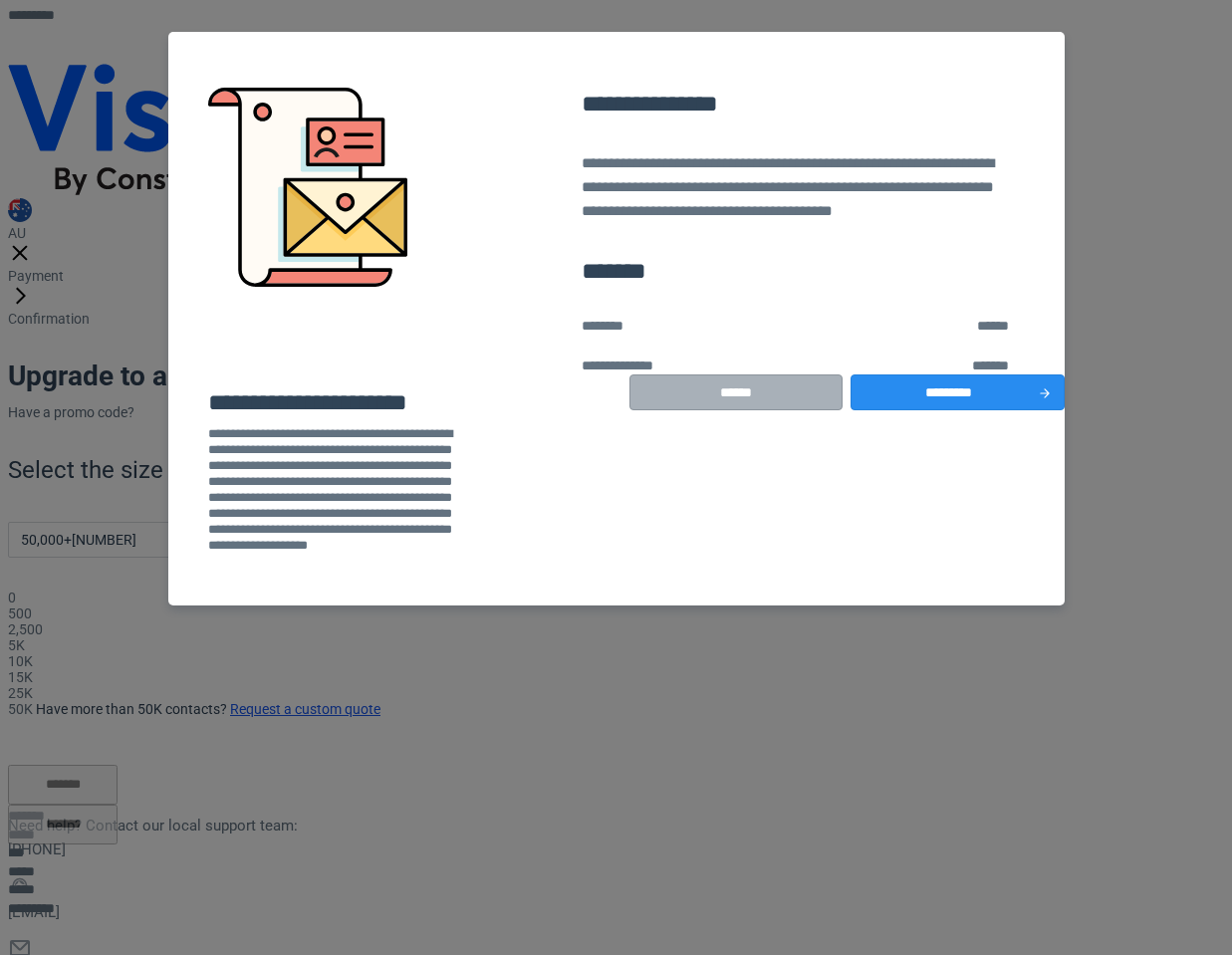 click on "******" at bounding box center (736, 392) 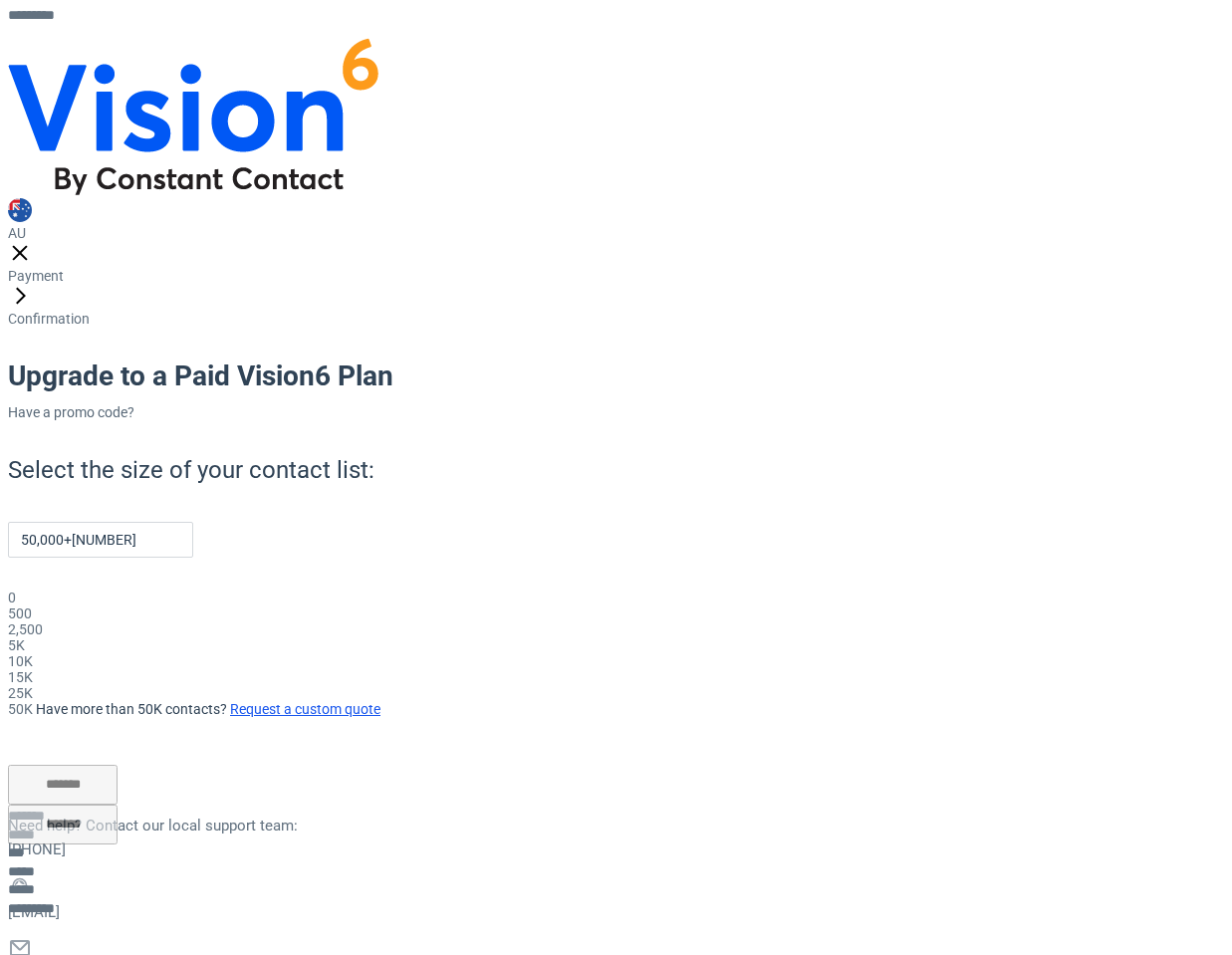 click on "15K" at bounding box center (20, 677) 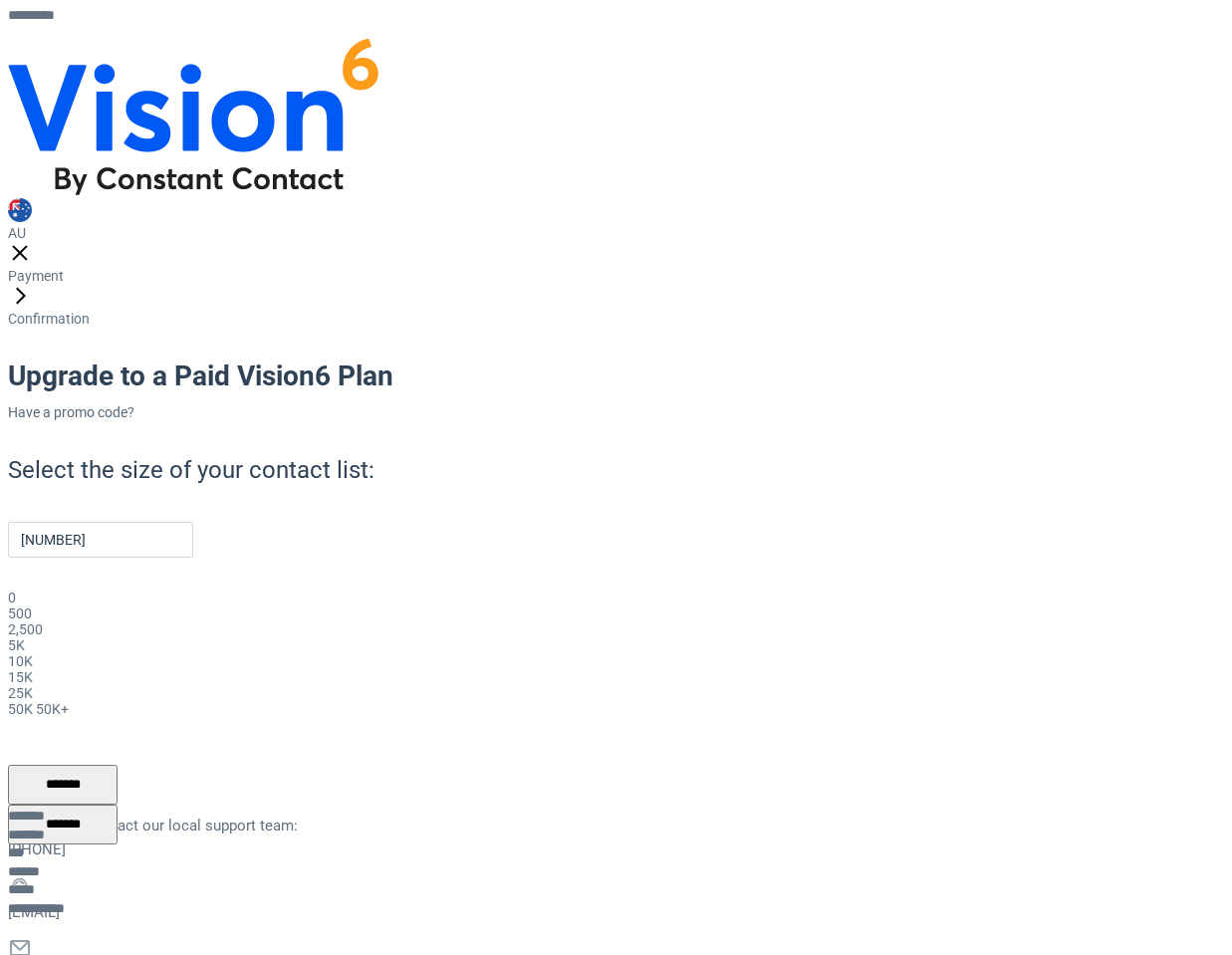 click on "25K" at bounding box center [20, 693] 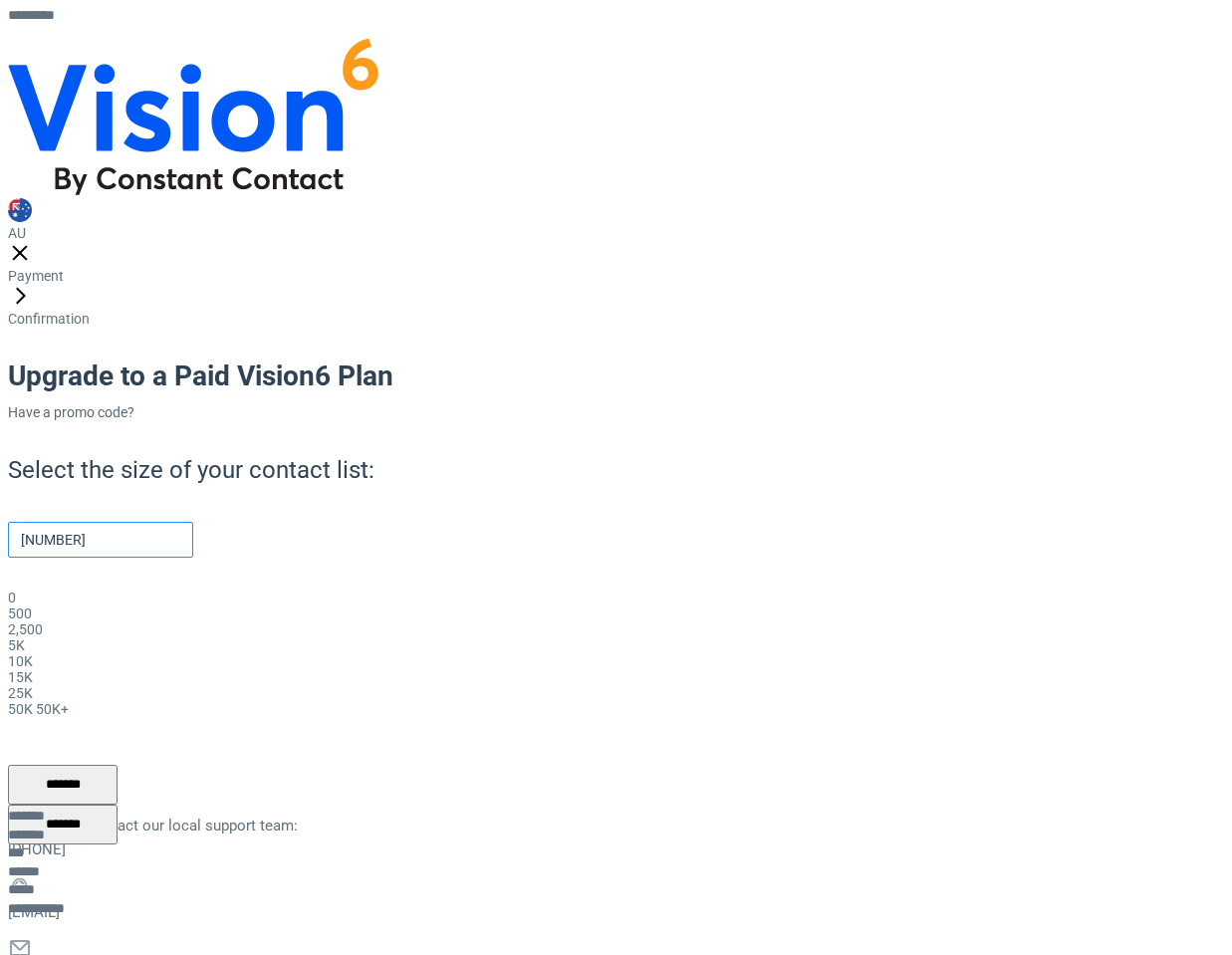 click on "25,000" at bounding box center (101, 540) 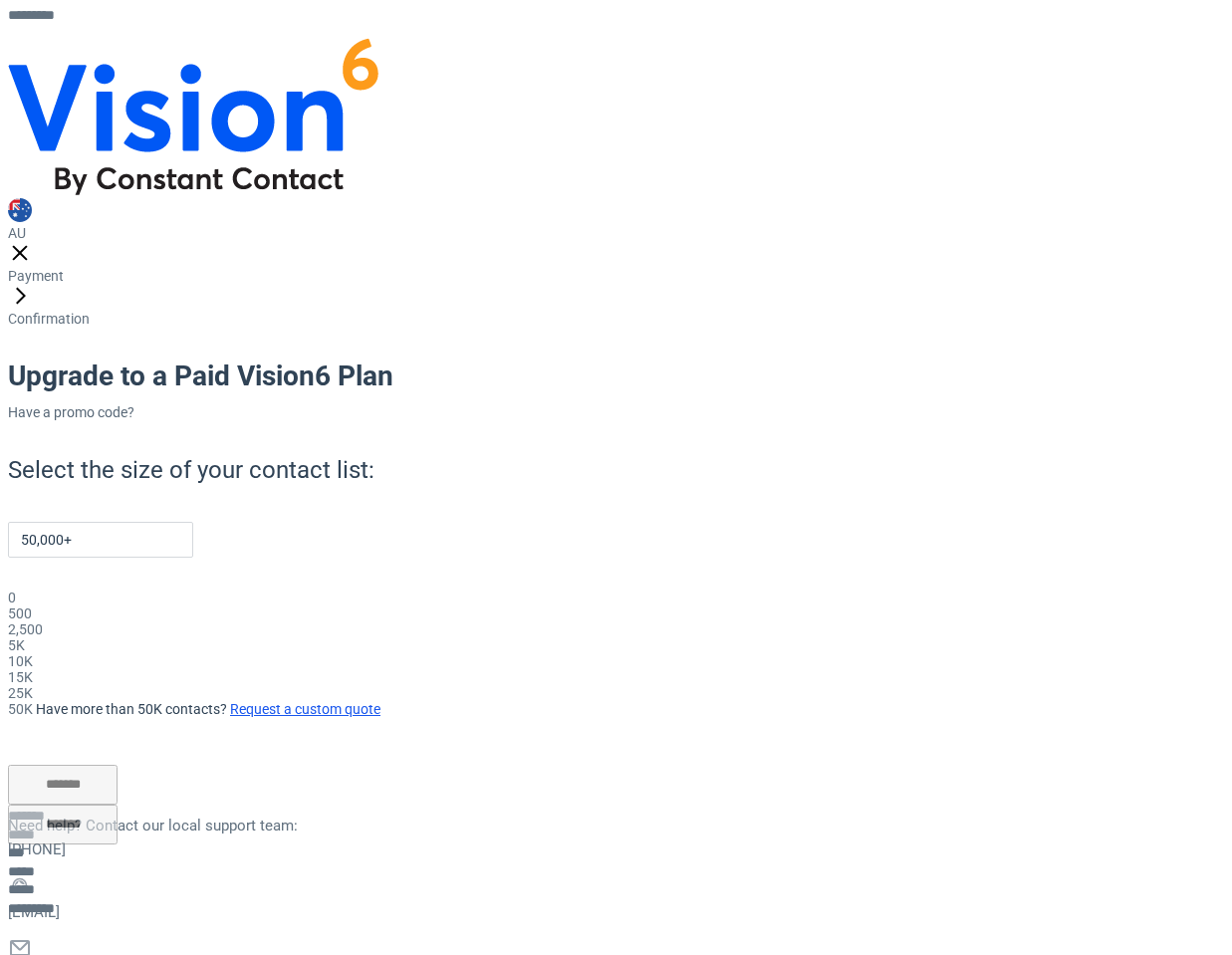 click on "Select the size of your contact list:
50,000+
0
500
2,500
5K
10K
15K
25K
50K
Have more than 50K contacts?   Request a custom quote" at bounding box center [514, 586] 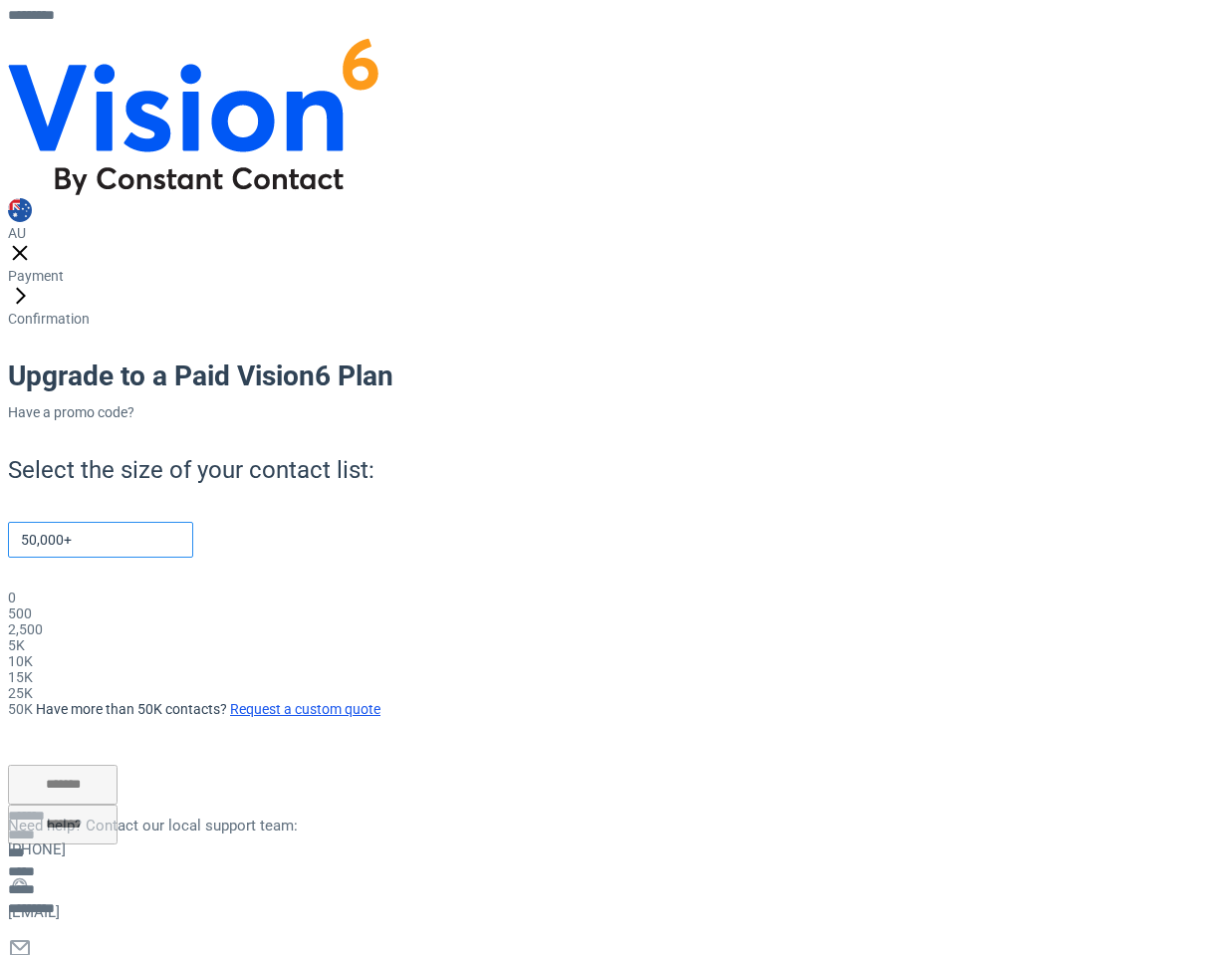 click on "50,000+" at bounding box center [101, 540] 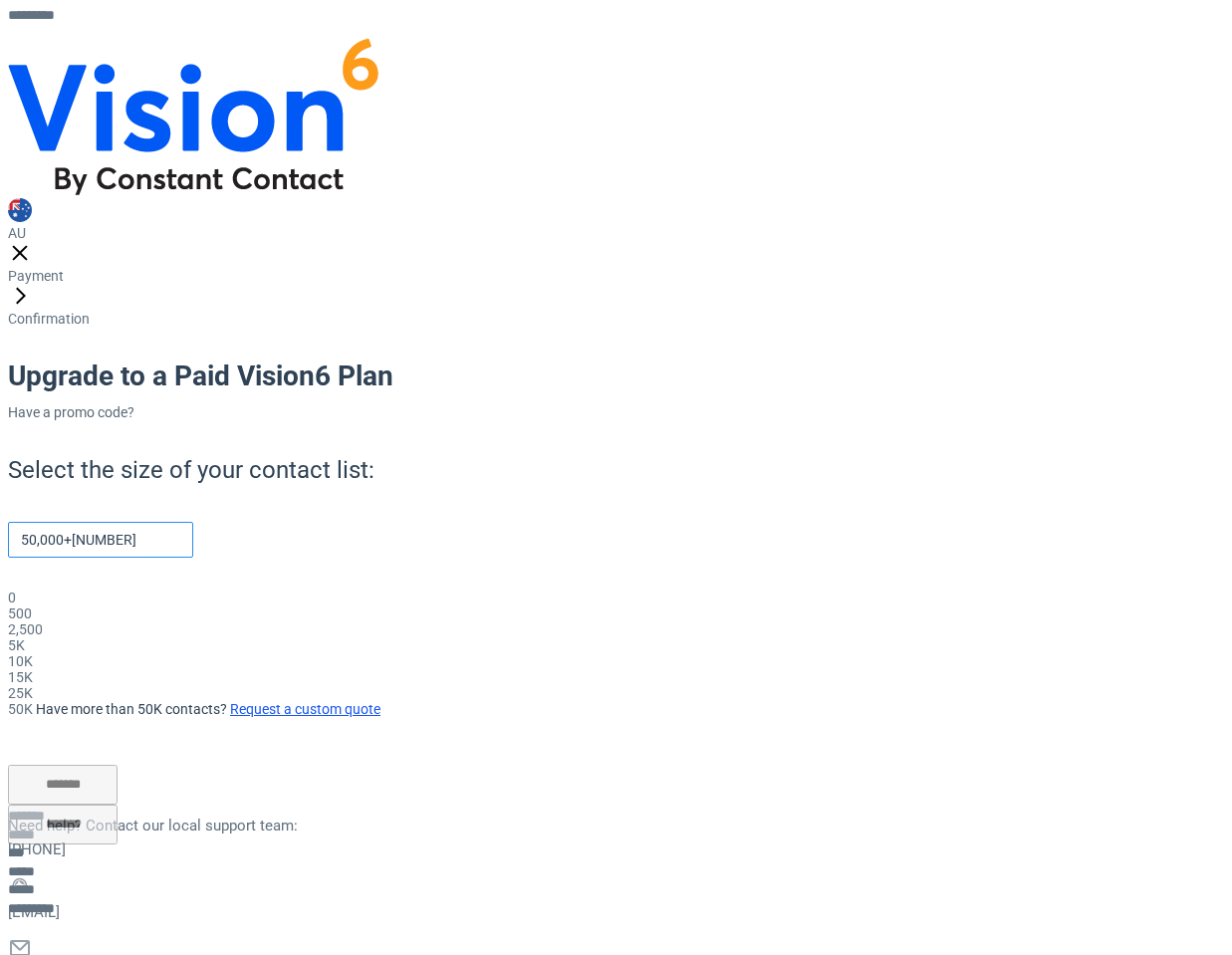 scroll, scrollTop: 0, scrollLeft: 109, axis: horizontal 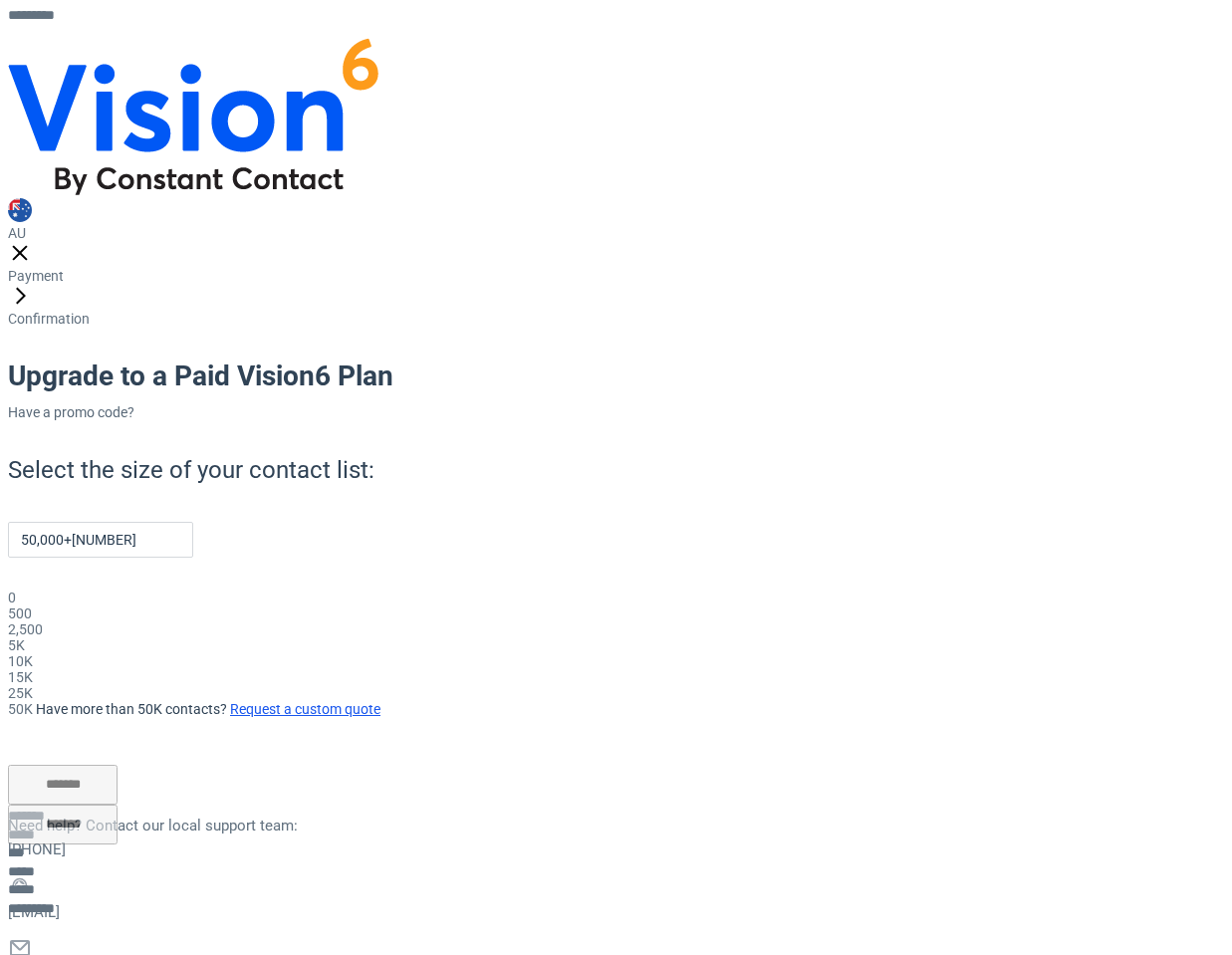 click on "Select the size of your contact list:
50,000+11111111111
0
500
2,500
5K
10K
15K
25K
50K
Have more than 50K contacts?   Request a custom quote" at bounding box center [514, 586] 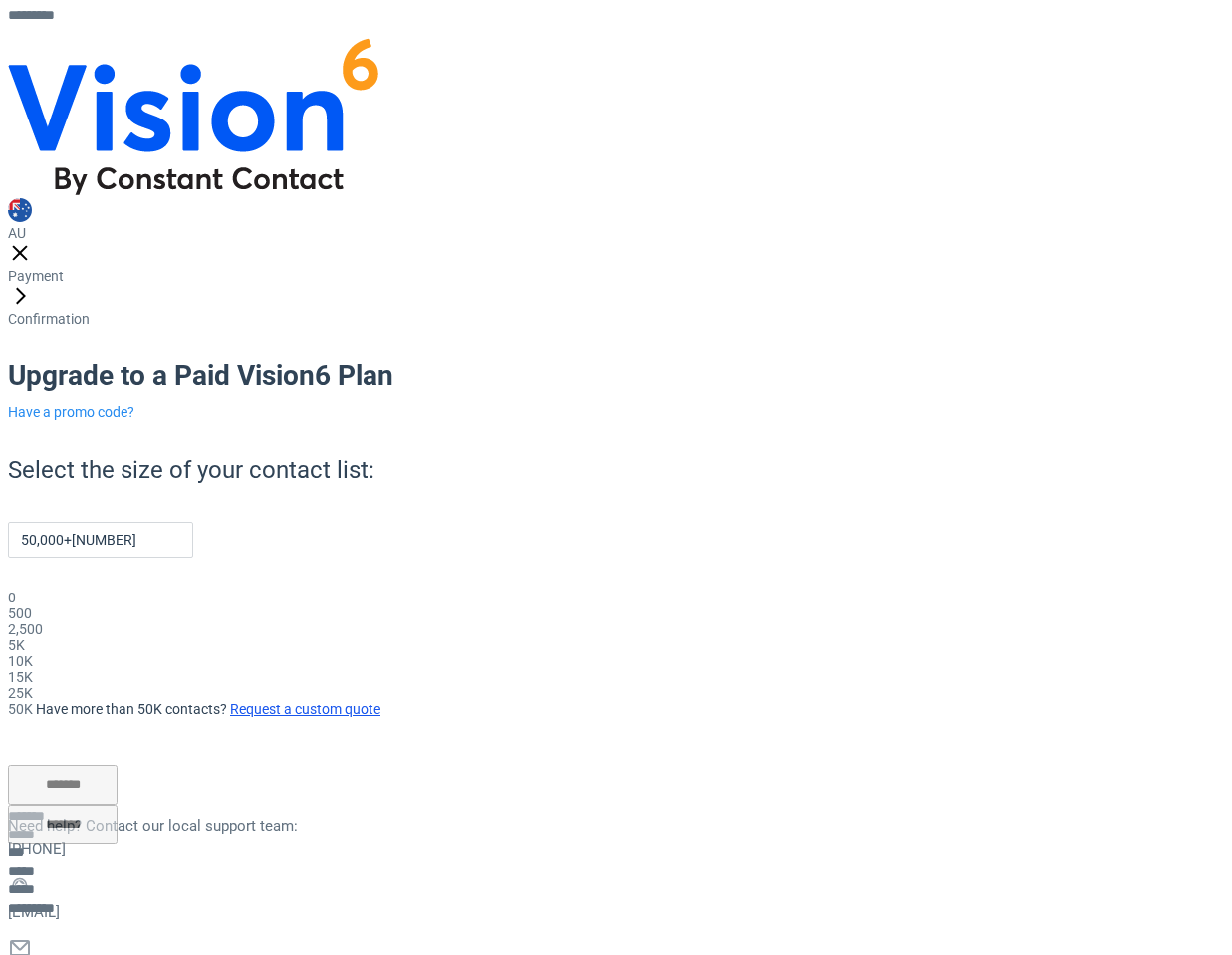 click on "Have a promo code?" at bounding box center (71, 412) 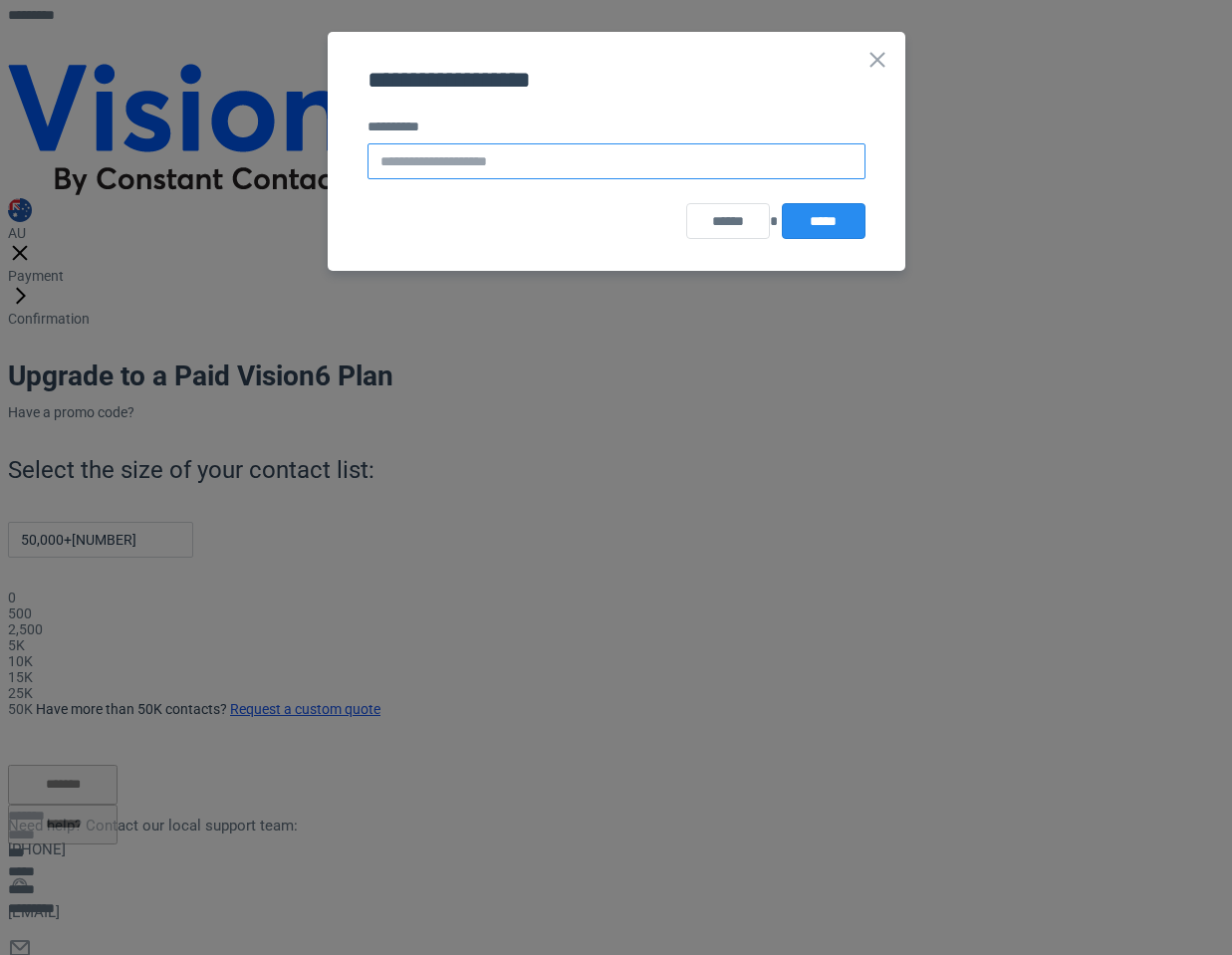 paste on "**********" 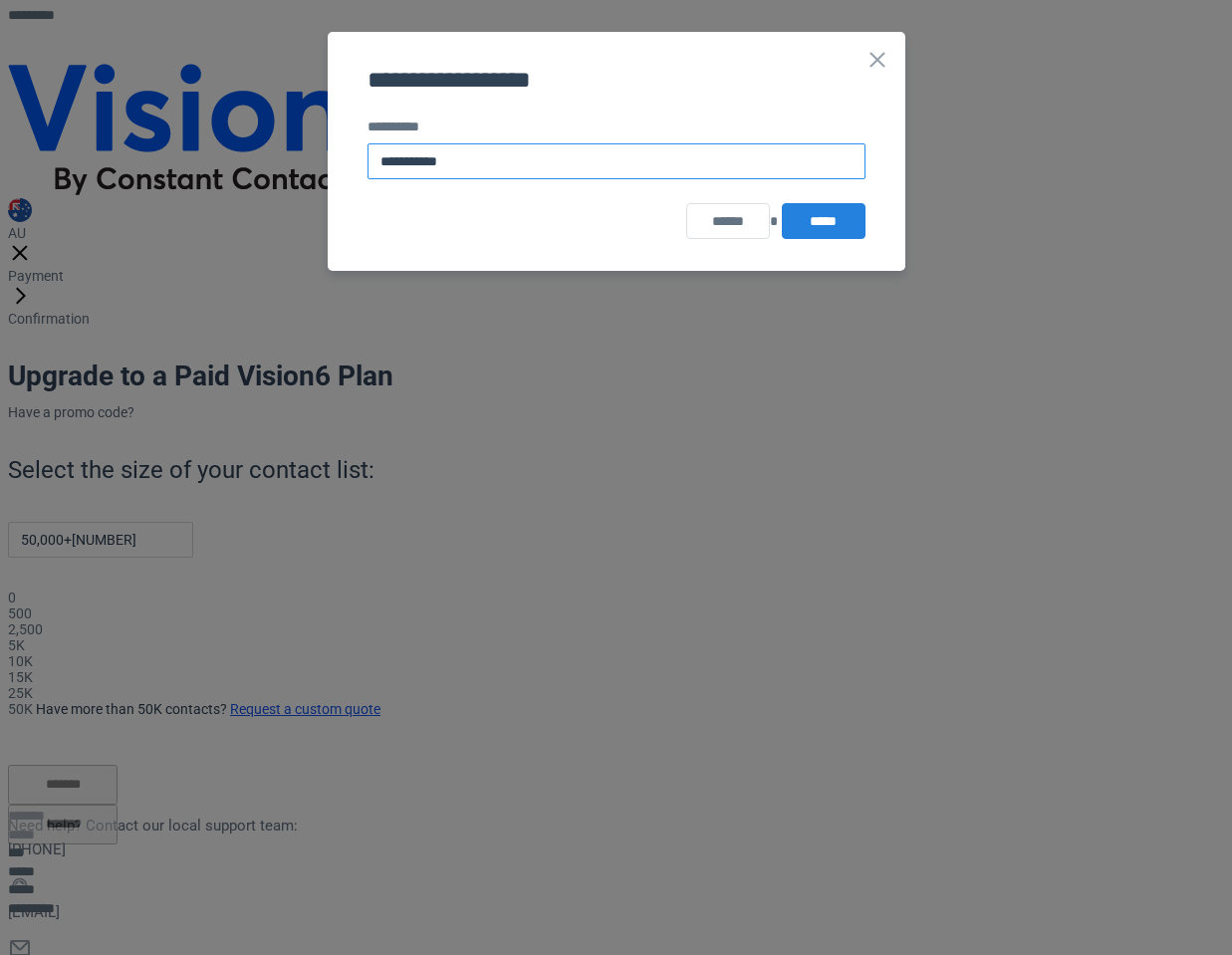 type on "**********" 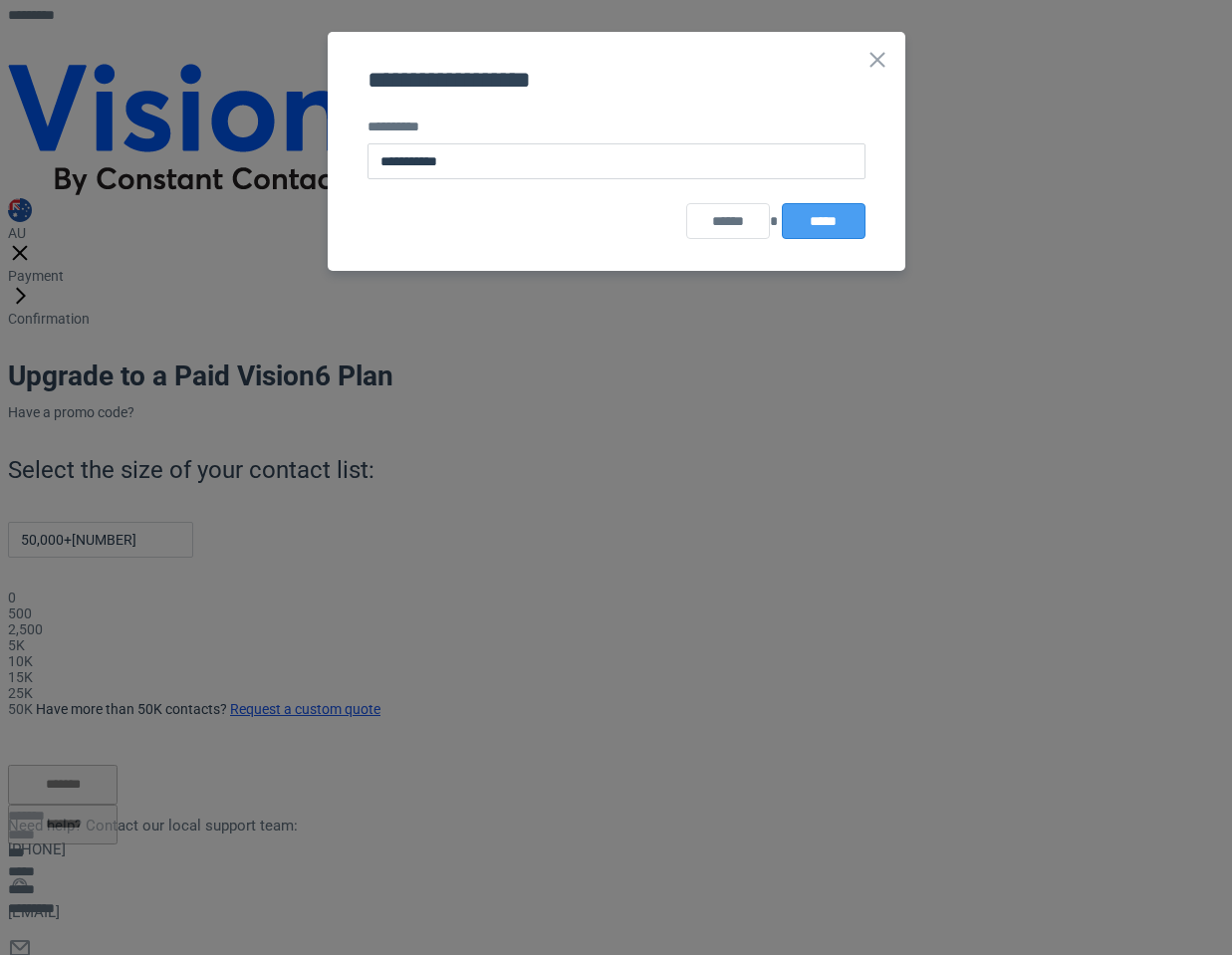 click on "*****" at bounding box center (824, 221) 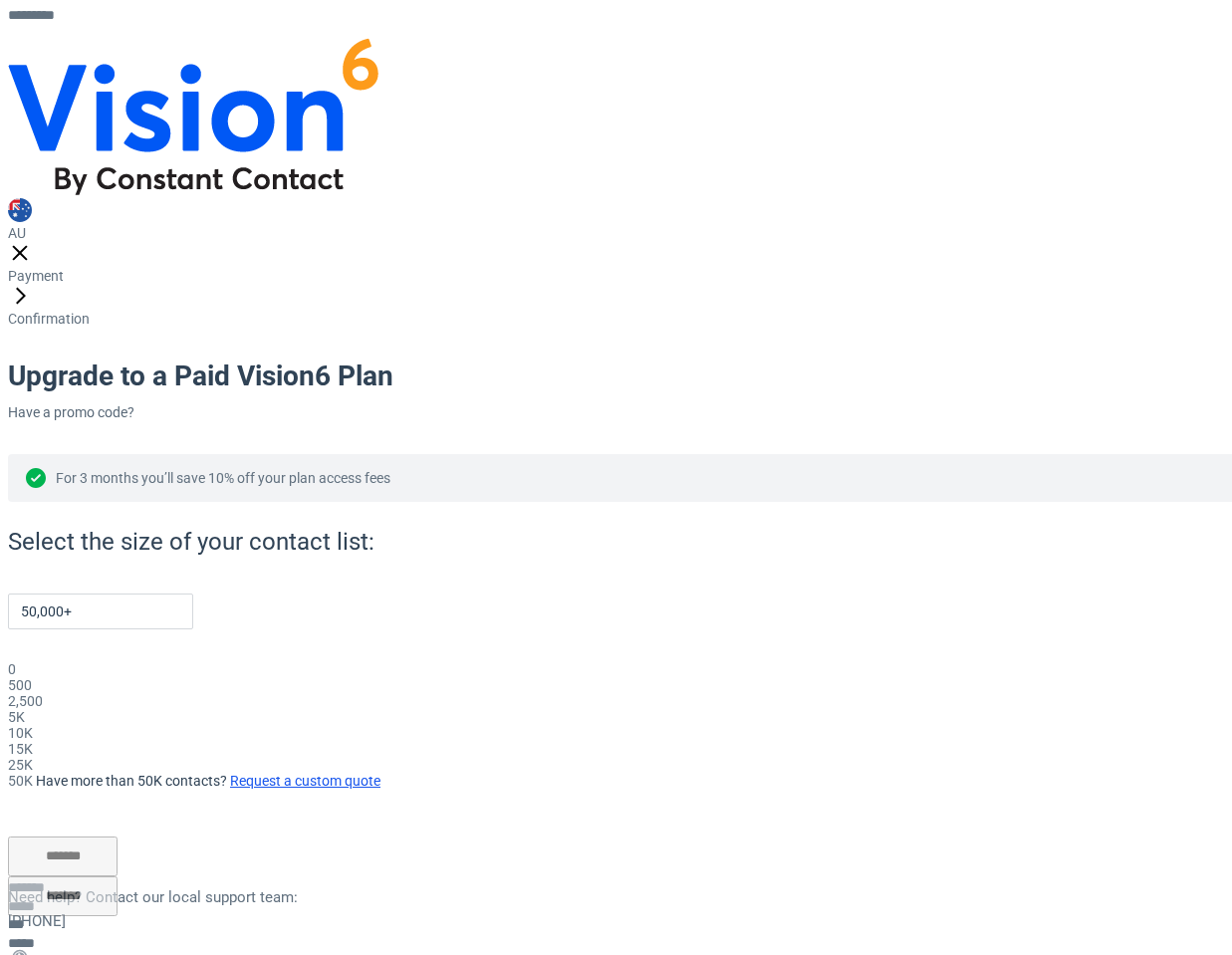 click on "Billing options" at bounding box center [51, 1043] 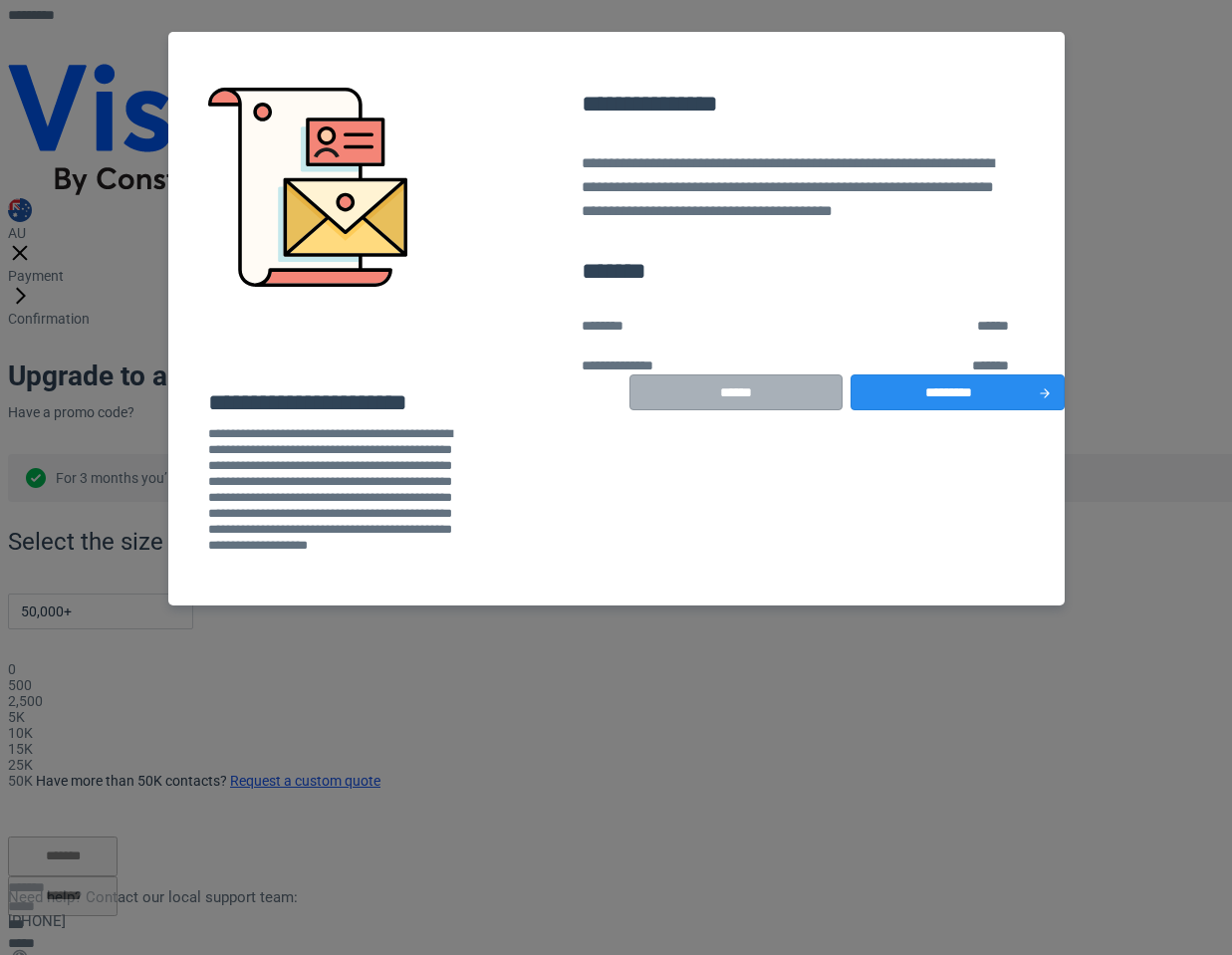 click on "******" at bounding box center (736, 392) 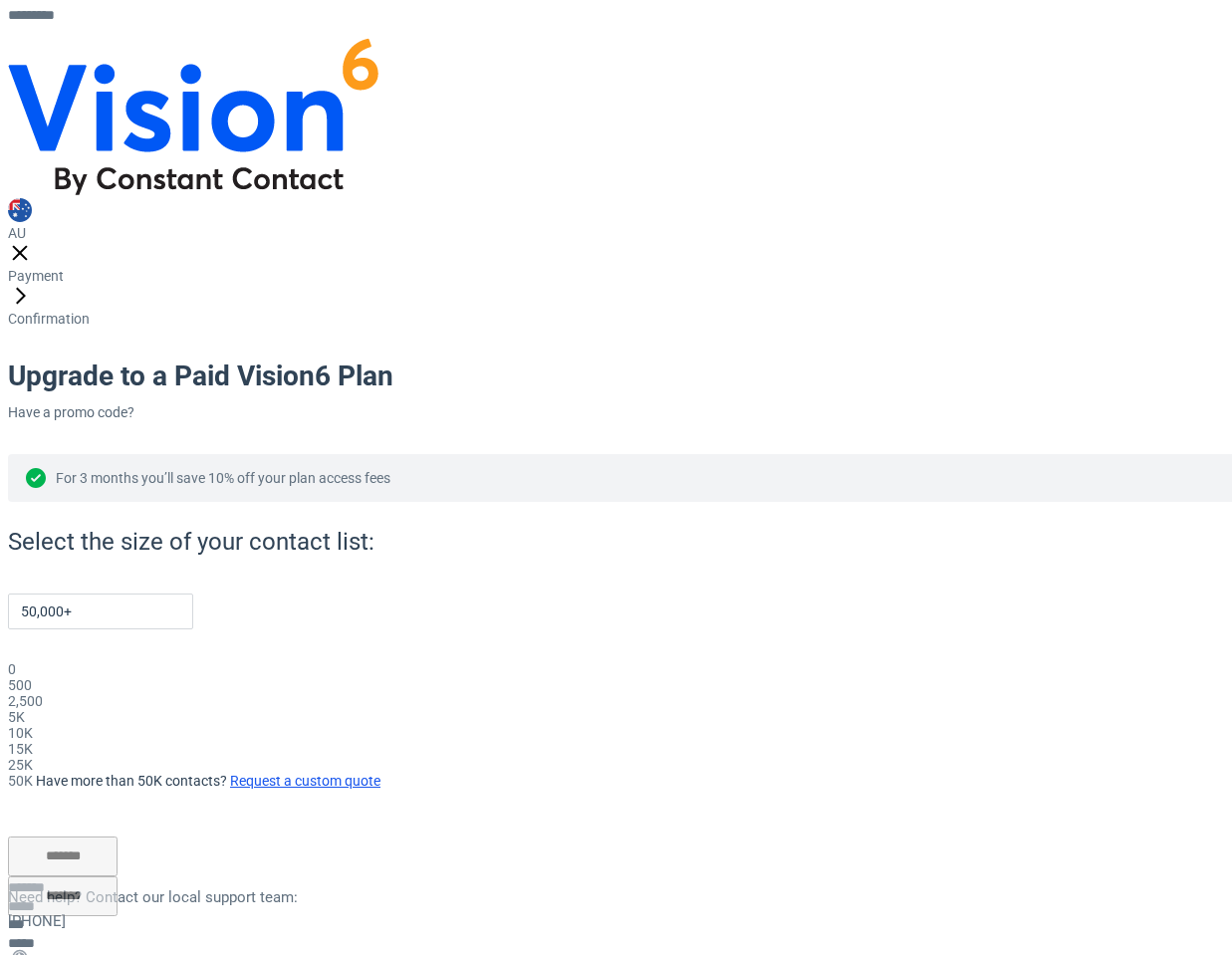 click on "Select the size of your contact list:
50,000+
0
500
2,500
5K
10K
15K
25K
50K
Have more than 50K contacts?   Request a custom quote" at bounding box center [514, 657] 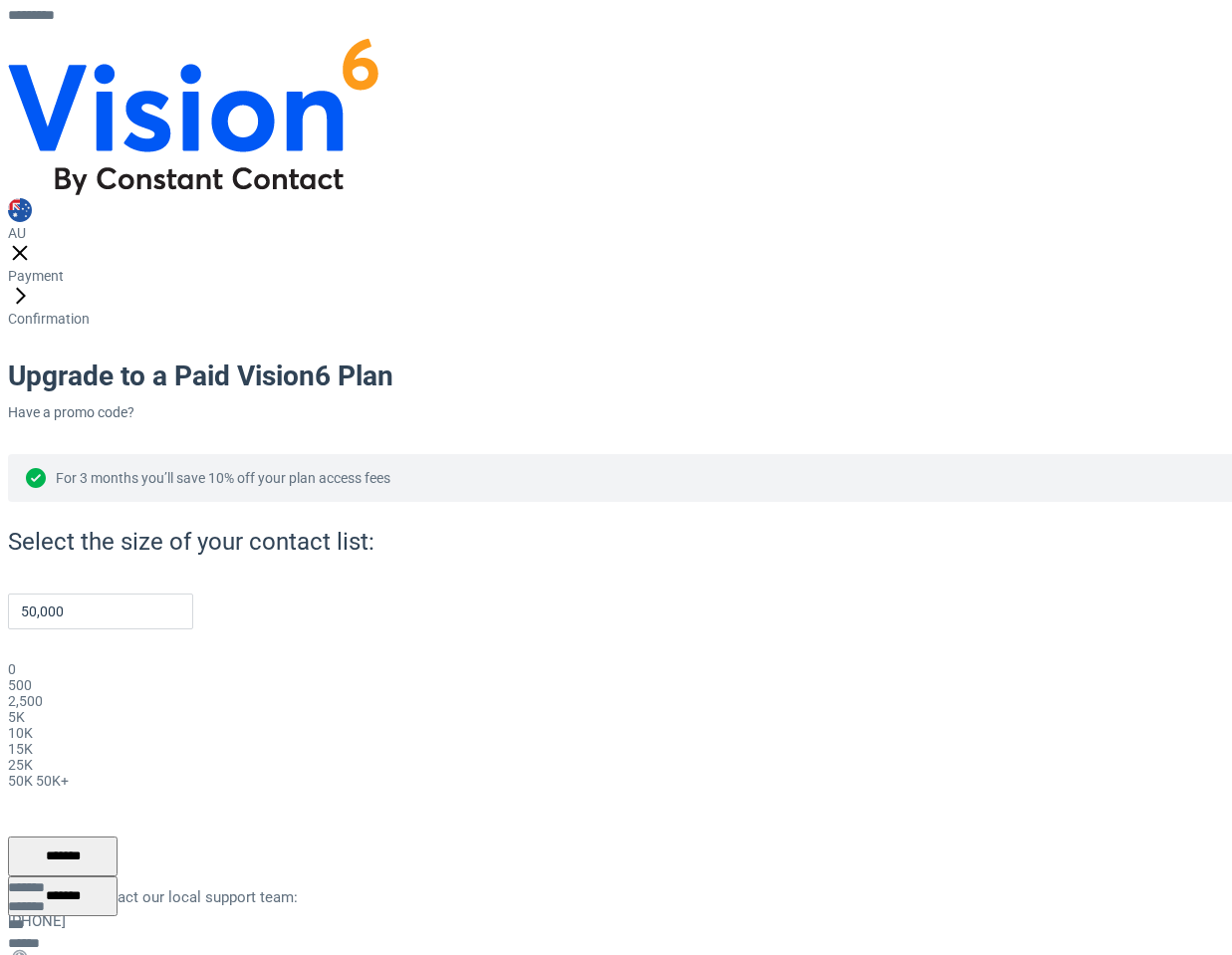 click on "50K+" at bounding box center [52, 781] 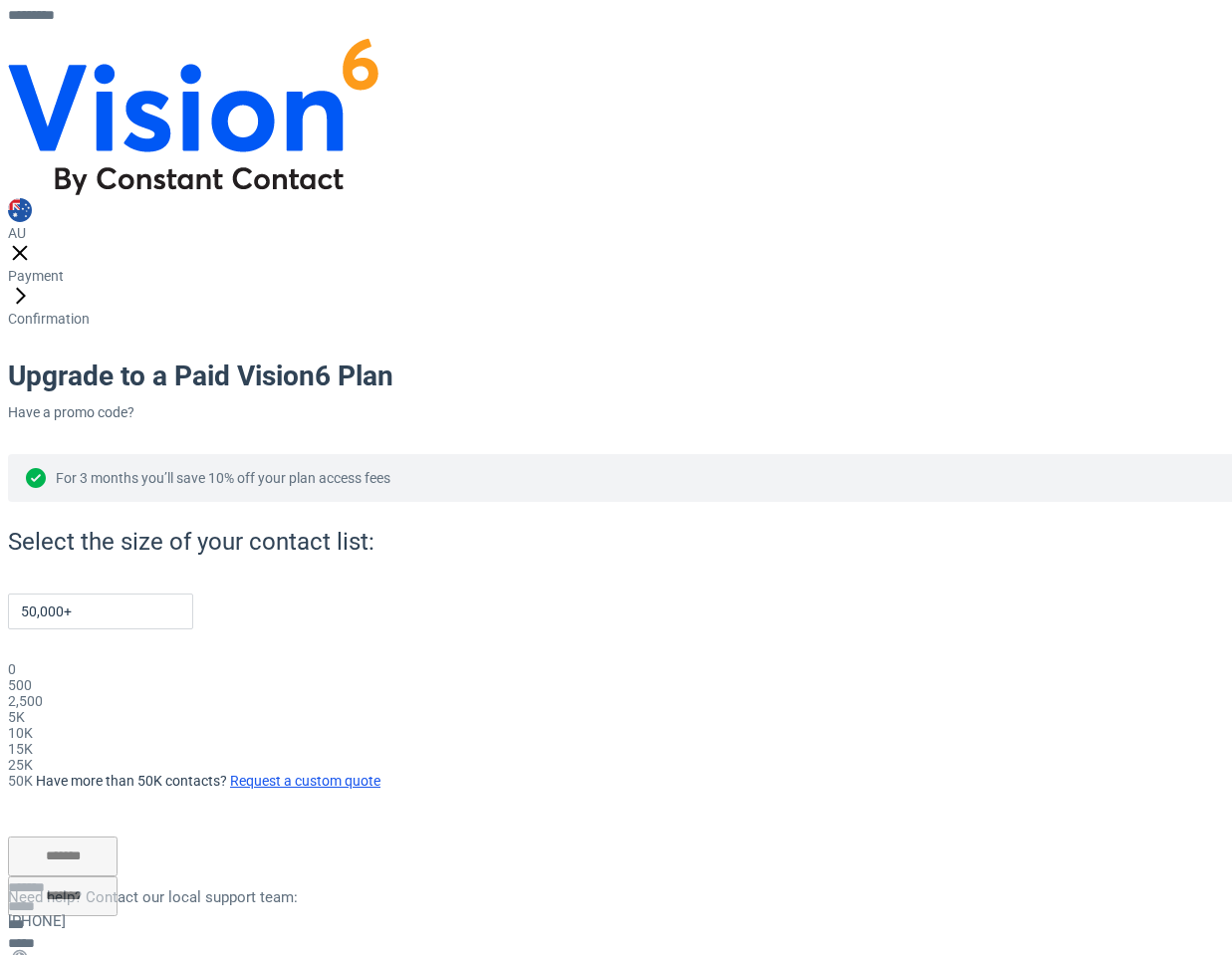 click on "50K" at bounding box center [20, 781] 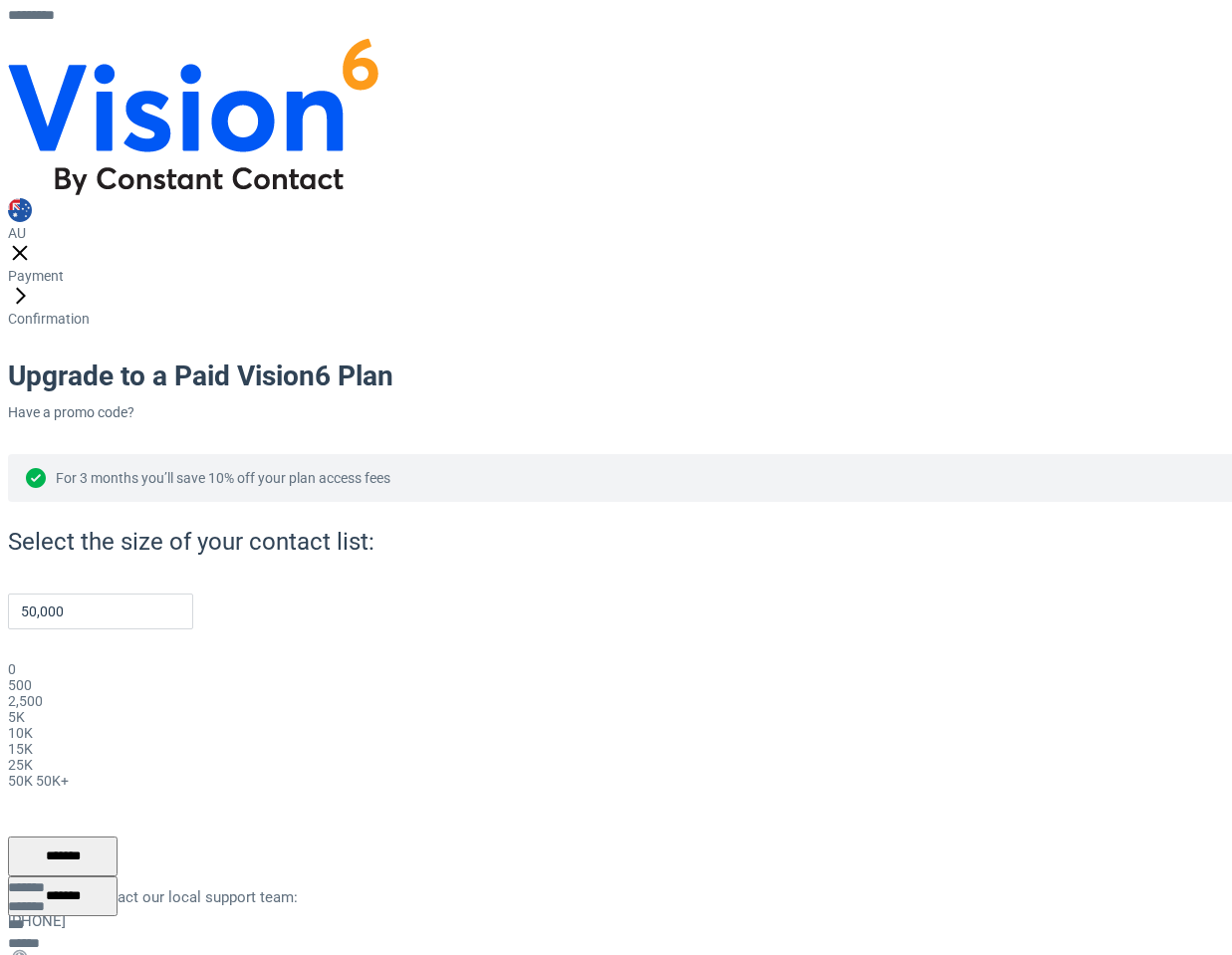 click on "Select the size of your contact list:
50,000
0
500
2,500
5K
10K
15K
25K
50K
50K+" at bounding box center [514, 657] 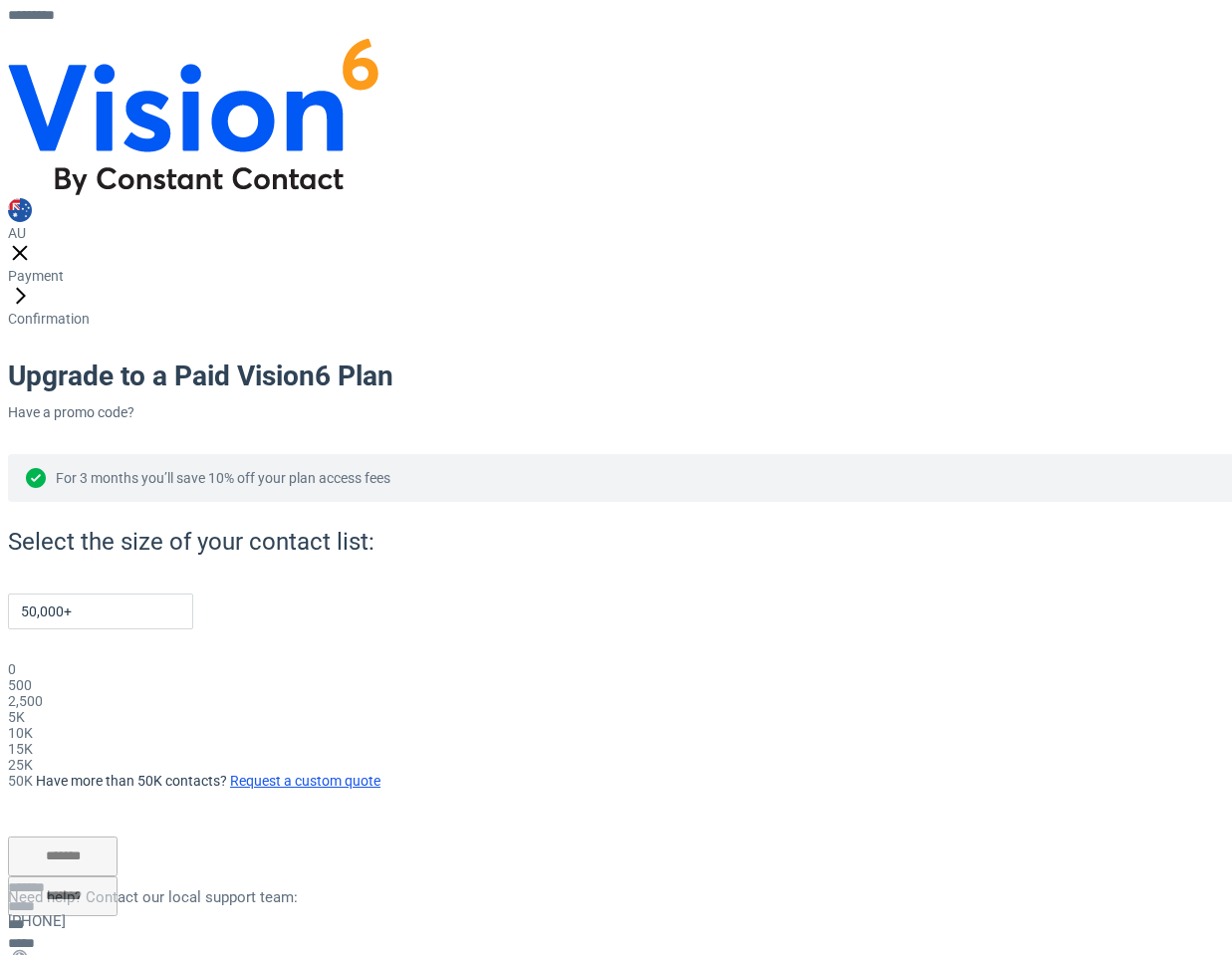 click on "Billing options" at bounding box center (51, 1043) 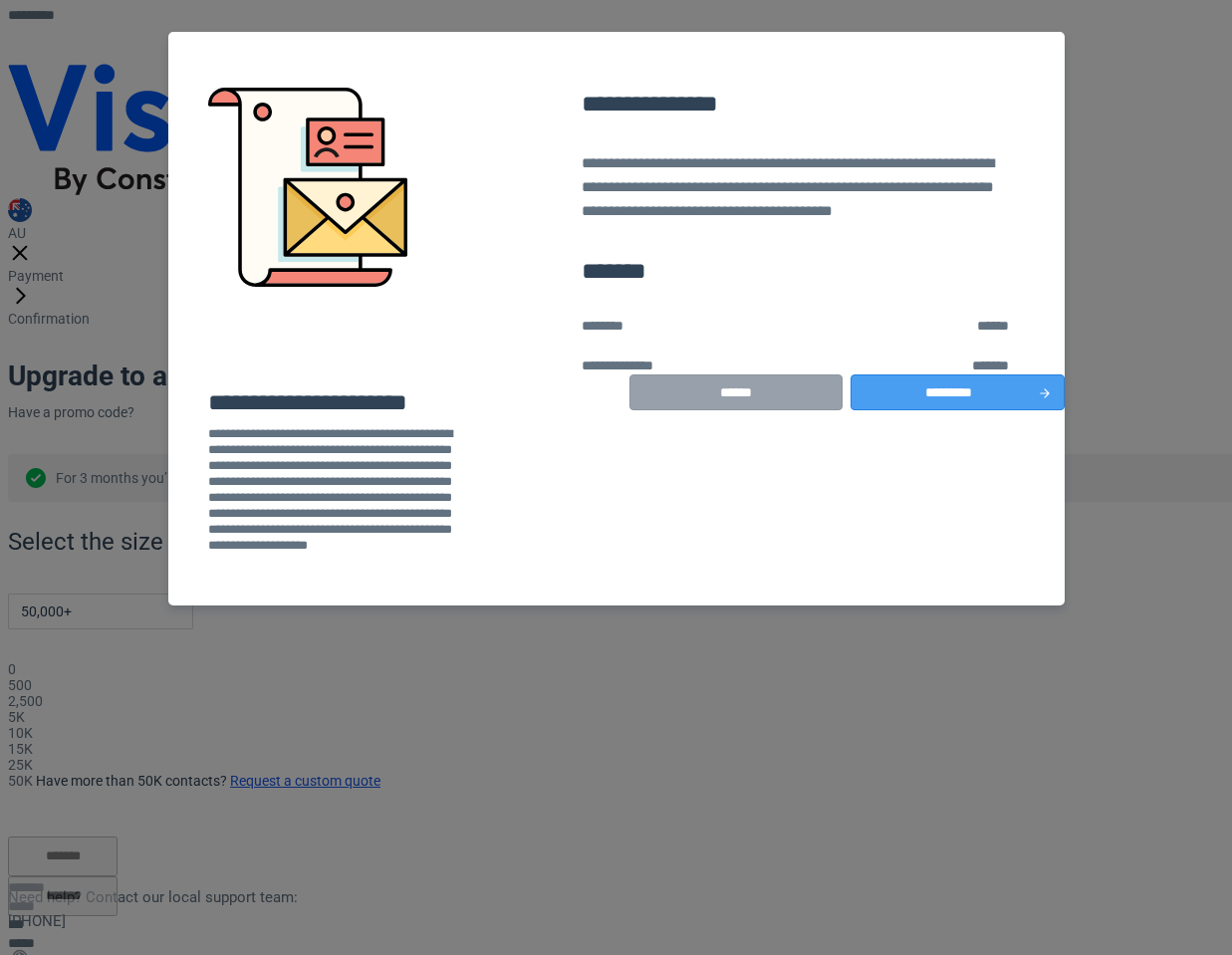 click on "*********" at bounding box center [957, 392] 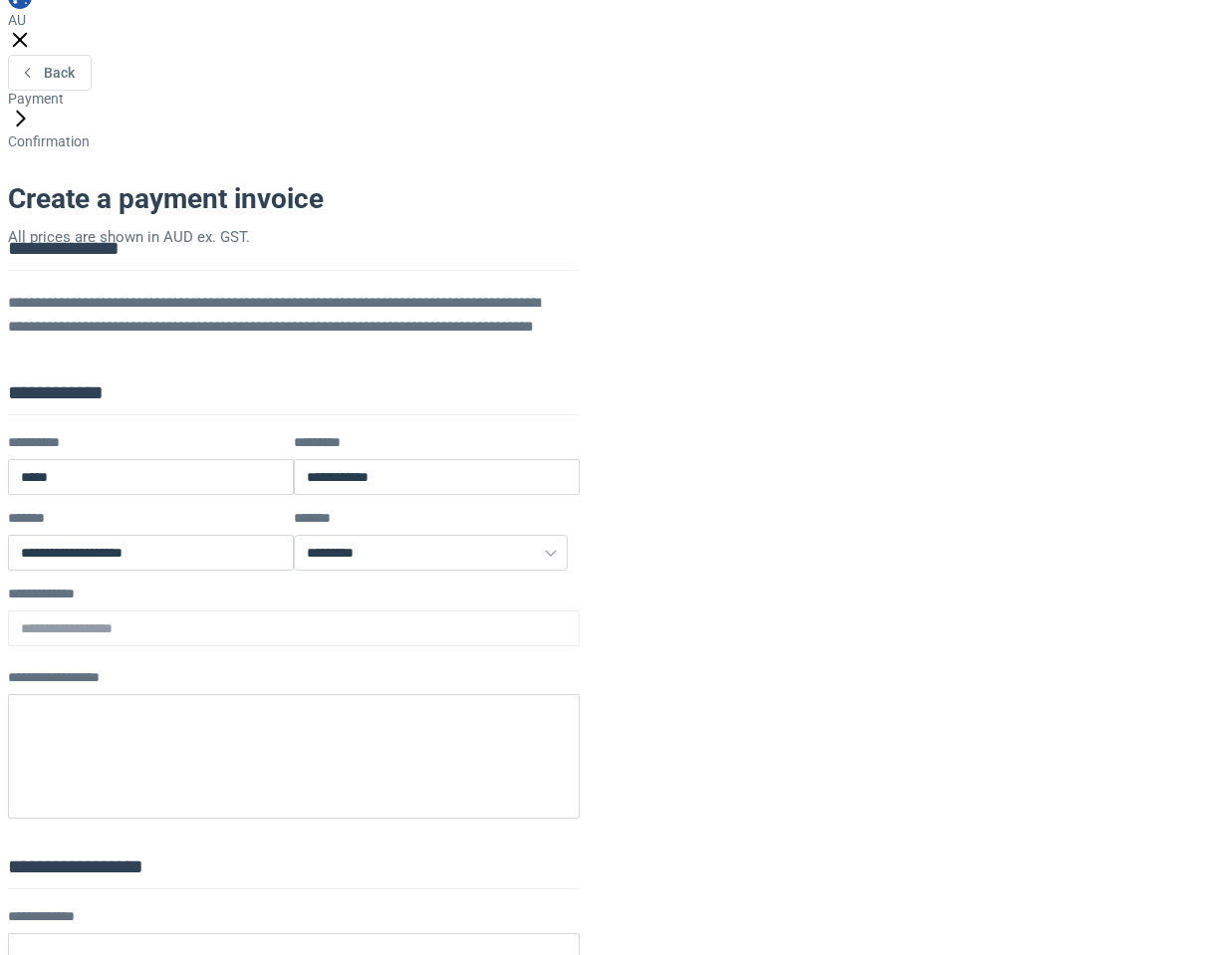 scroll, scrollTop: 0, scrollLeft: 0, axis: both 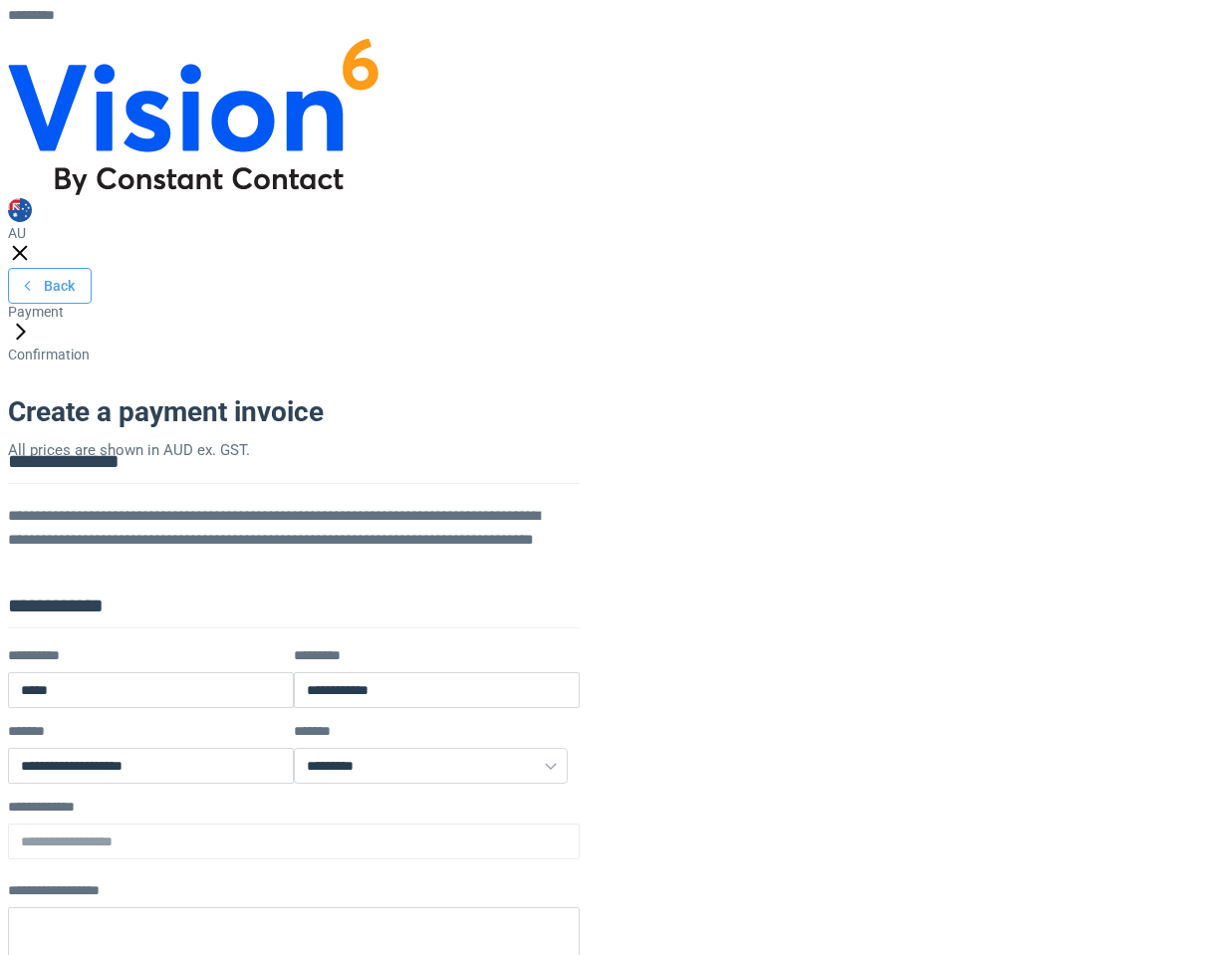 click on "Back" at bounding box center [50, 286] 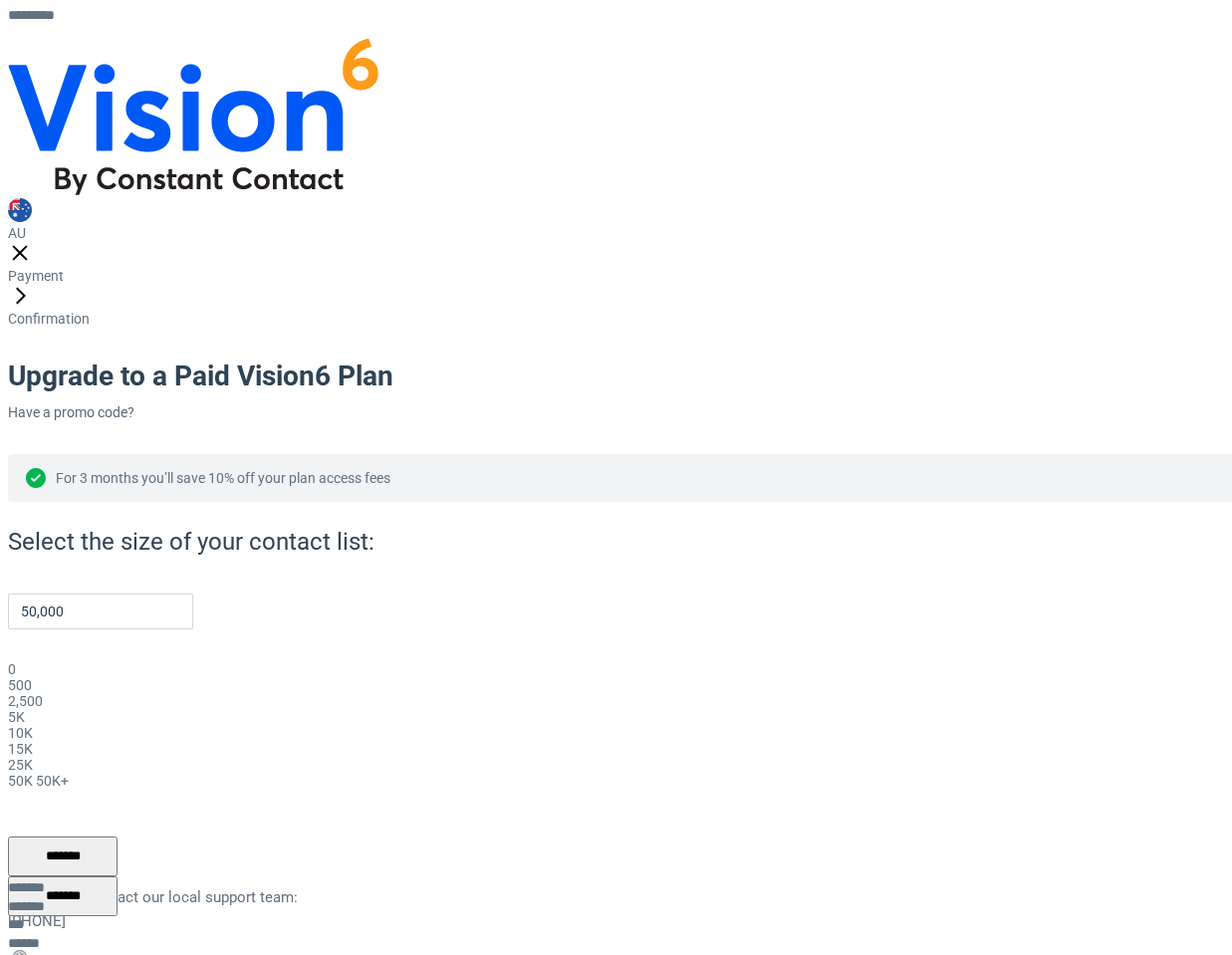 click on "50K+" at bounding box center (52, 781) 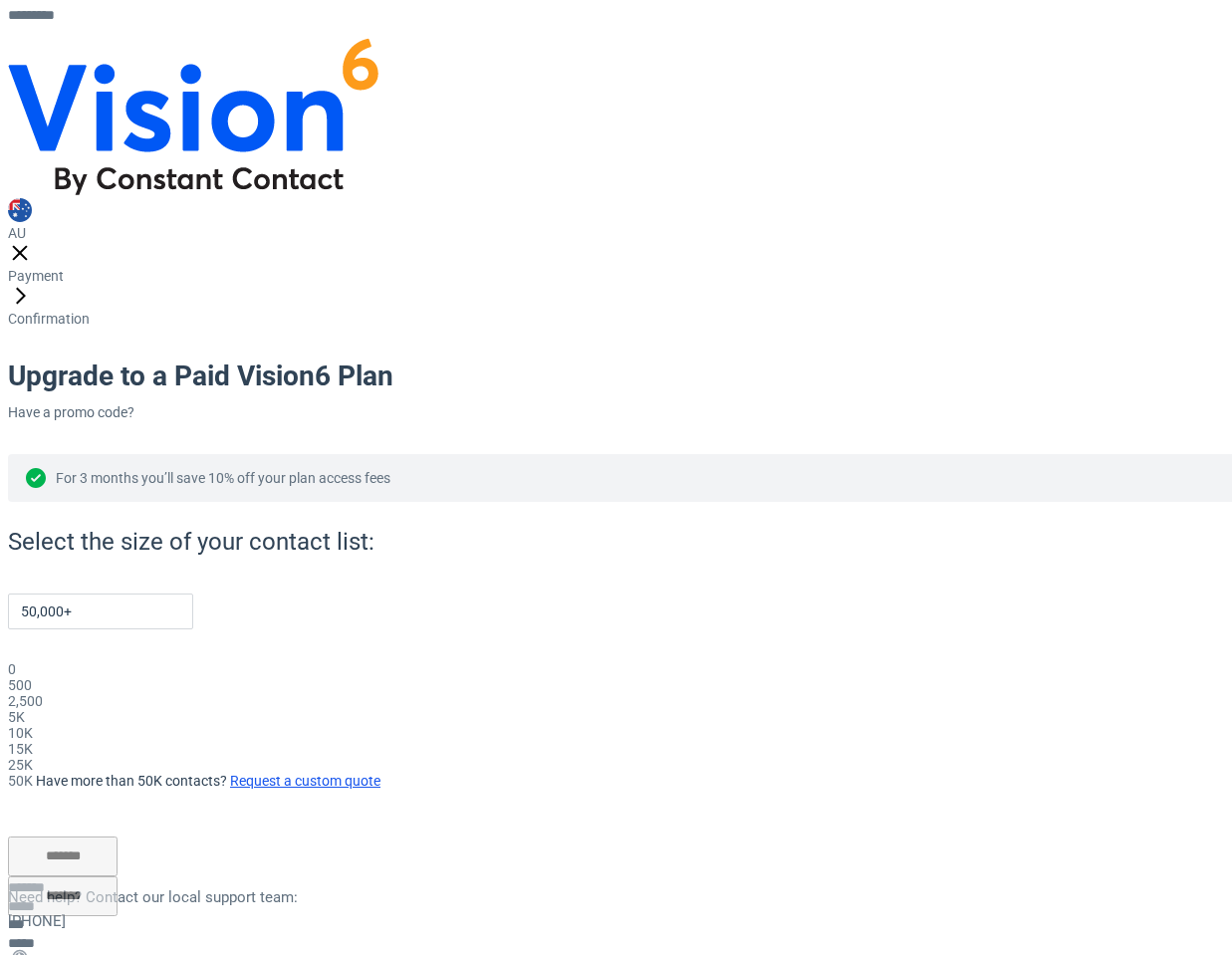 click on "Billing options" at bounding box center [51, 1043] 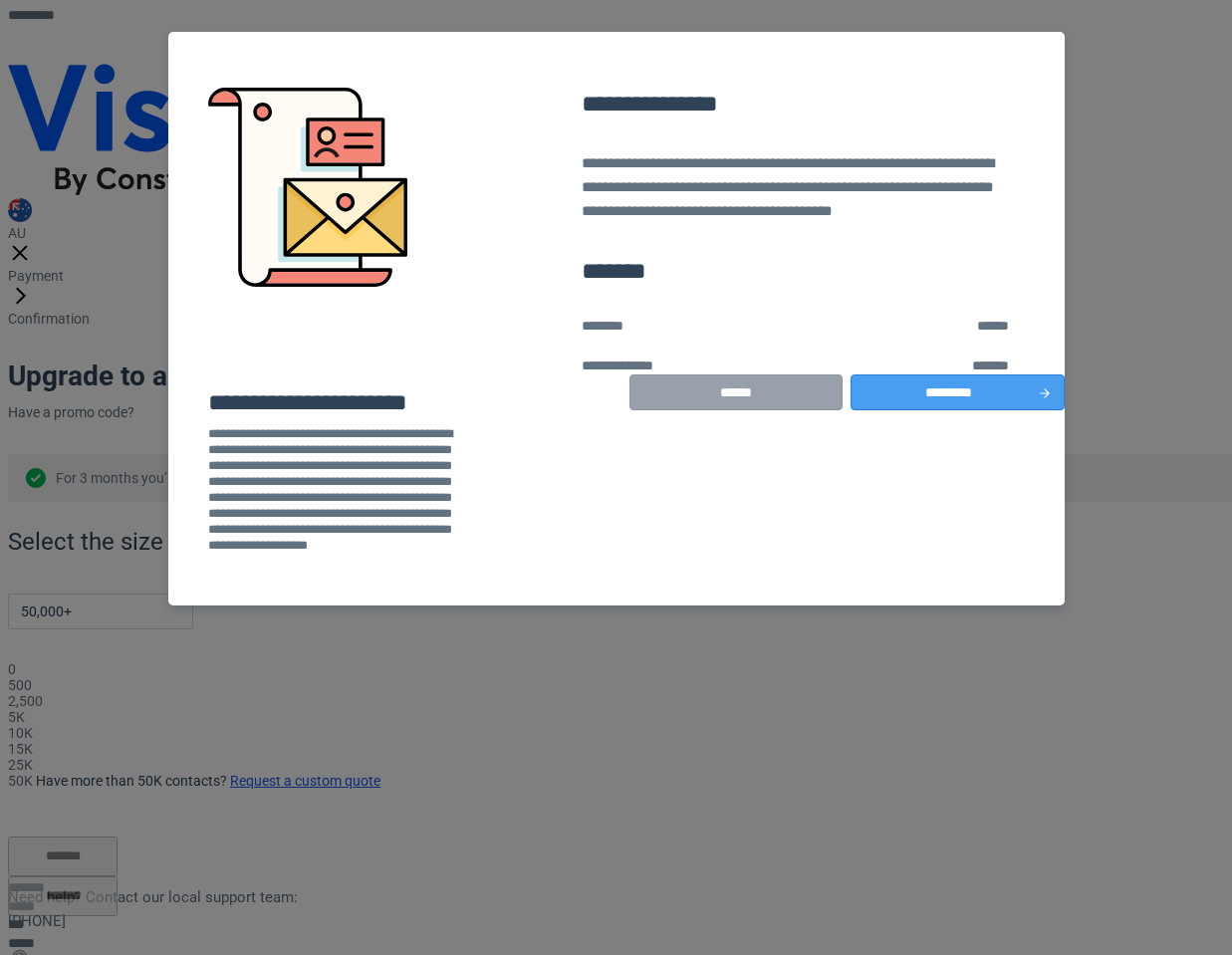 click on "*********" at bounding box center [957, 392] 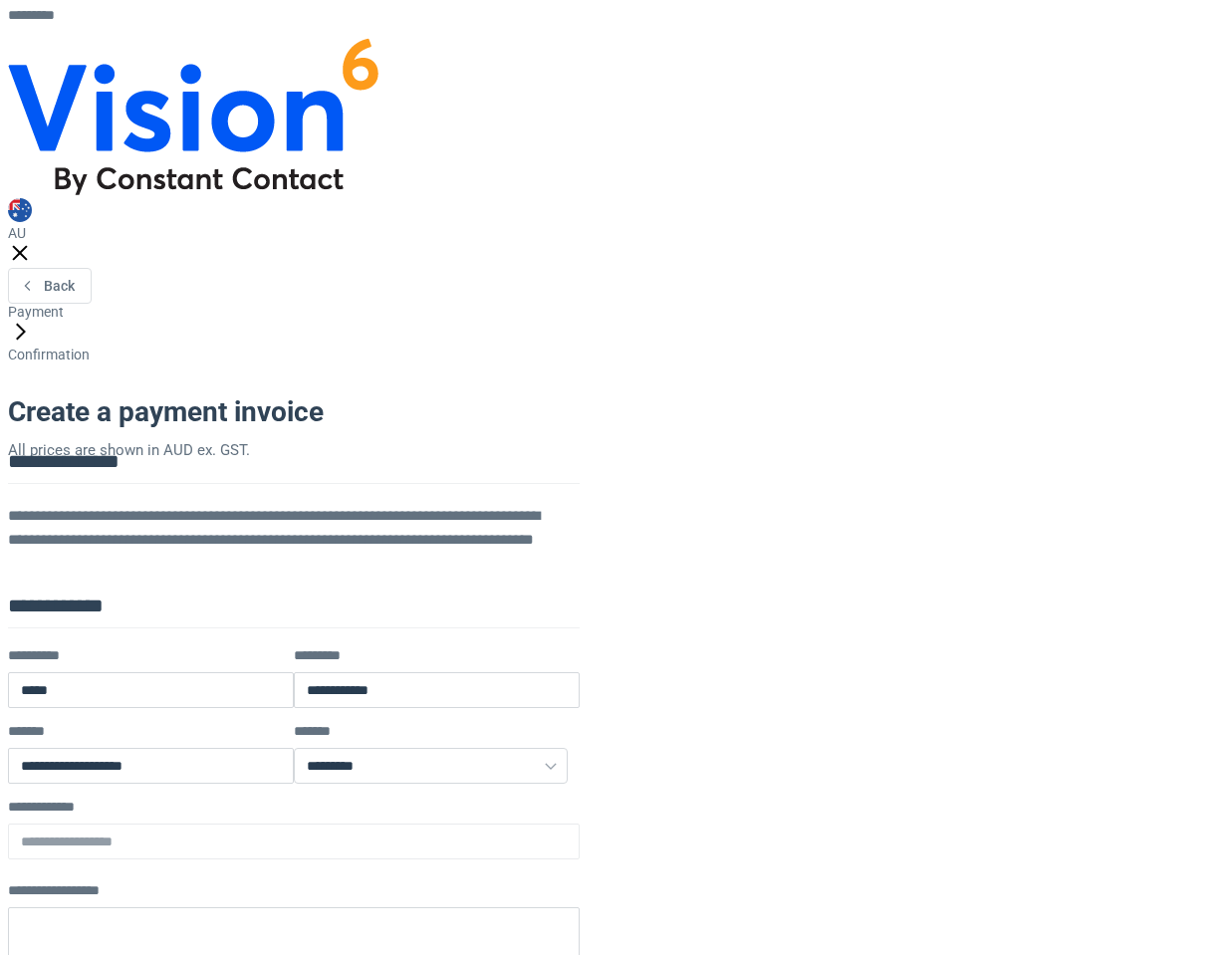 scroll, scrollTop: 221, scrollLeft: 0, axis: vertical 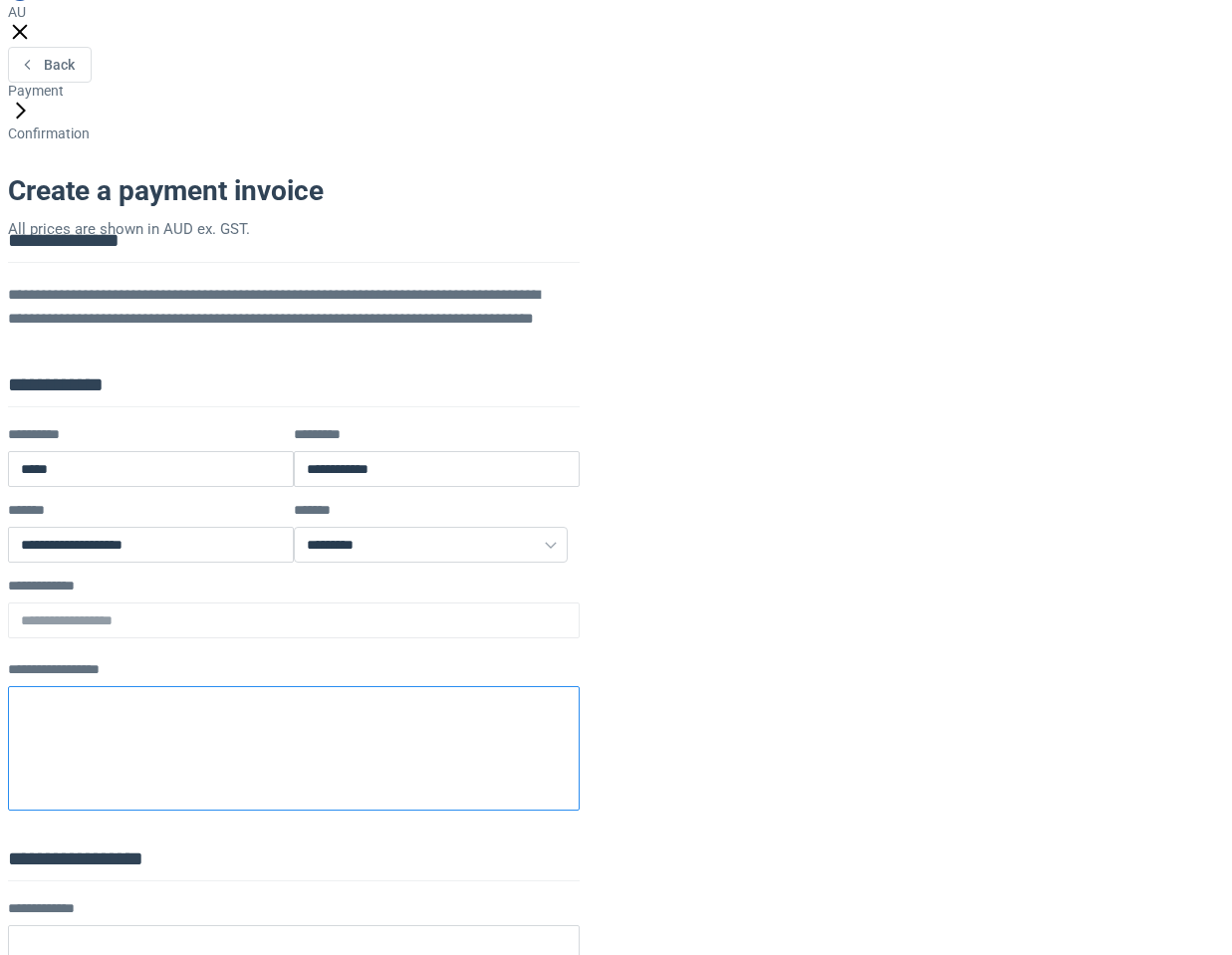 click at bounding box center [294, 748] 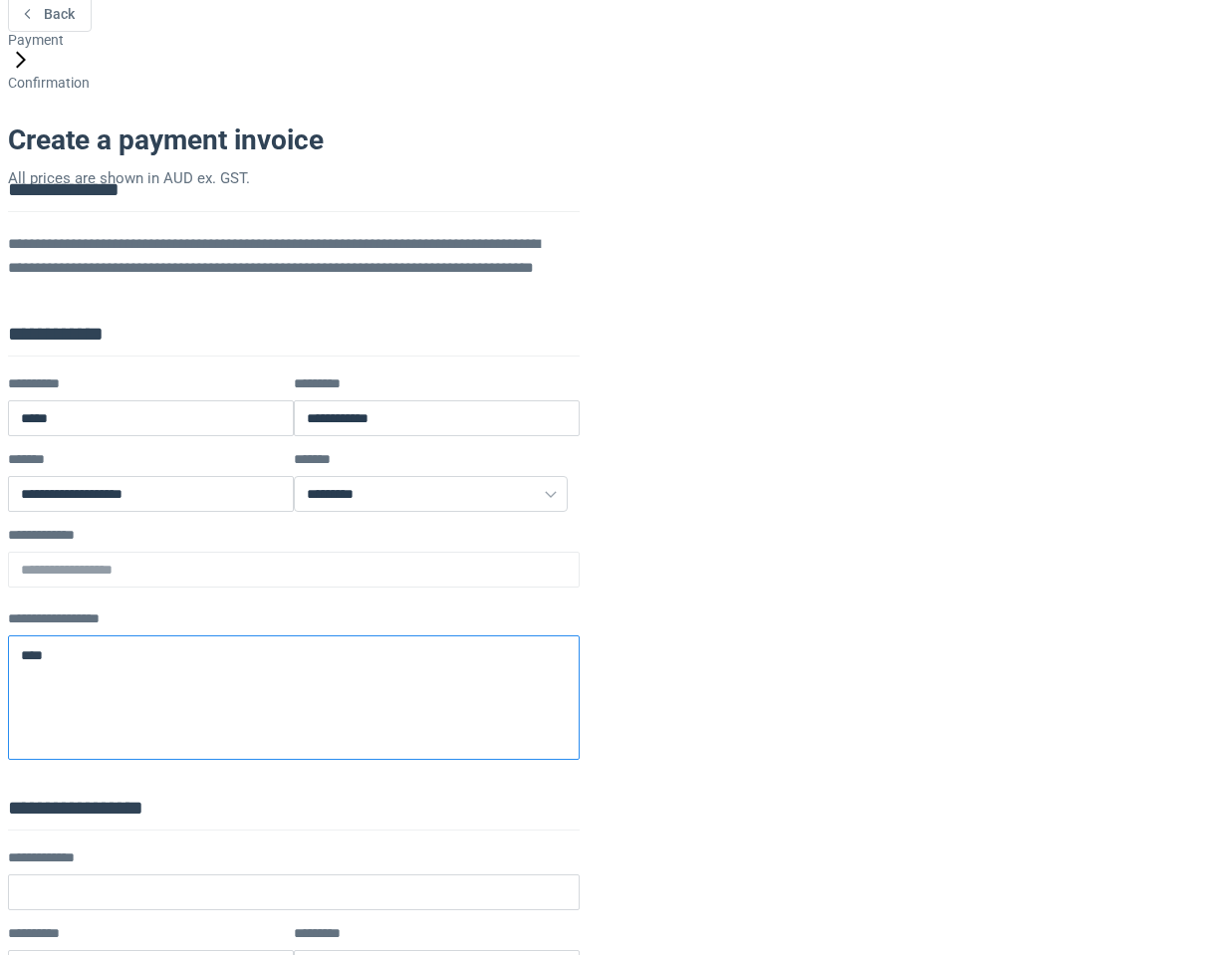 scroll, scrollTop: 555, scrollLeft: 0, axis: vertical 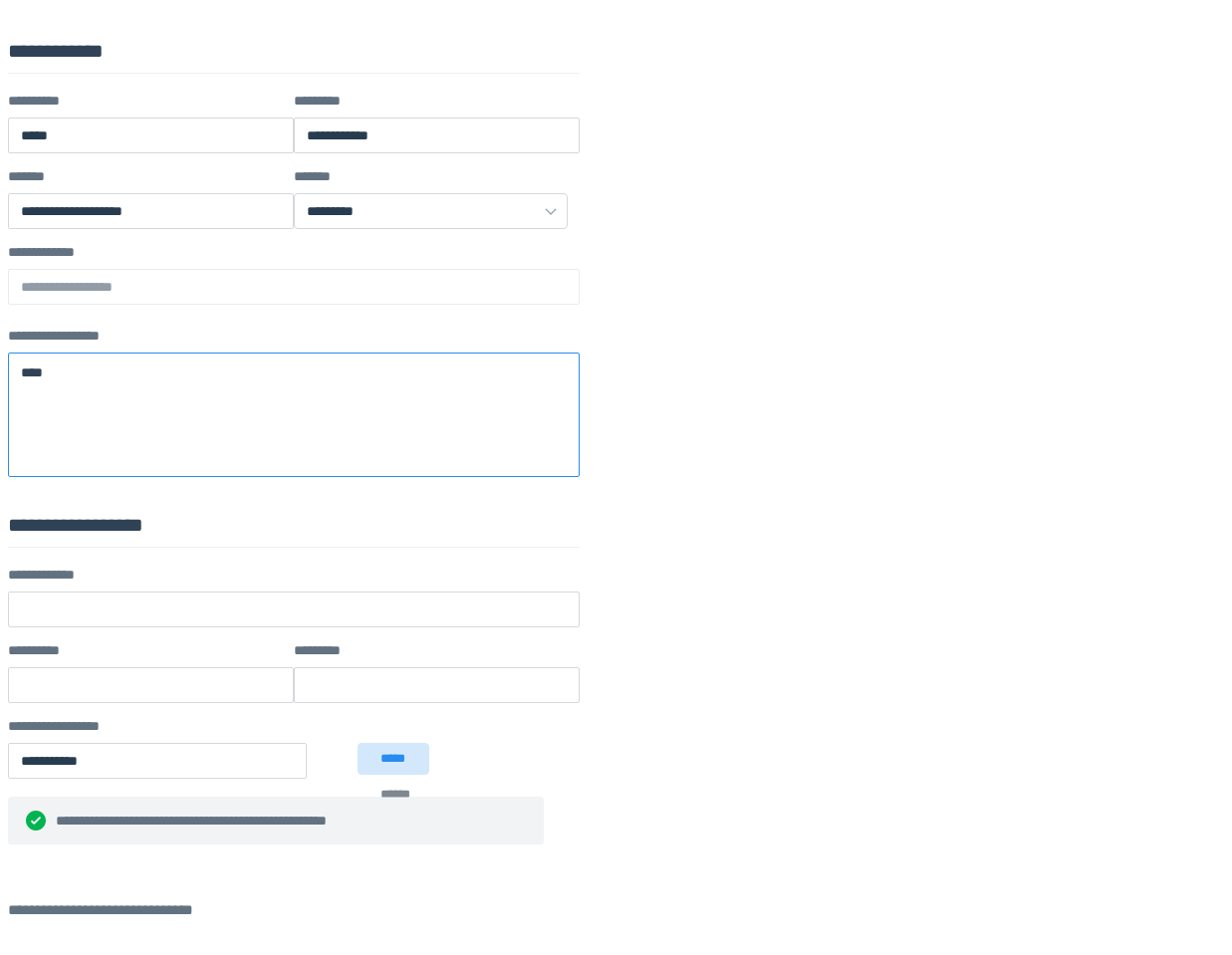 type on "****" 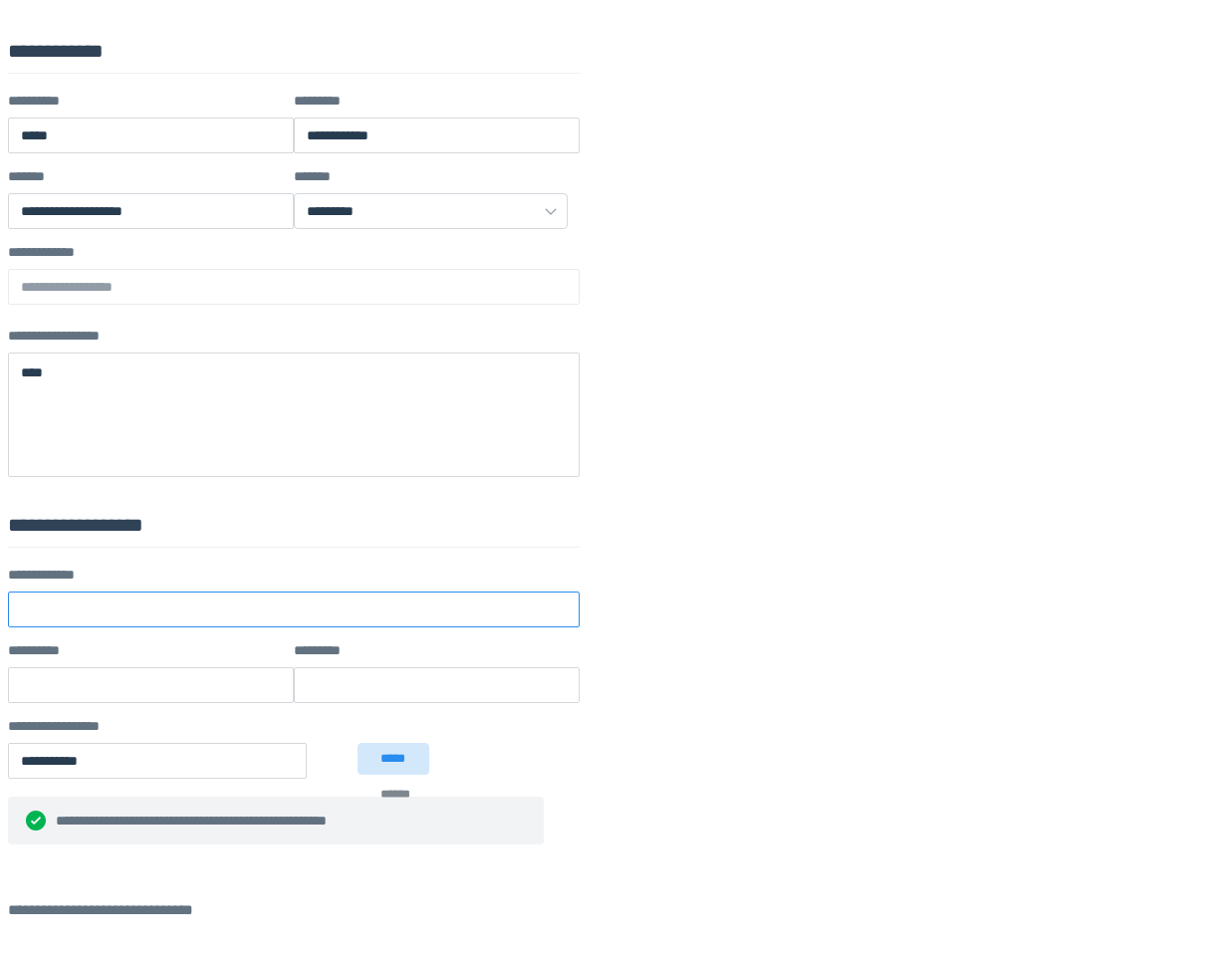 click at bounding box center [294, 609] 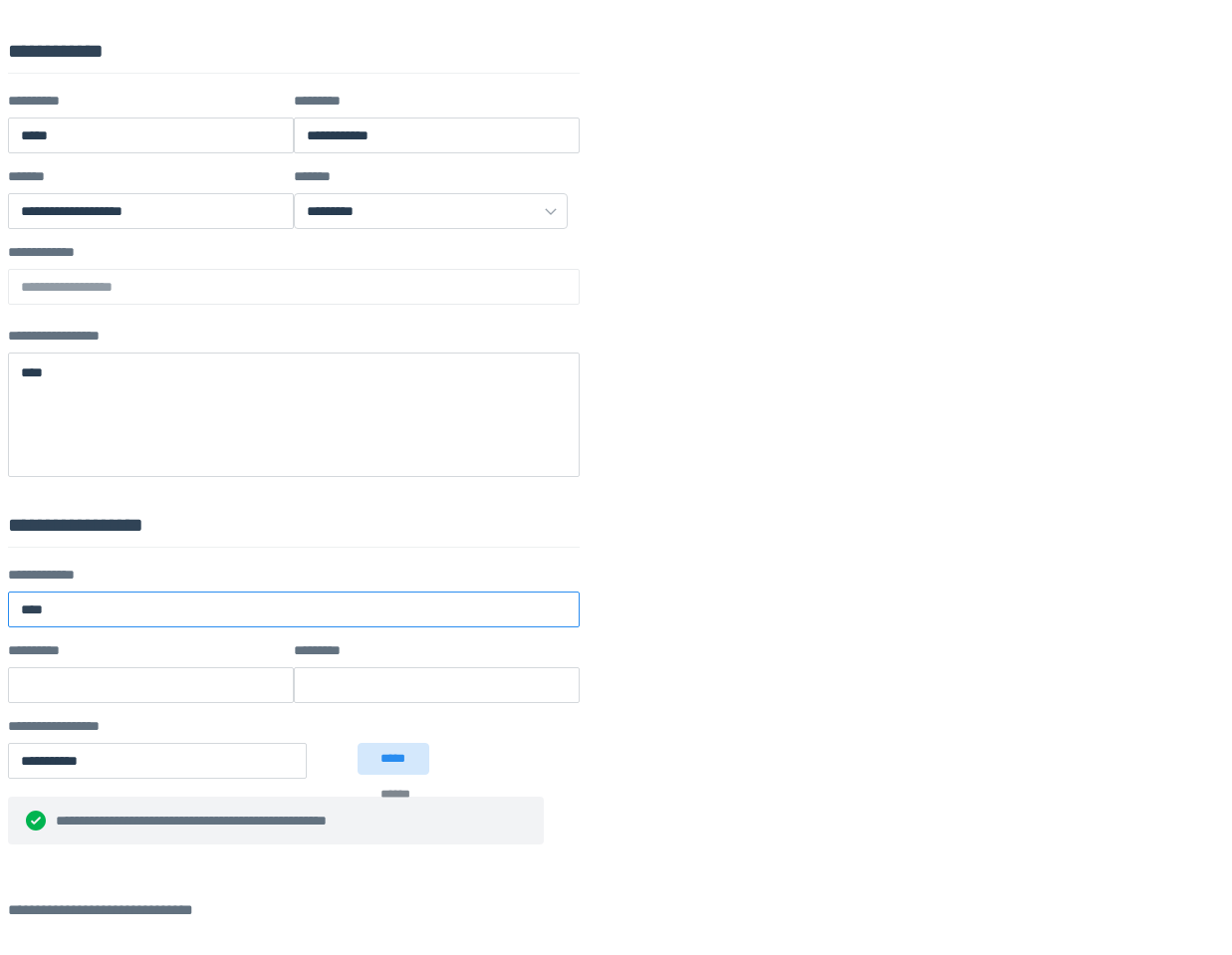 type on "****" 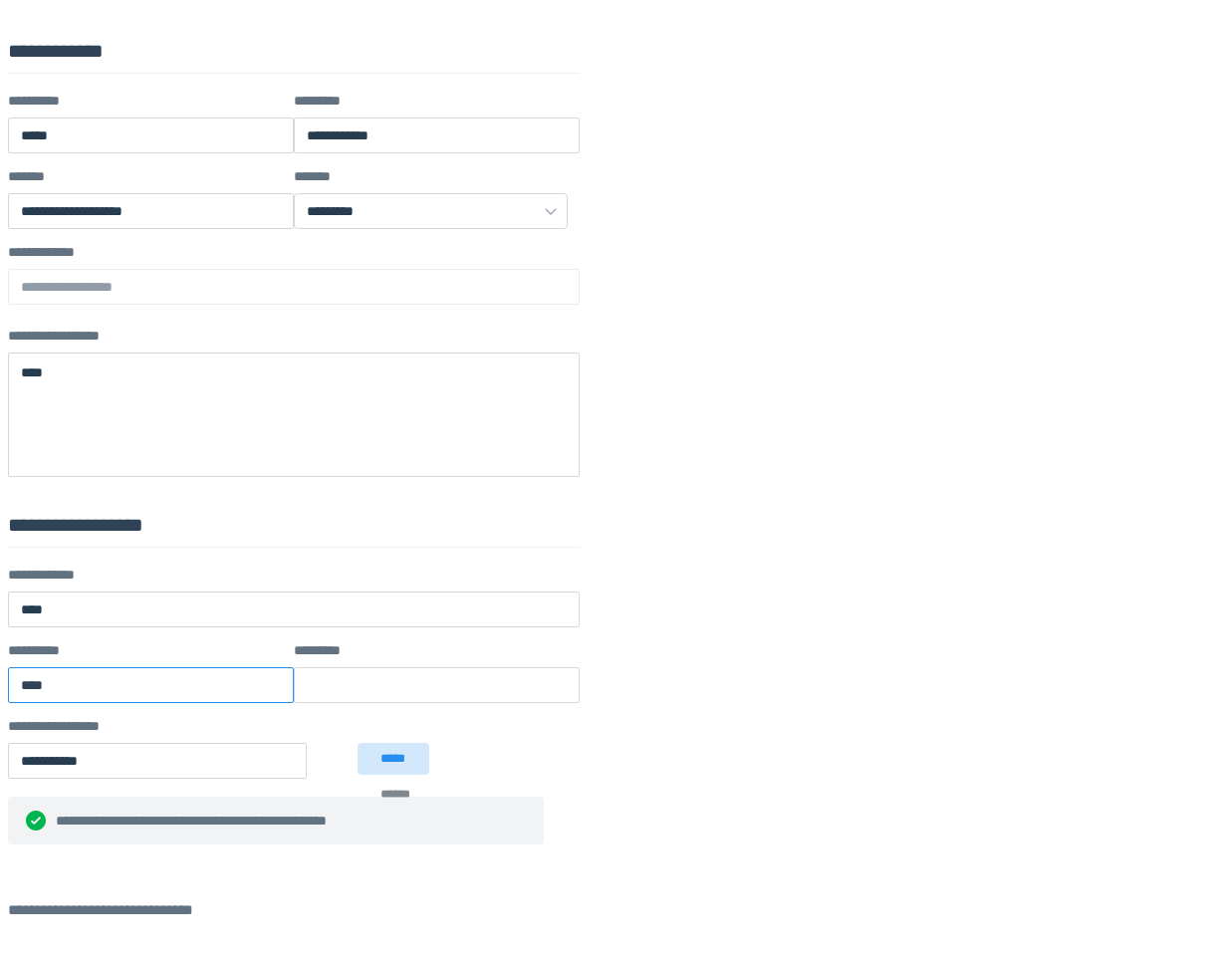 type on "****" 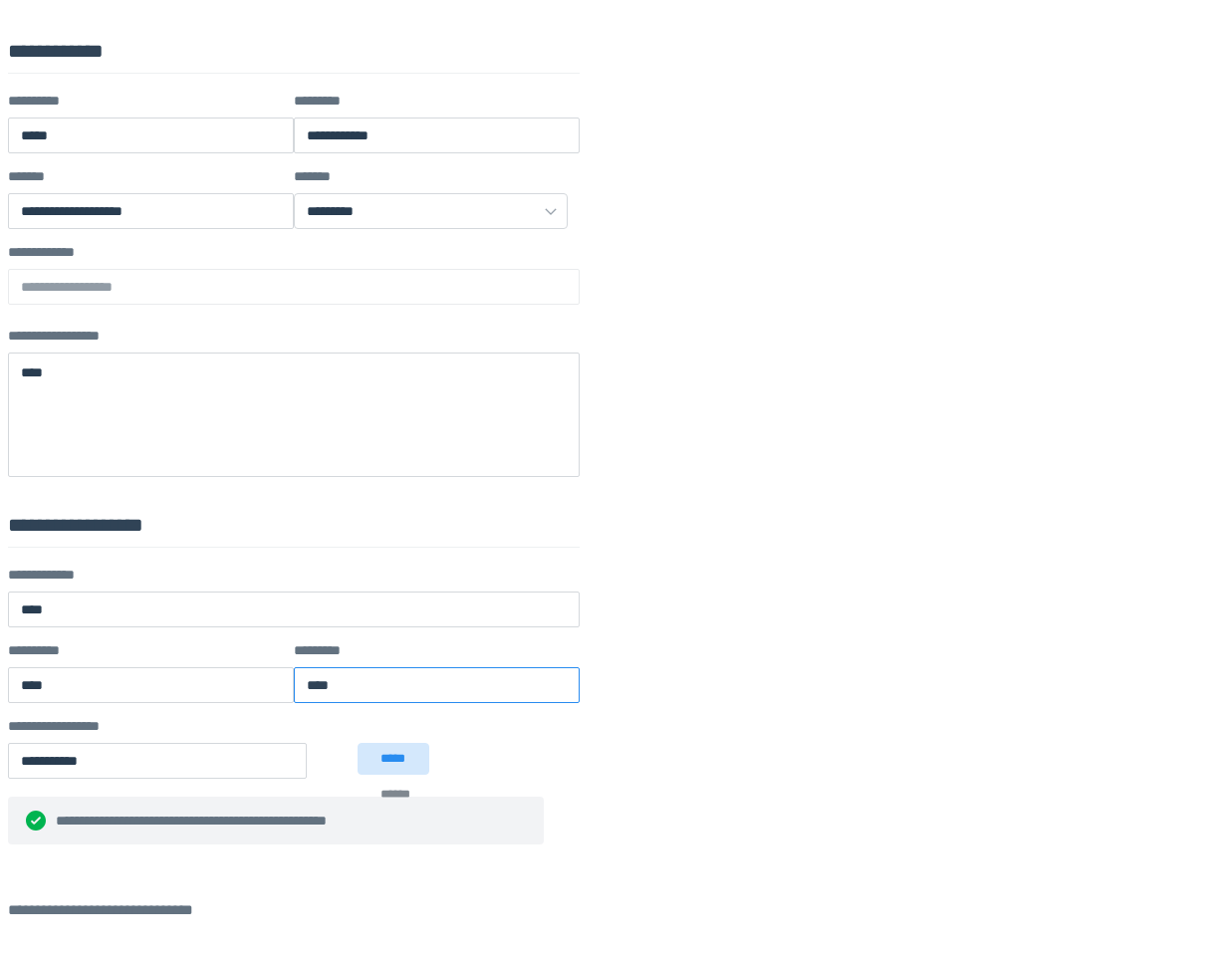 type on "****" 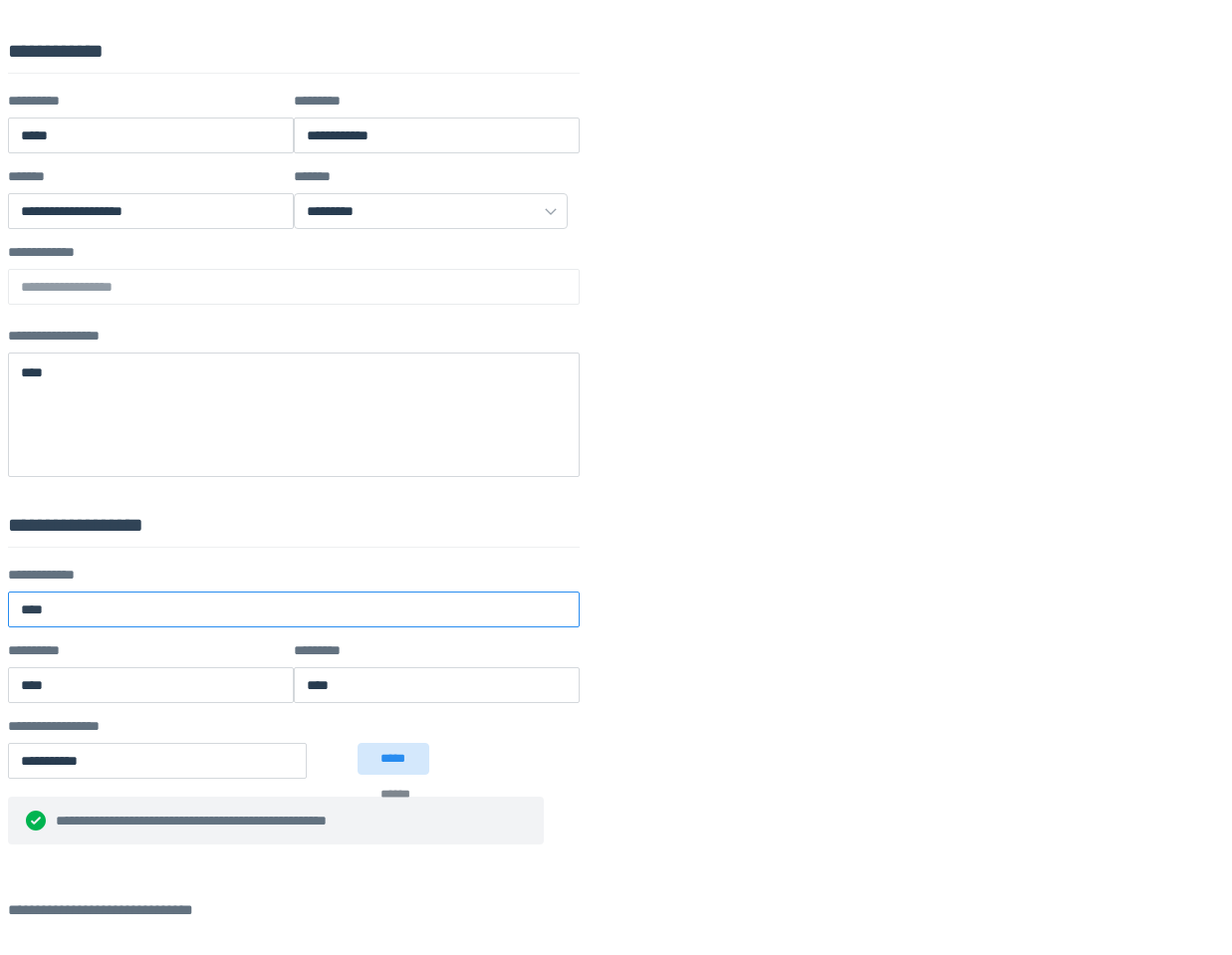 click on "****" at bounding box center [294, 609] 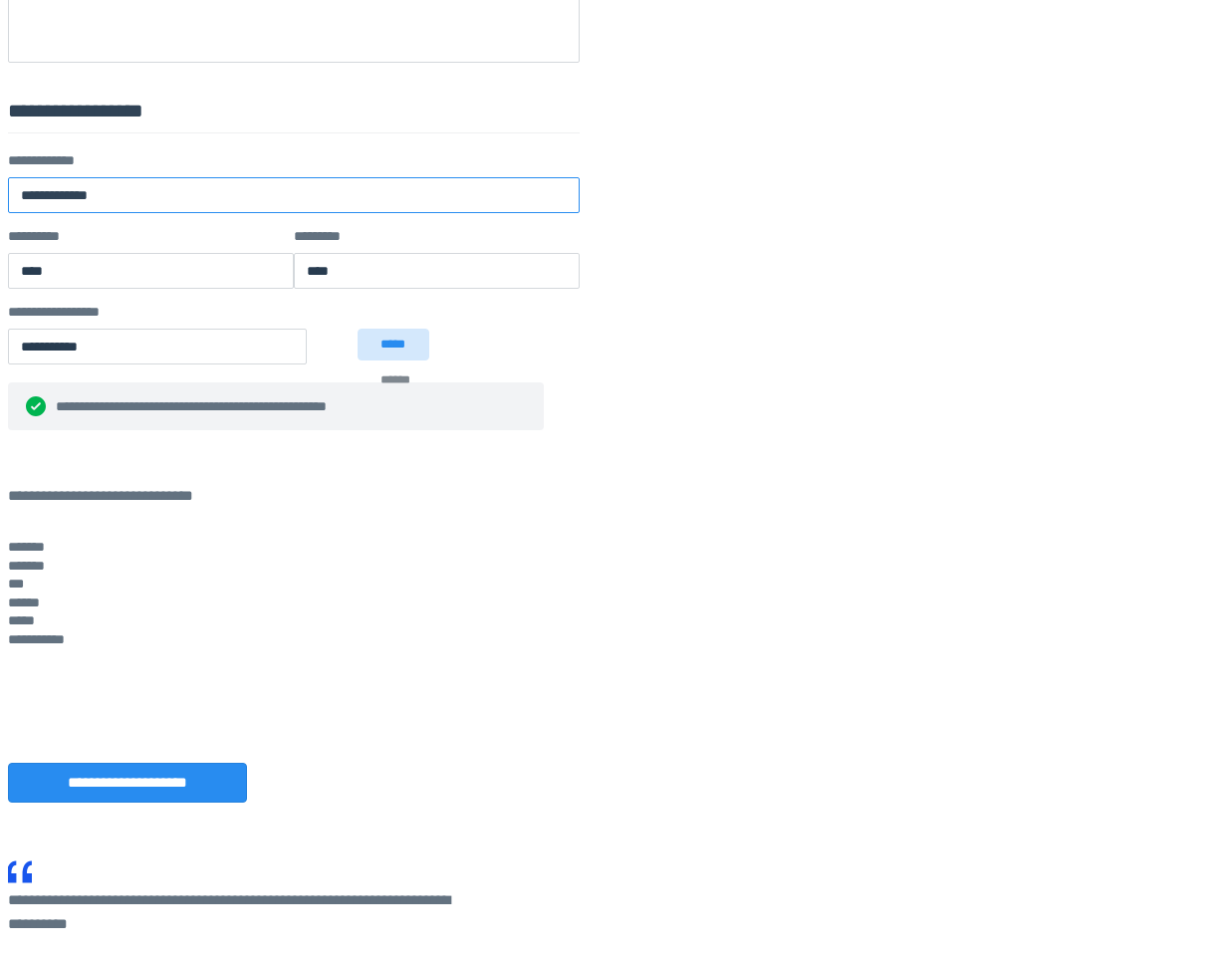 scroll, scrollTop: 1055, scrollLeft: 0, axis: vertical 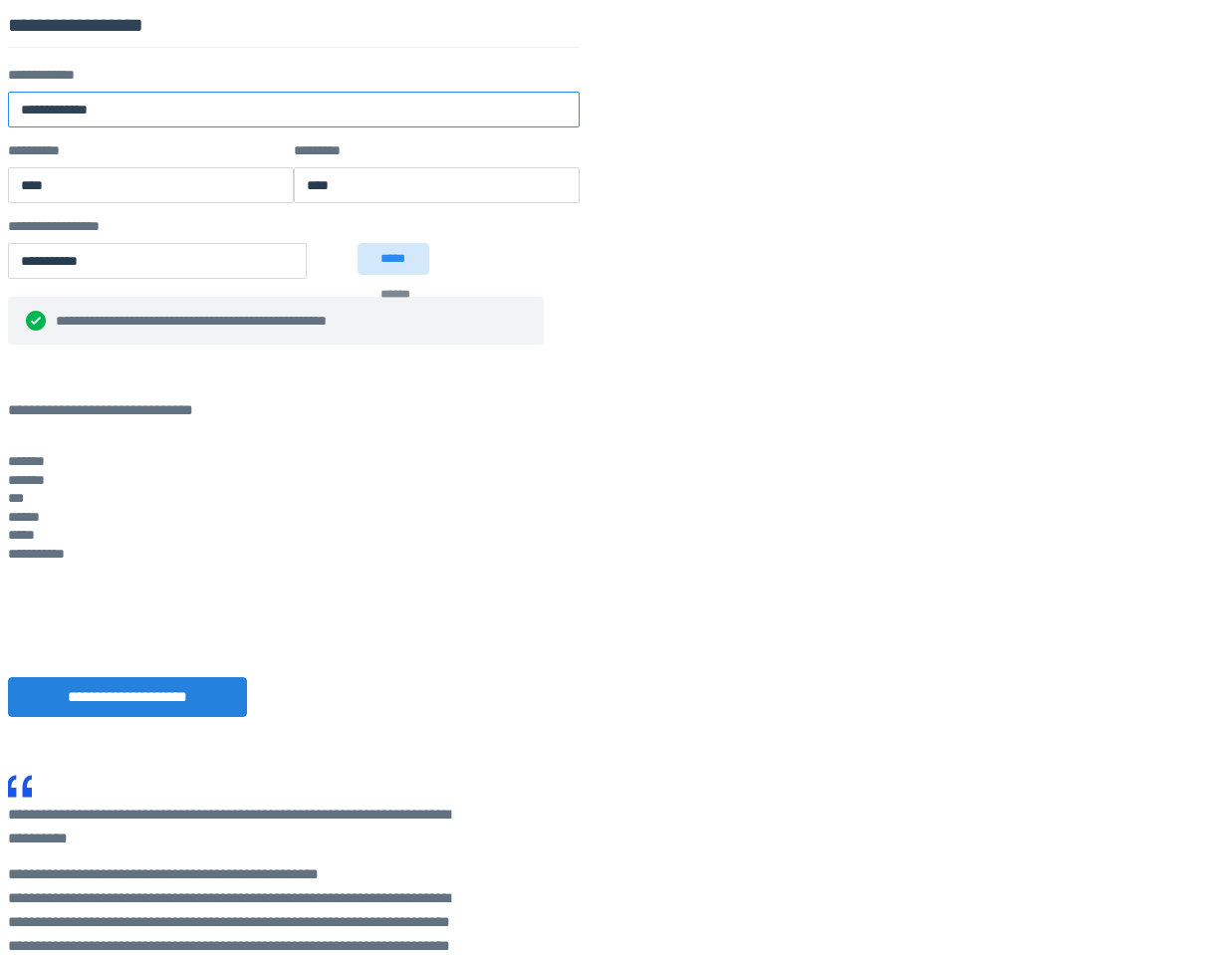 type on "**********" 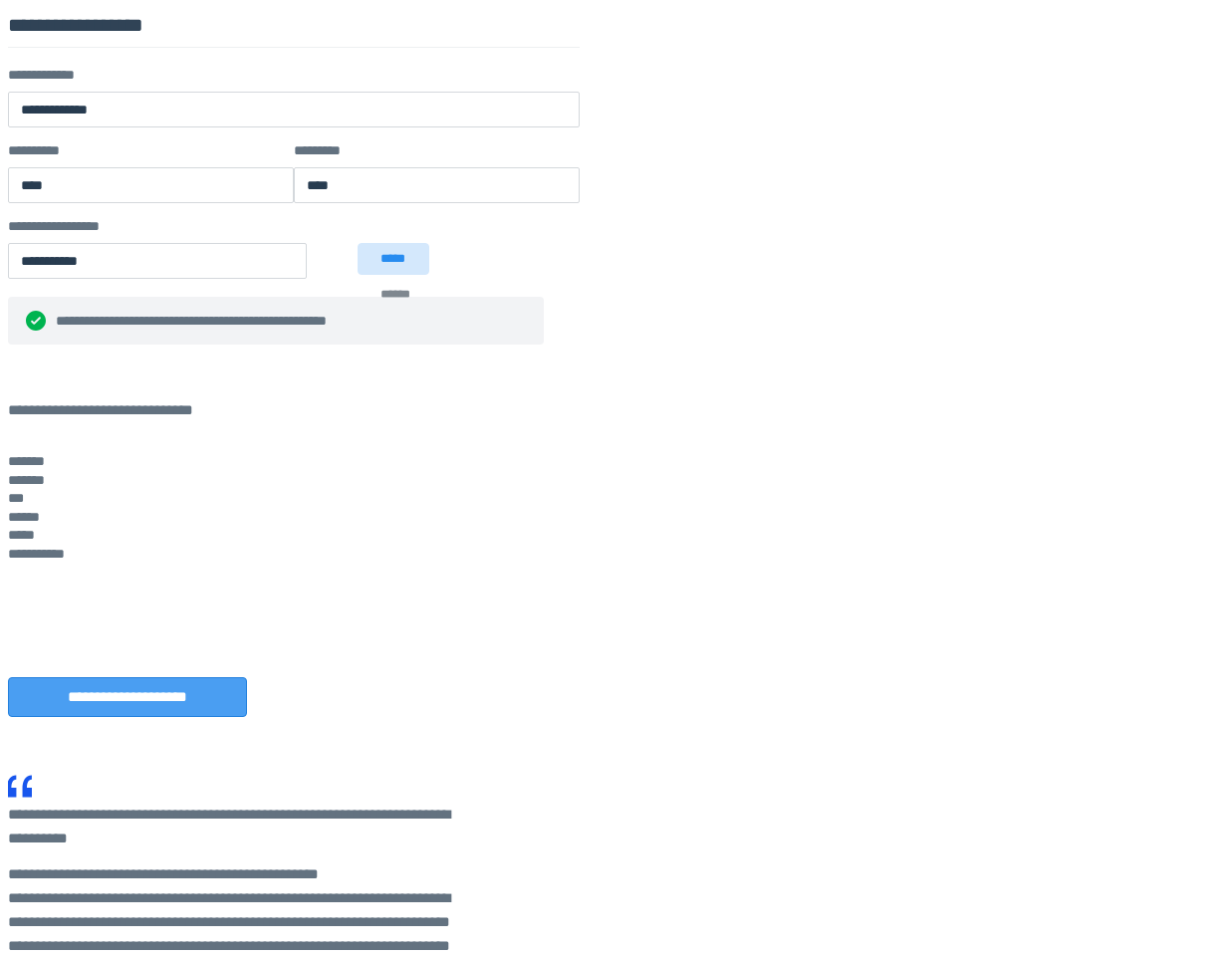 click on "**********" at bounding box center (127, 697) 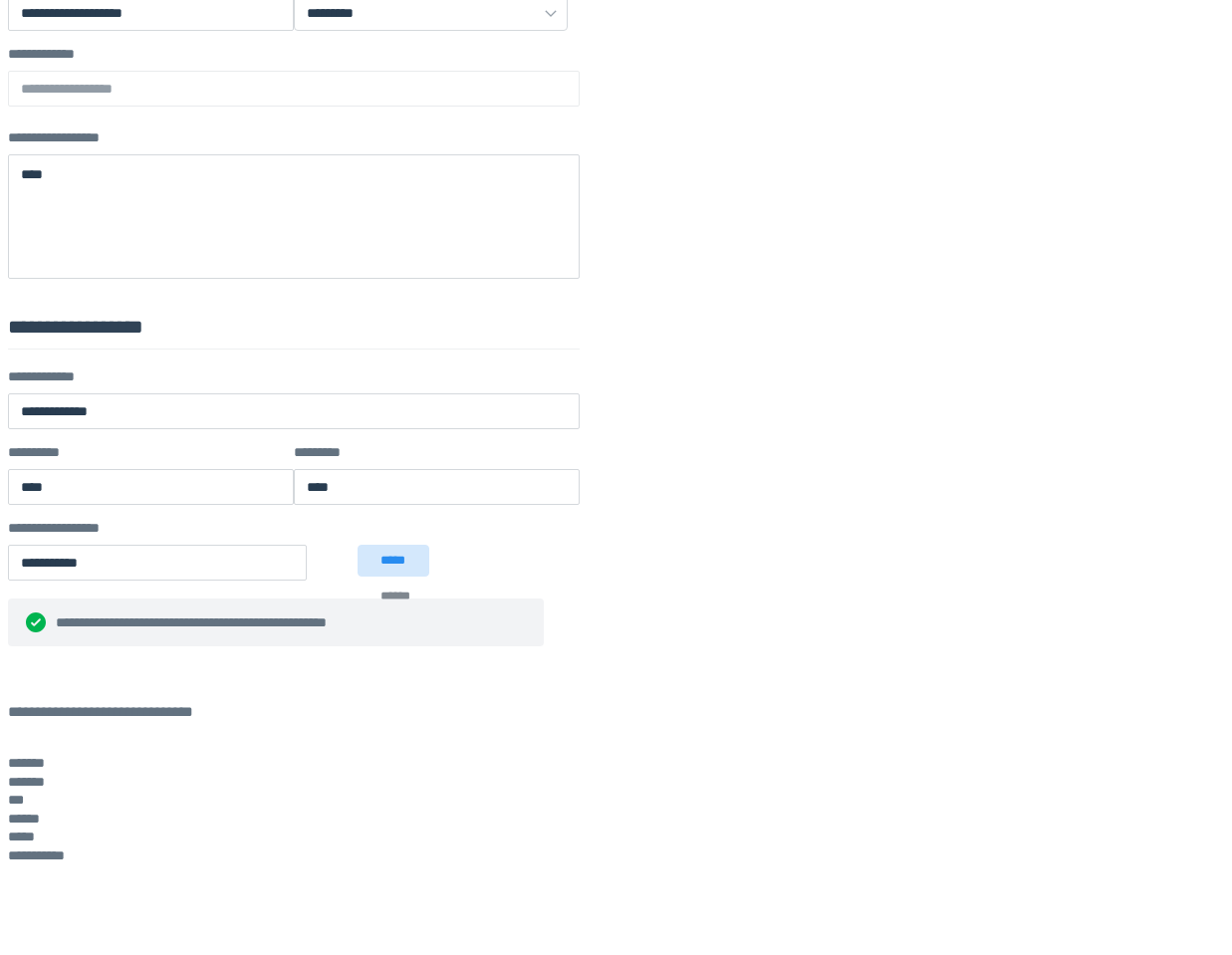 scroll, scrollTop: 1055, scrollLeft: 0, axis: vertical 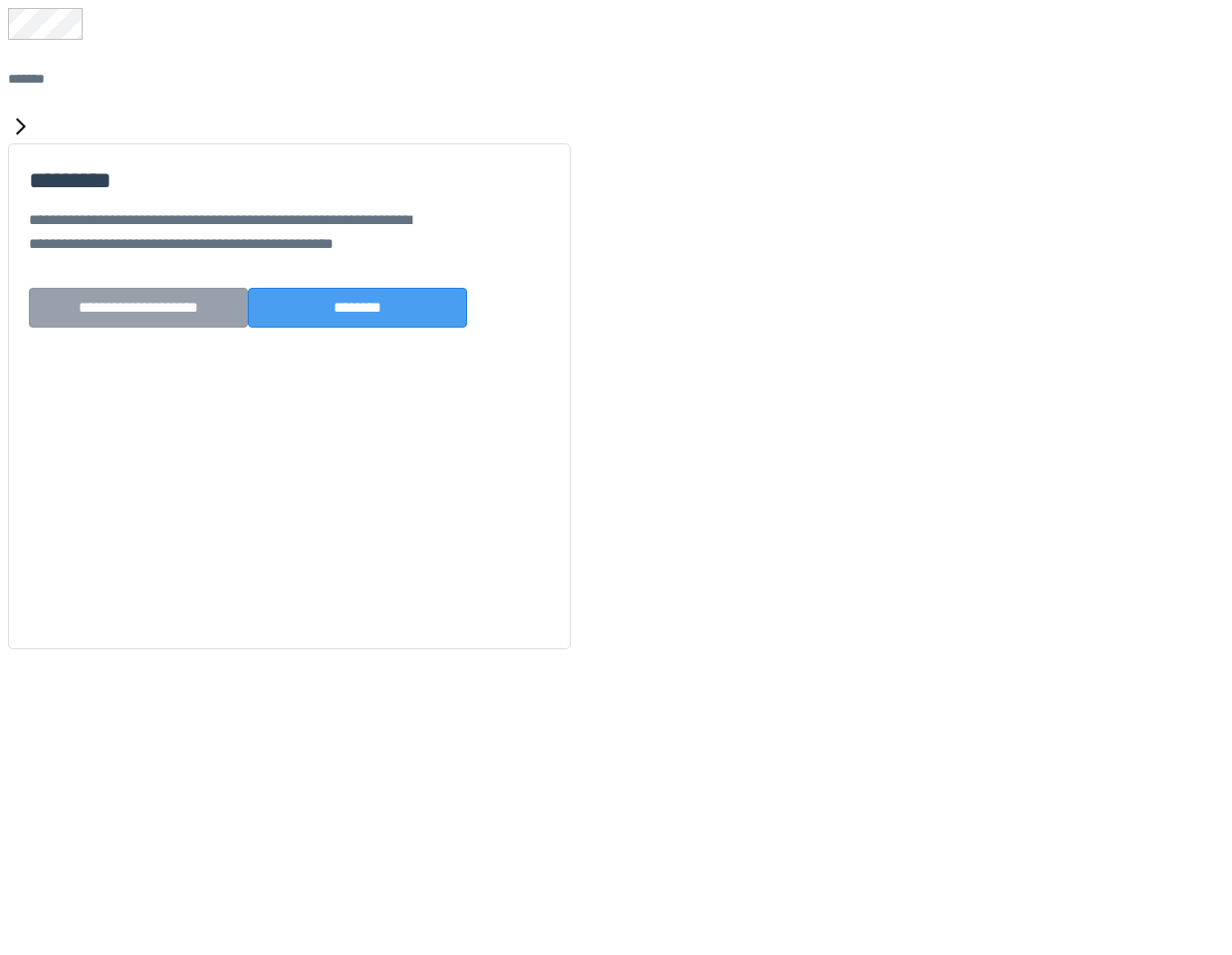 click on "********" at bounding box center [358, 308] 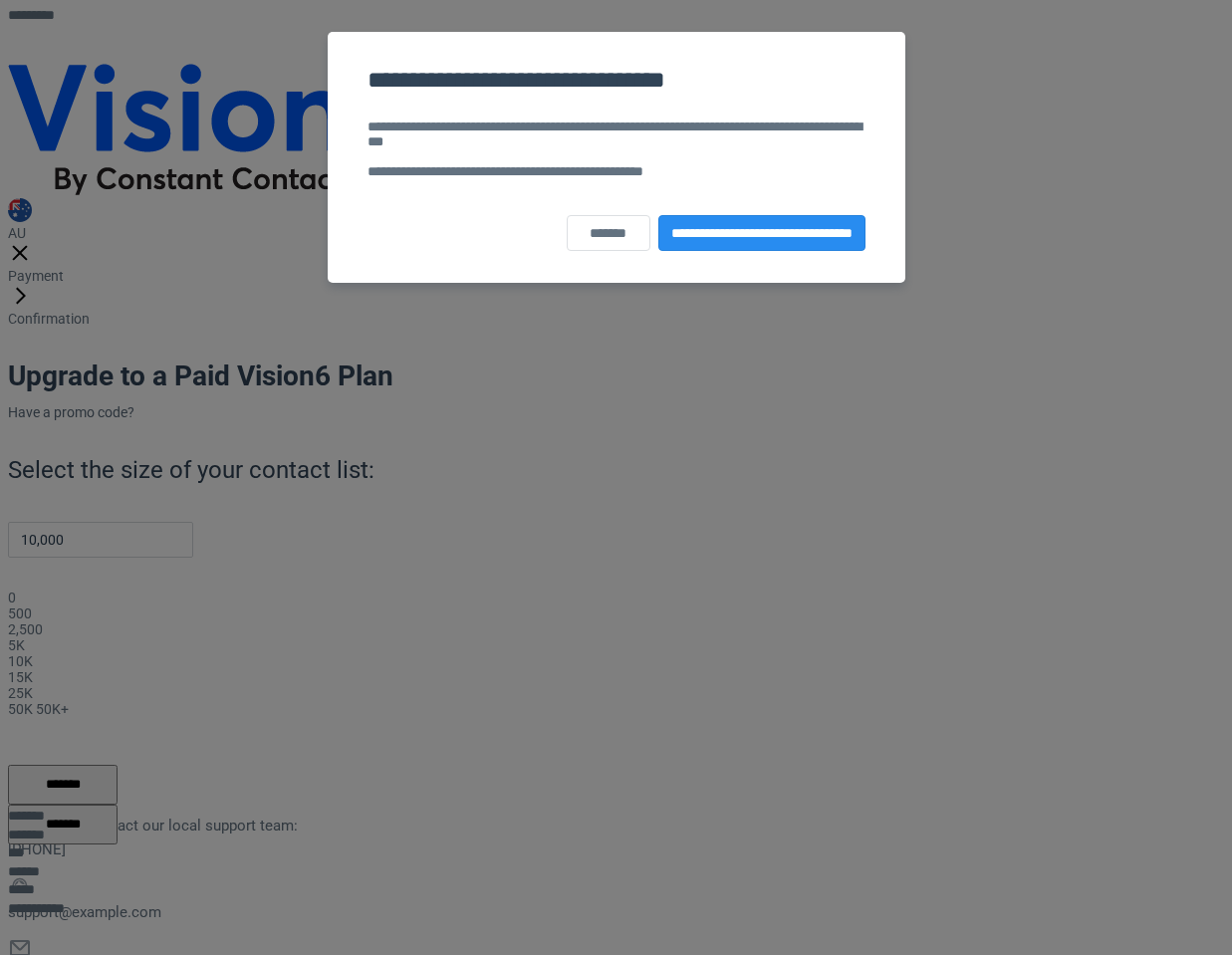 scroll, scrollTop: 0, scrollLeft: 0, axis: both 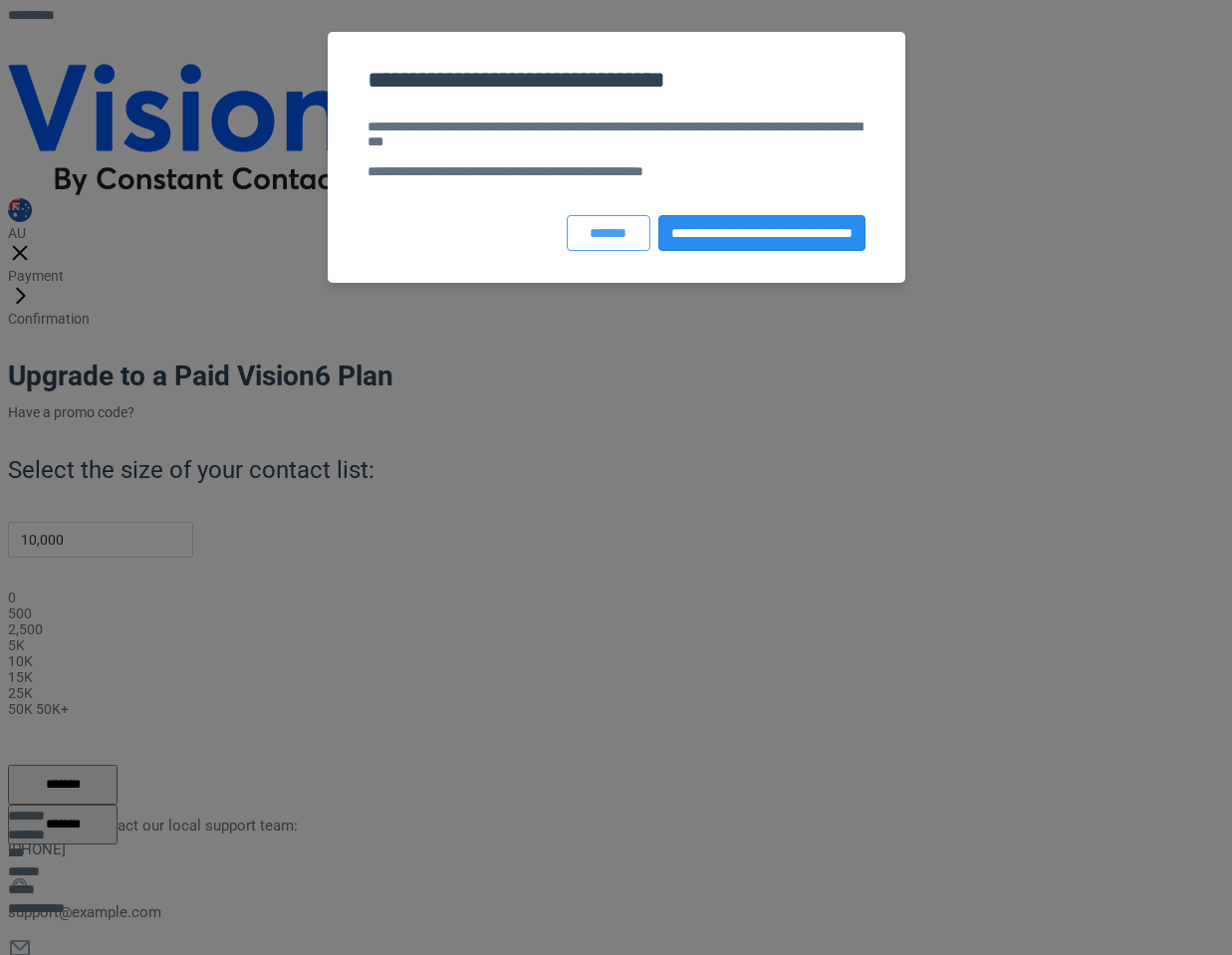 click on "*******" at bounding box center (609, 233) 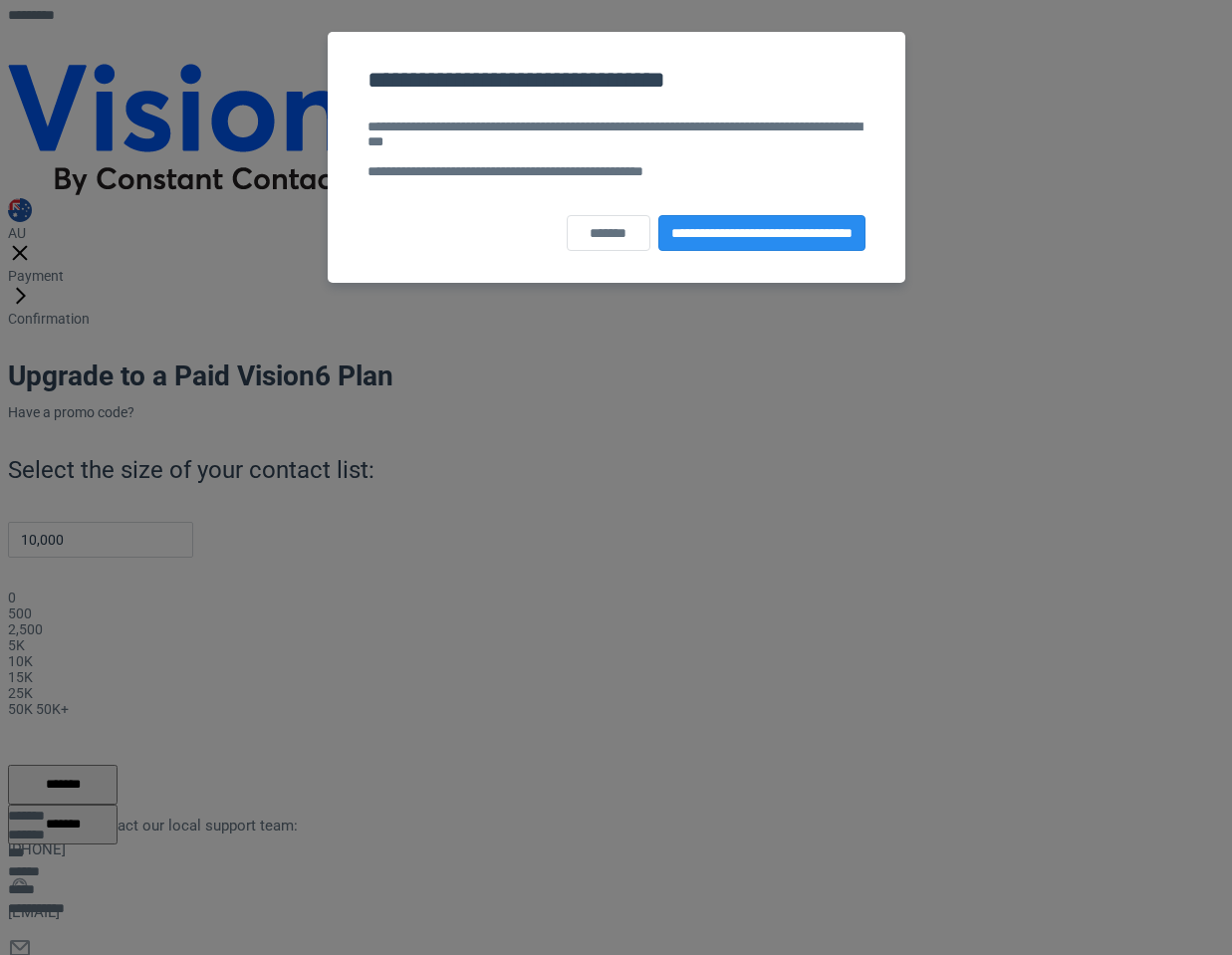 scroll, scrollTop: 0, scrollLeft: 0, axis: both 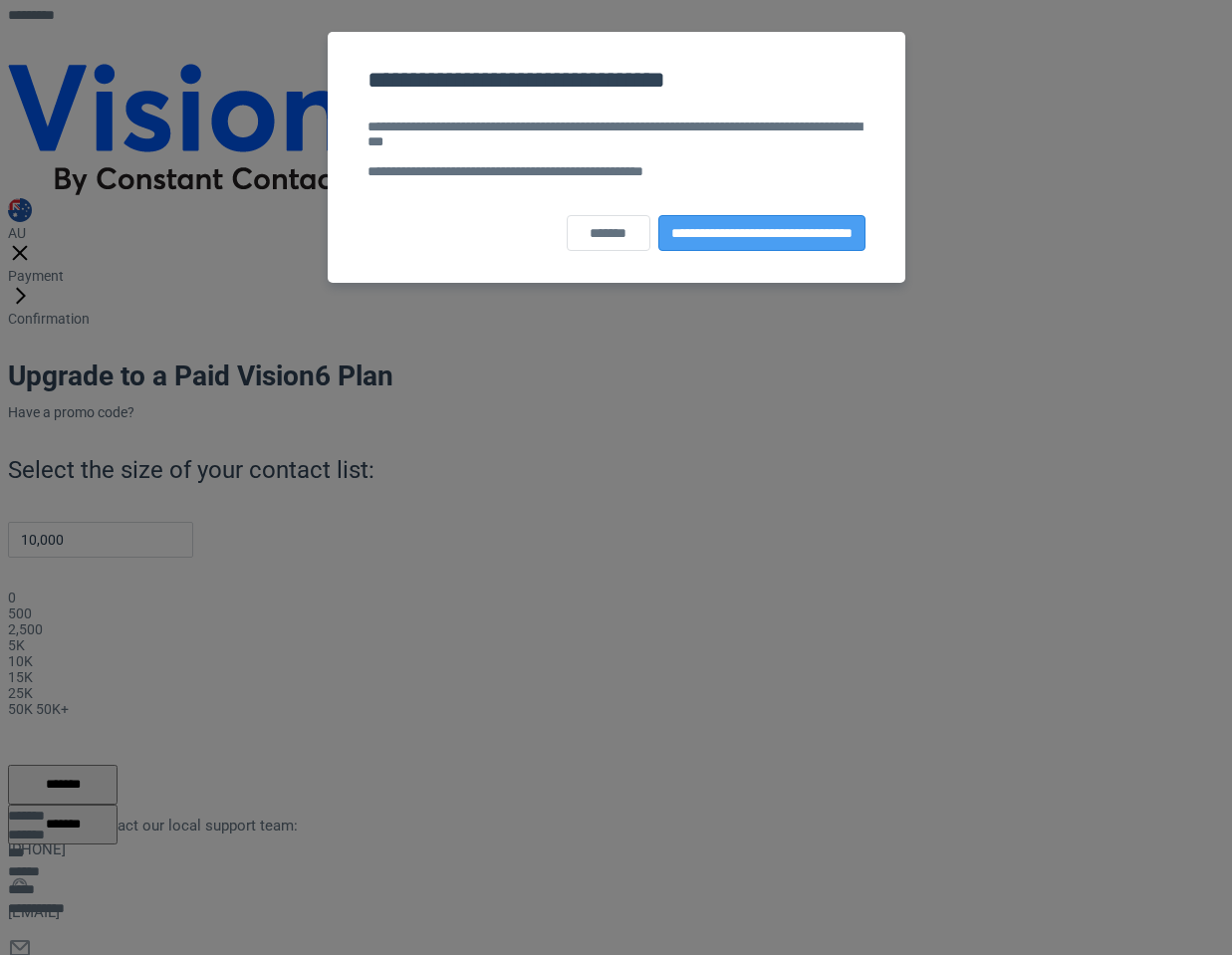 click on "**********" at bounding box center [762, 233] 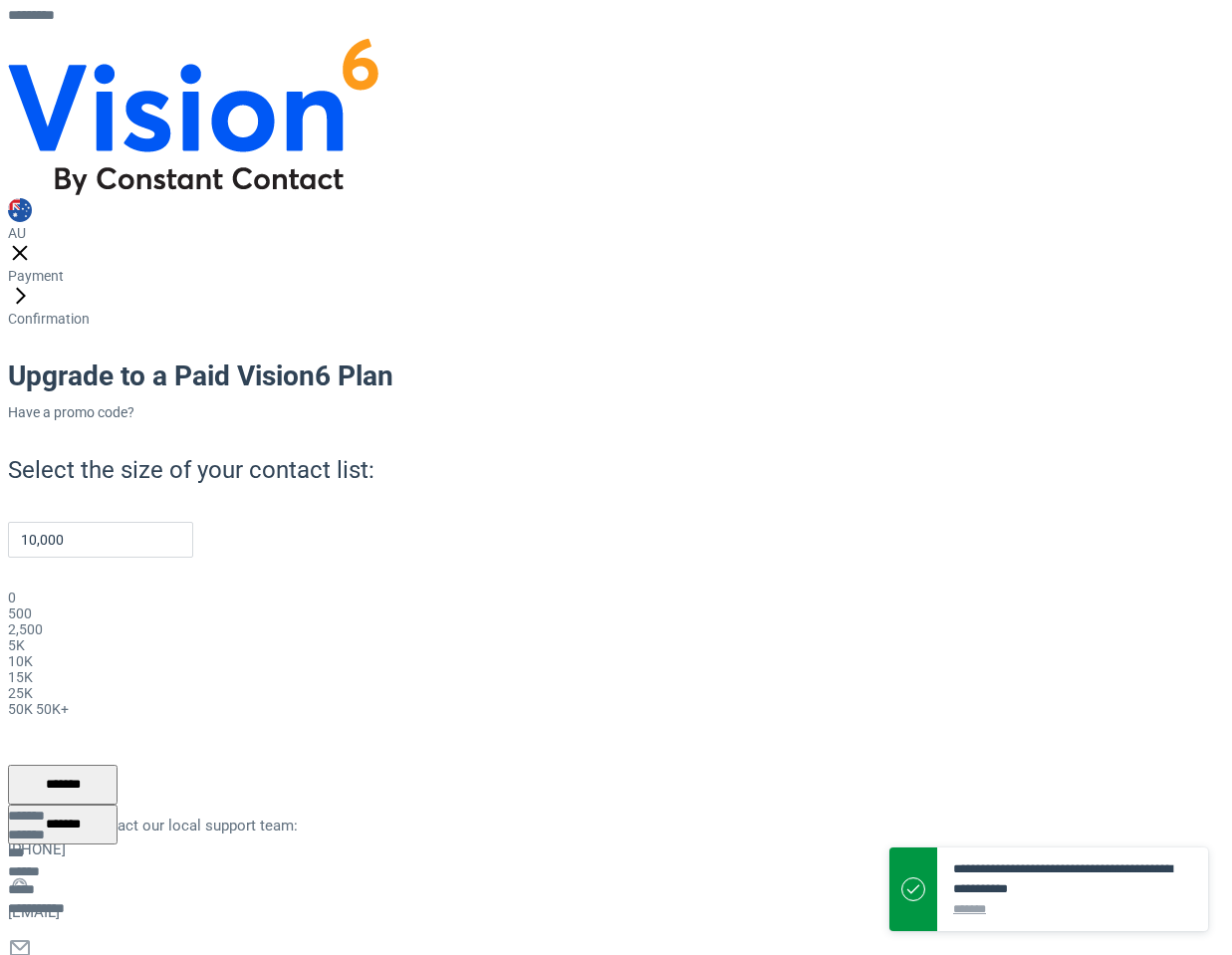 click on "50K" at bounding box center [20, 709] 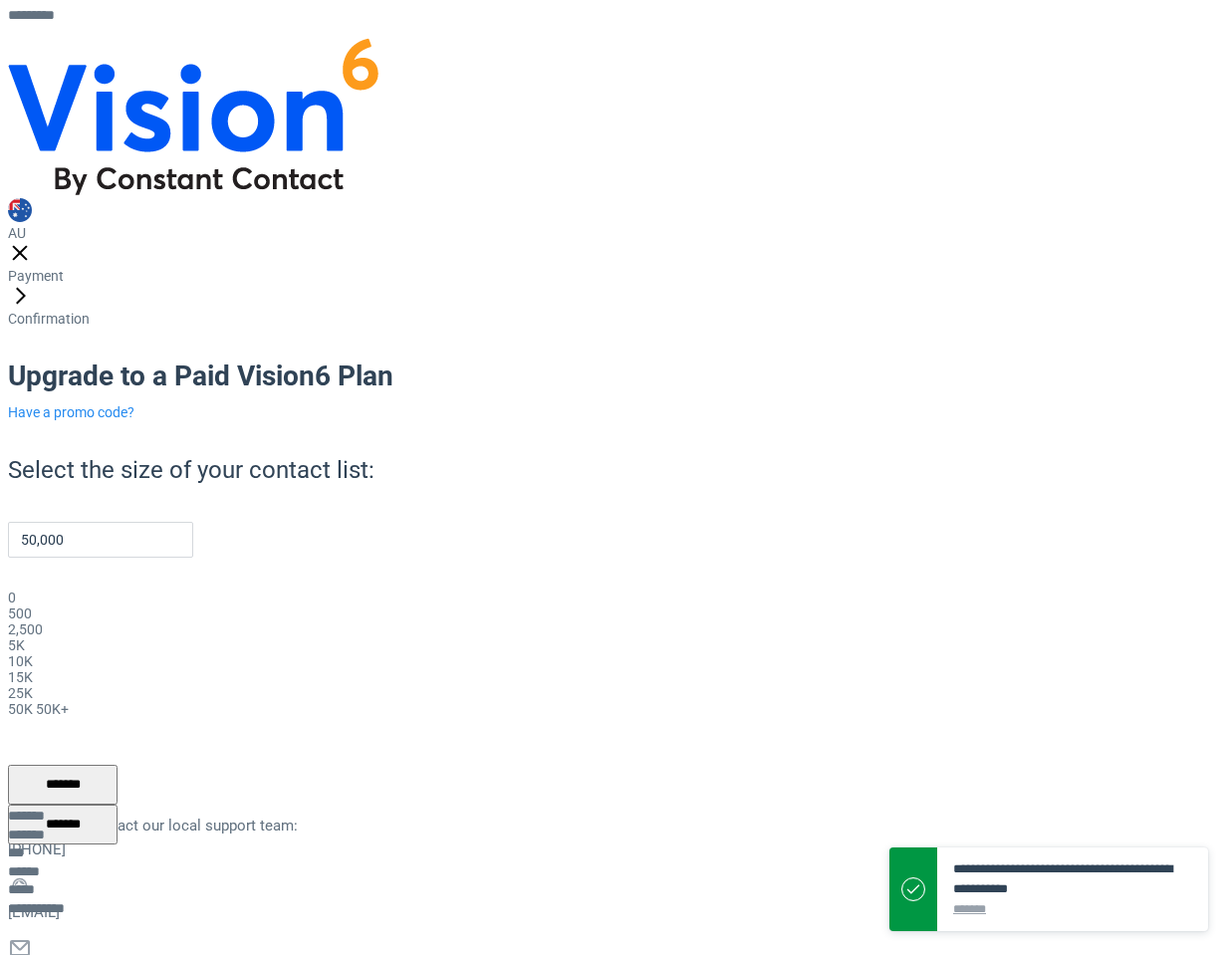 click on "Have a promo code?" at bounding box center [71, 412] 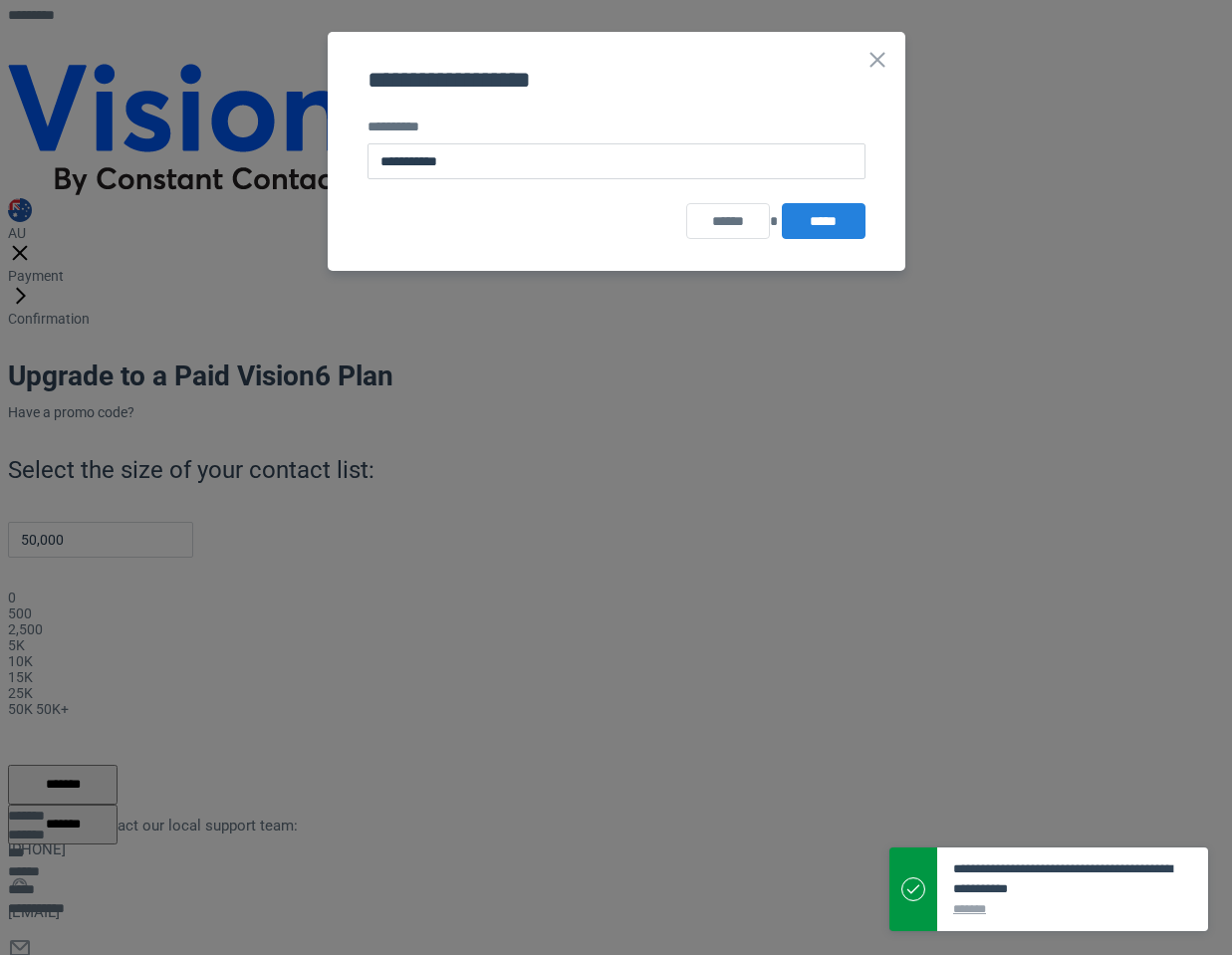 type on "**********" 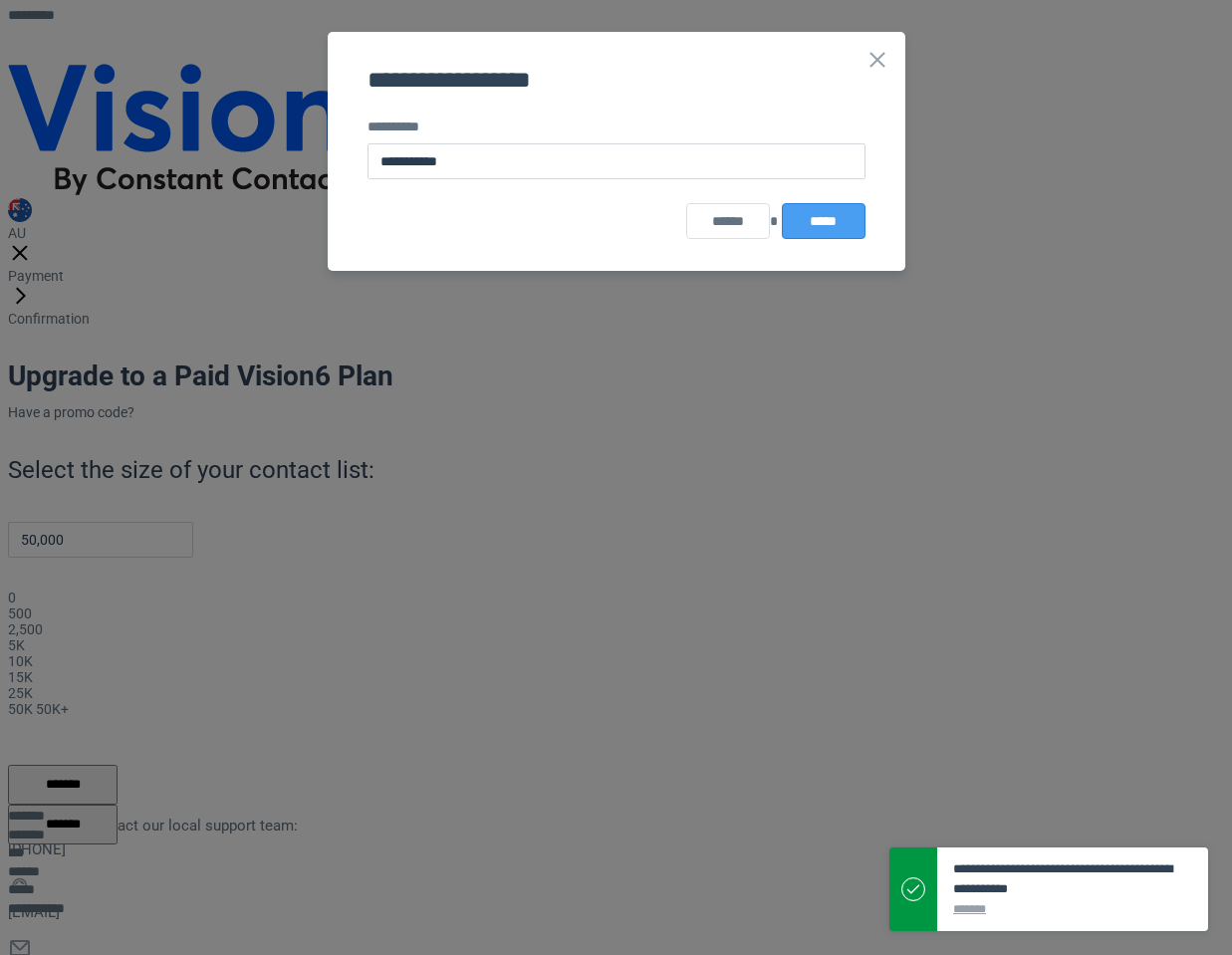 click on "*****" at bounding box center [824, 221] 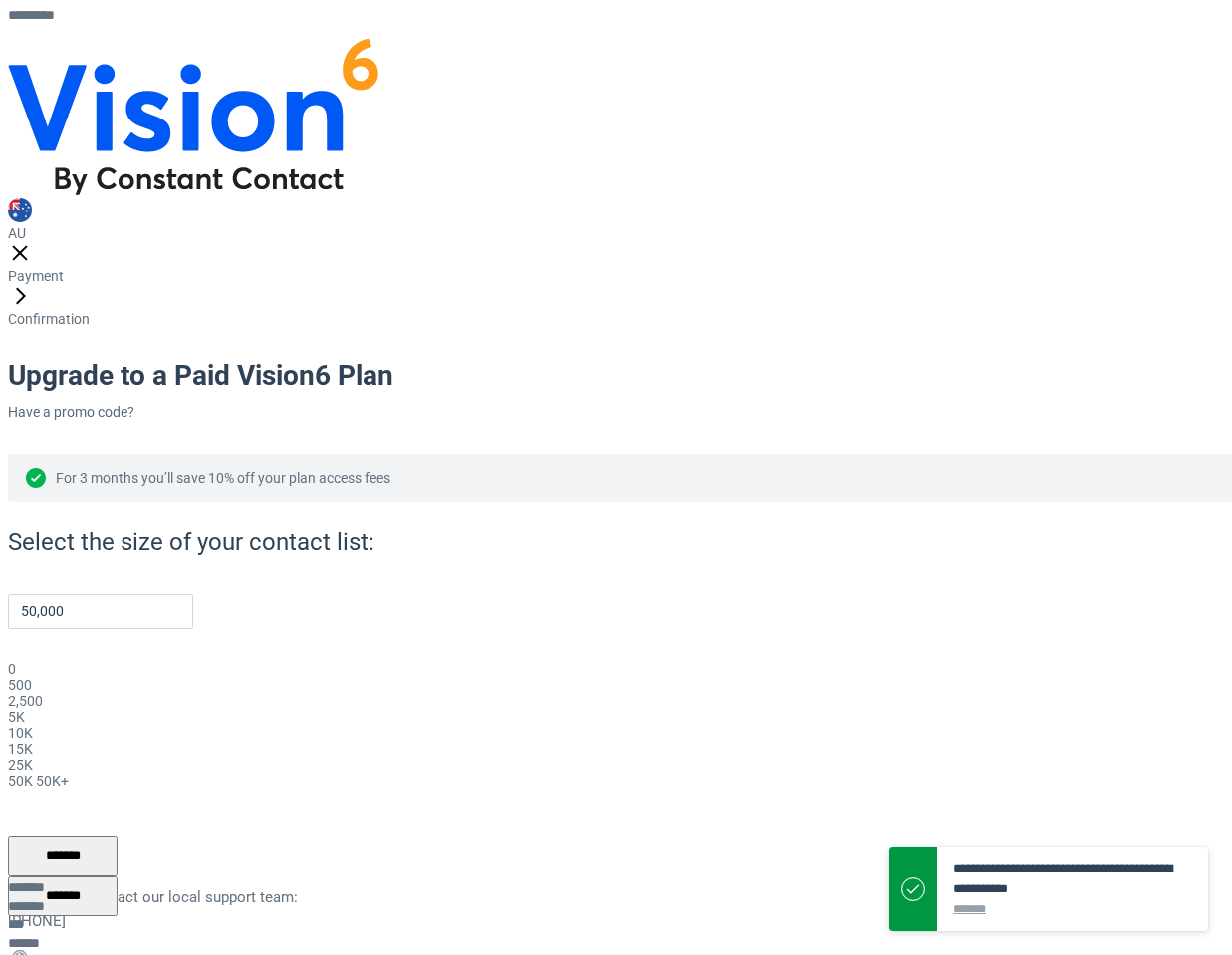 click on "**********" at bounding box center (127, 1060) 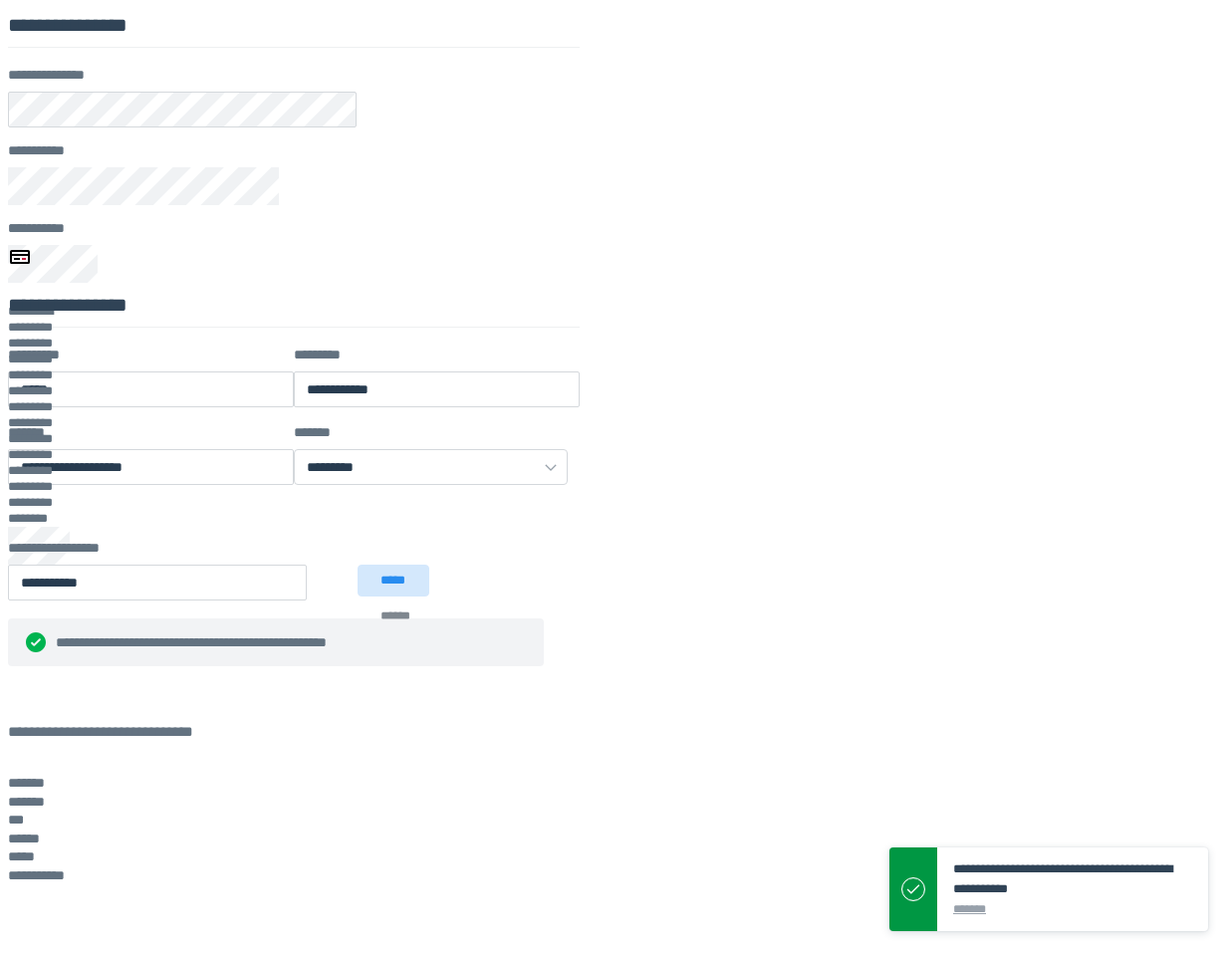 scroll, scrollTop: 471, scrollLeft: 0, axis: vertical 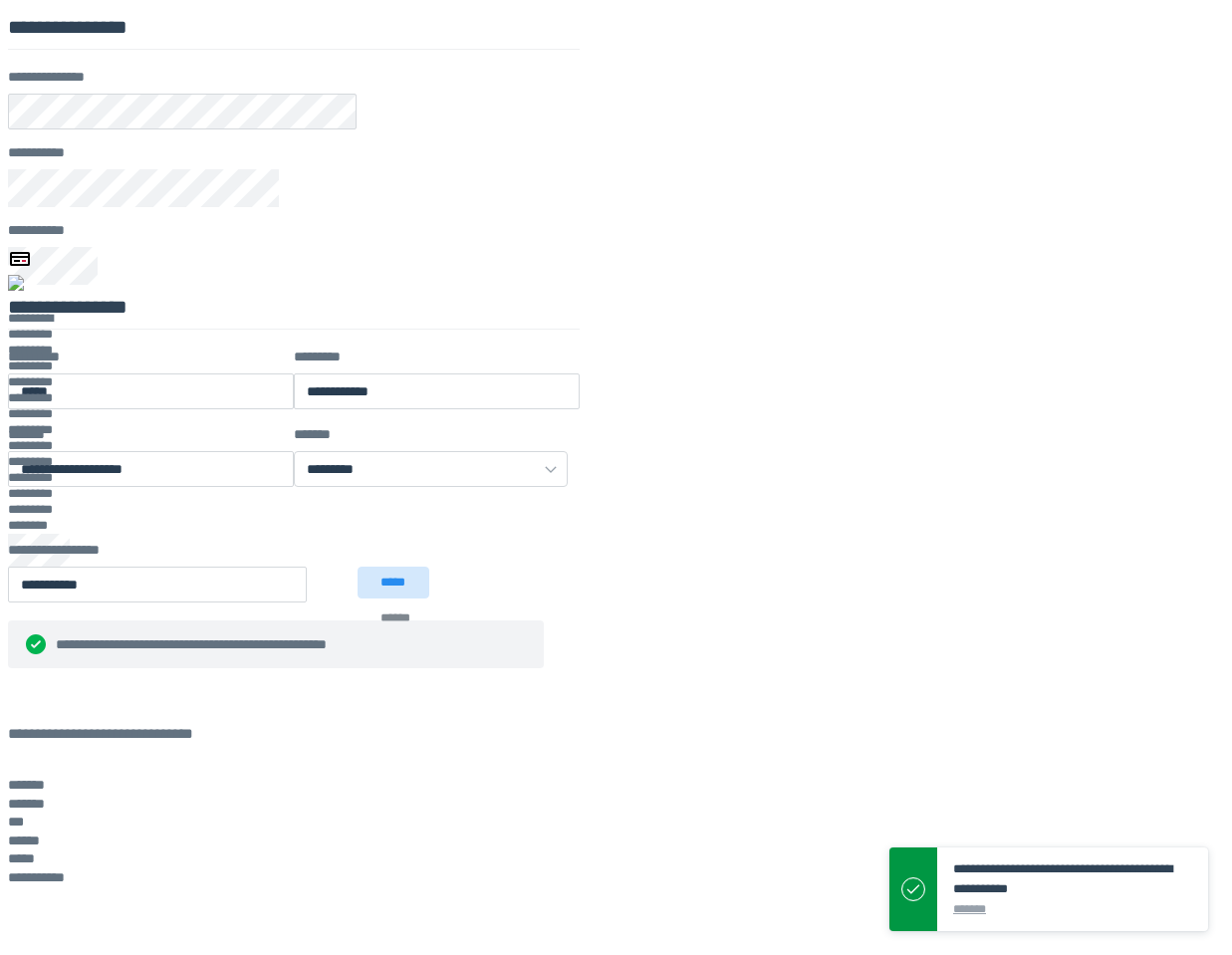 click on "*******" at bounding box center [969, 909] 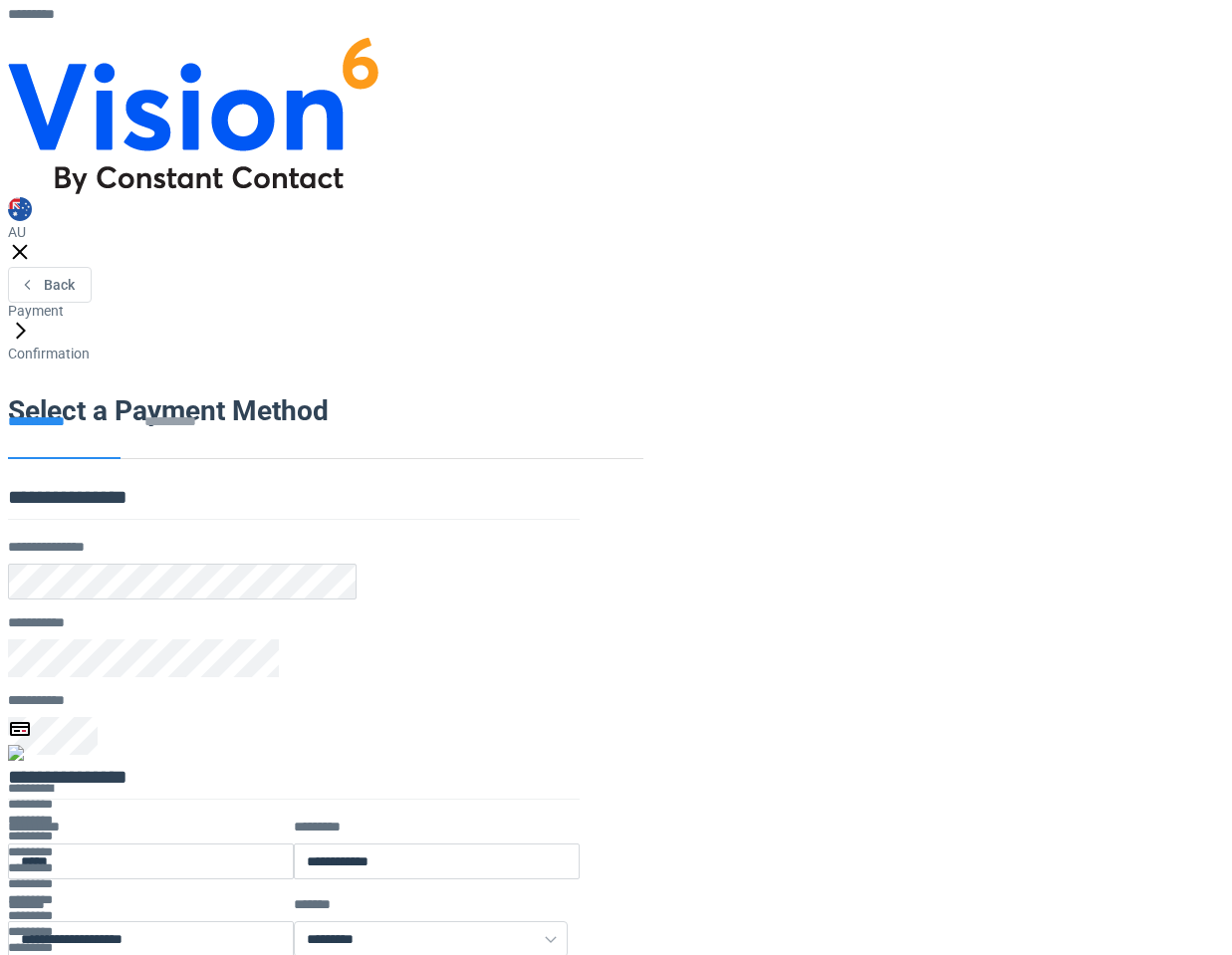 scroll, scrollTop: 0, scrollLeft: 0, axis: both 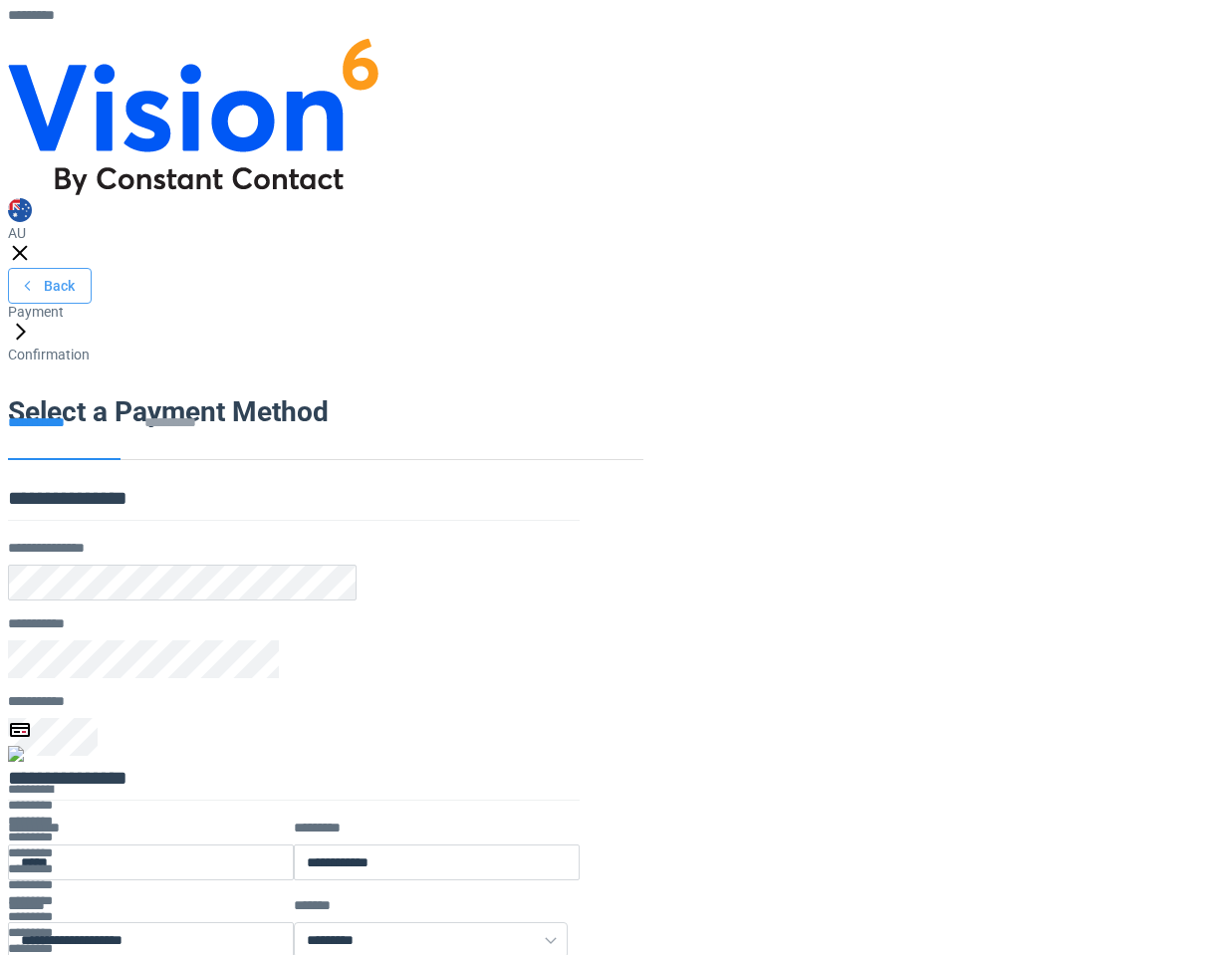 click on "Back" at bounding box center [50, 286] 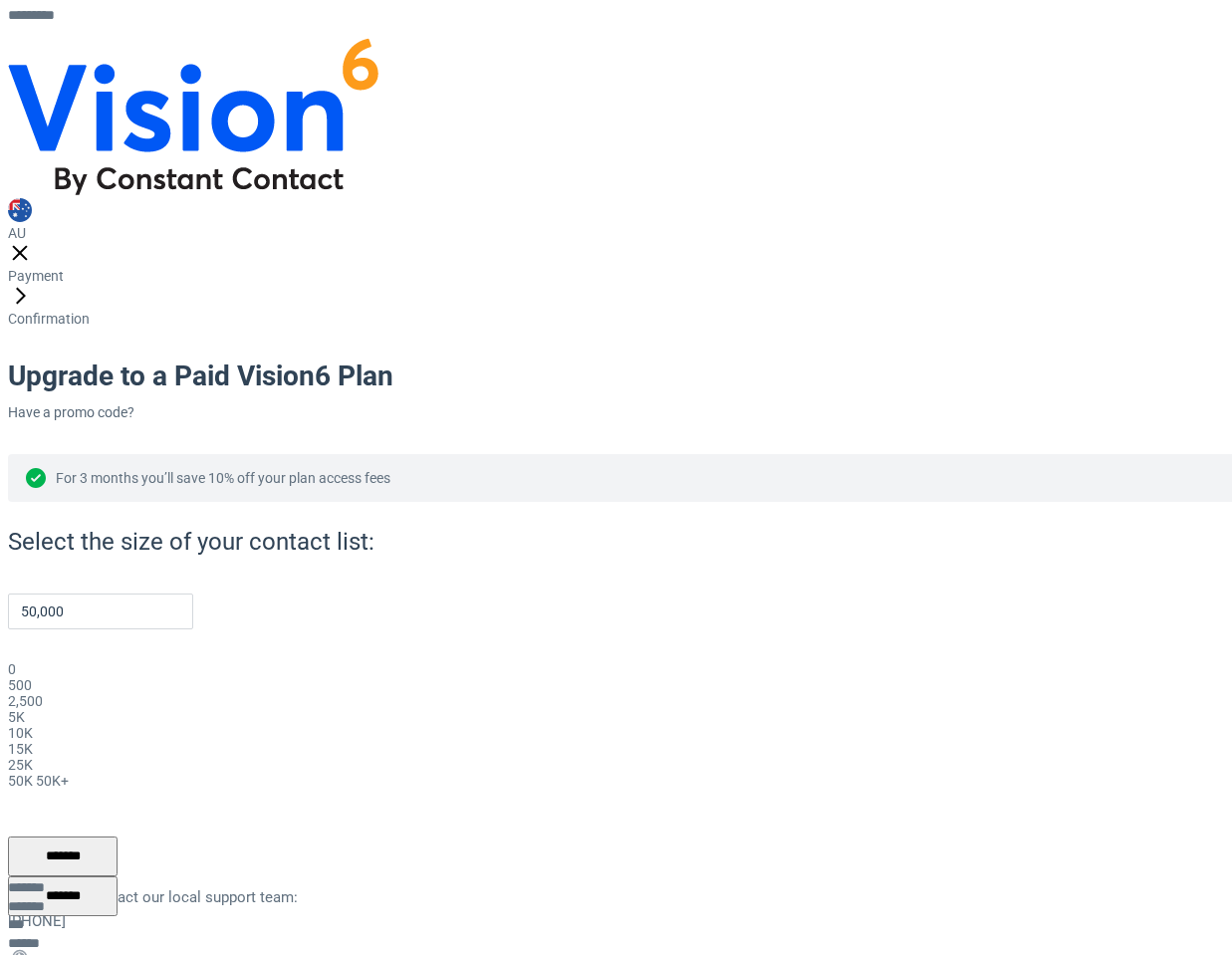 click on "Billing options" at bounding box center [51, 1043] 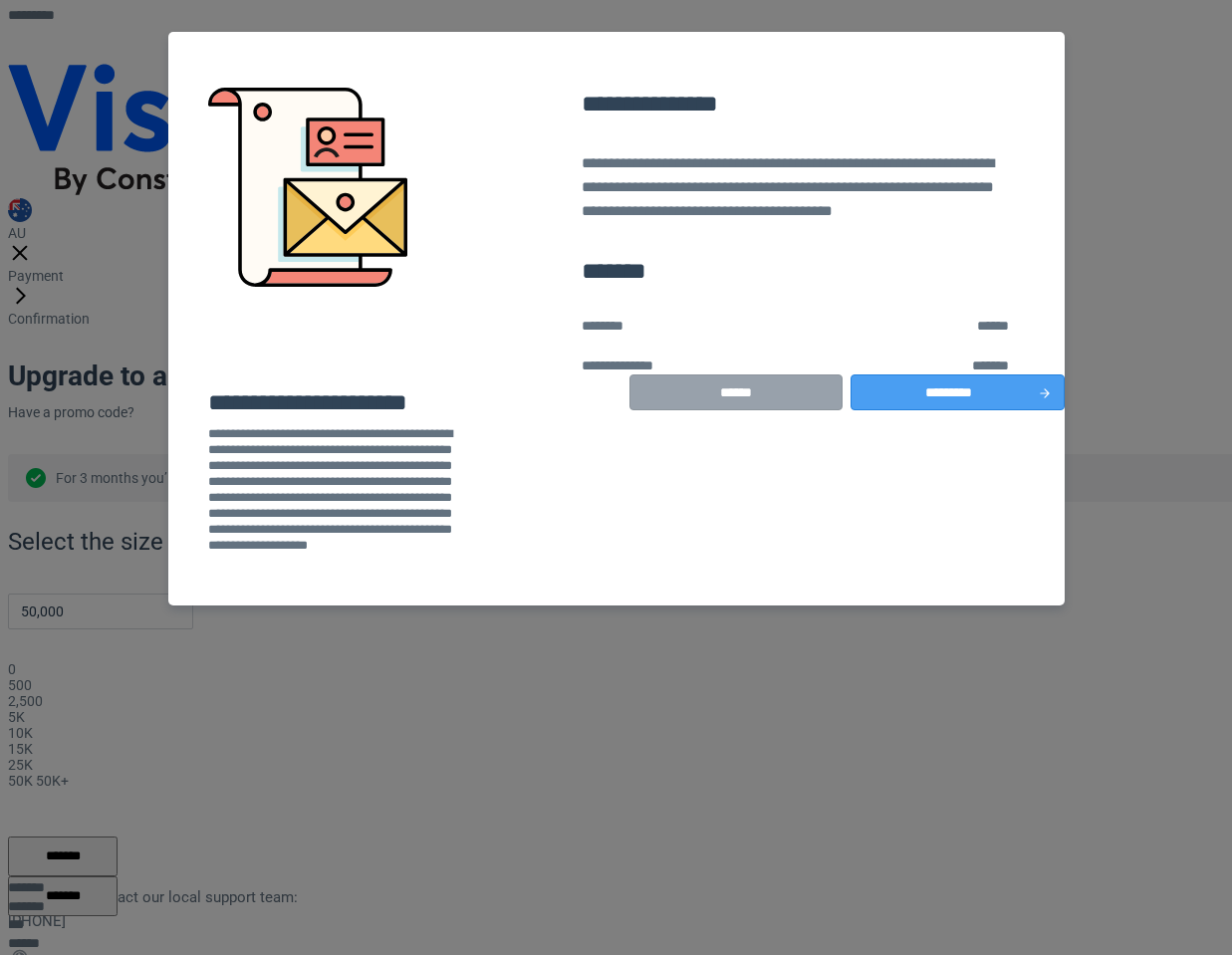 click on "*********" at bounding box center [957, 392] 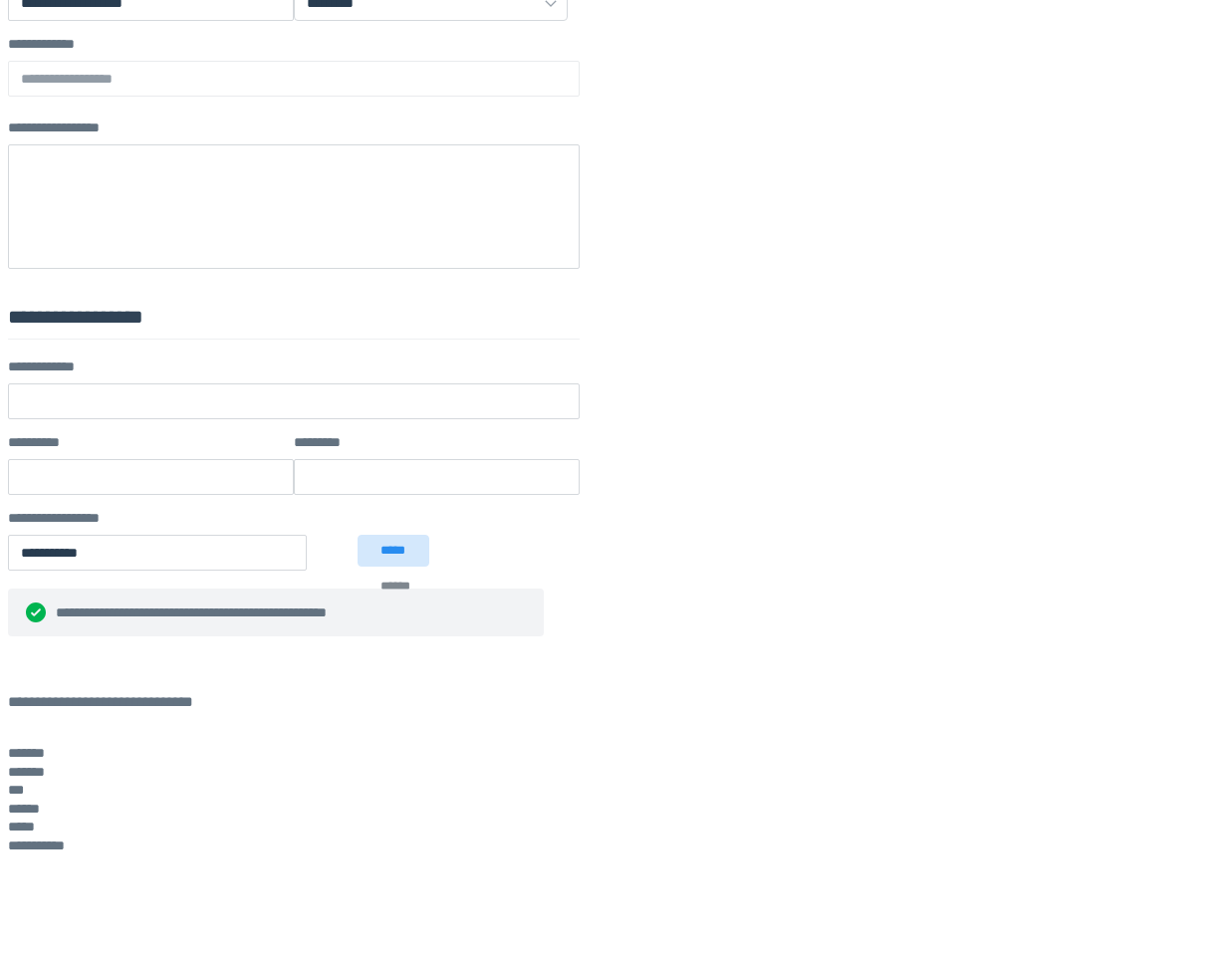 scroll, scrollTop: 621, scrollLeft: 0, axis: vertical 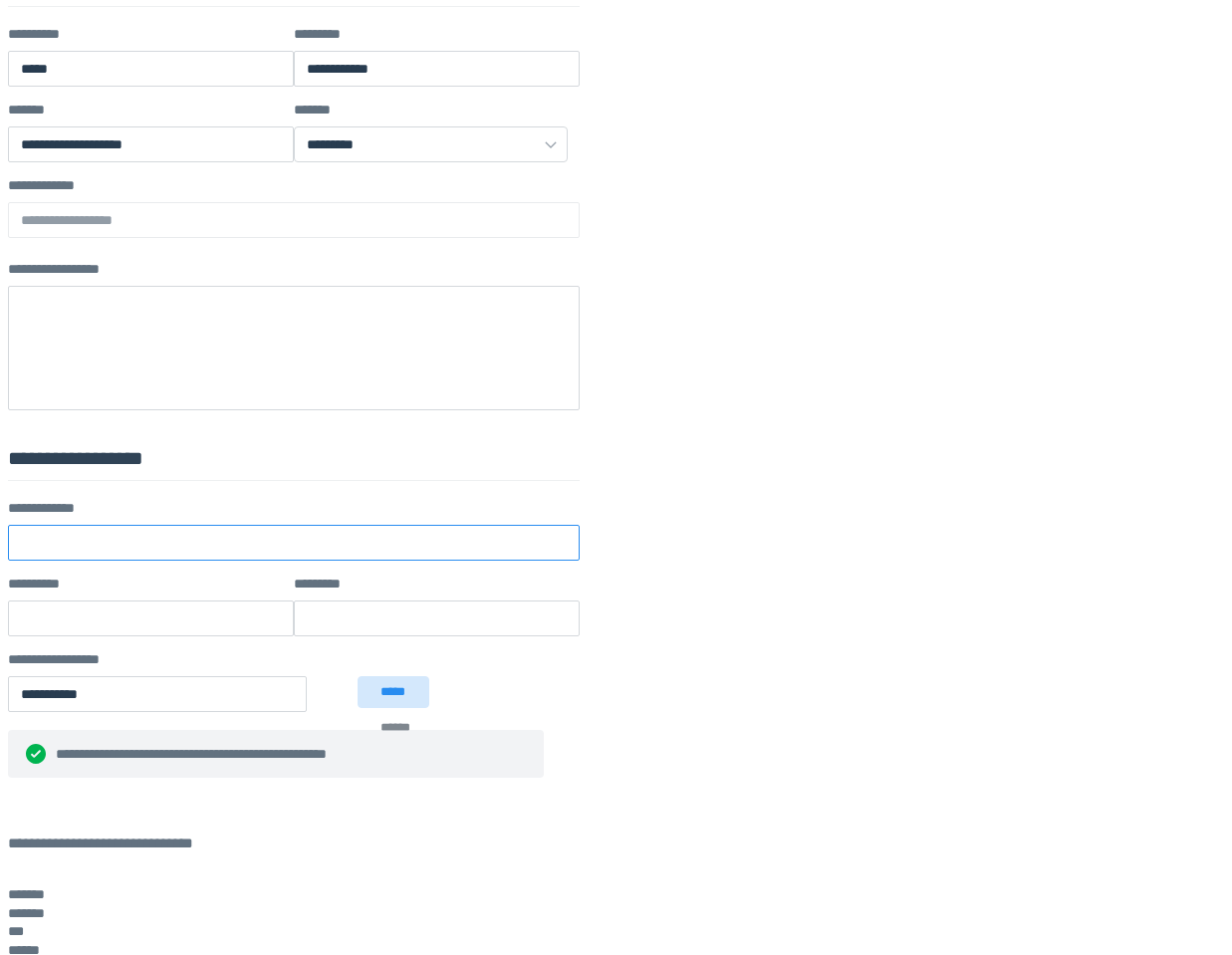 click at bounding box center (294, 543) 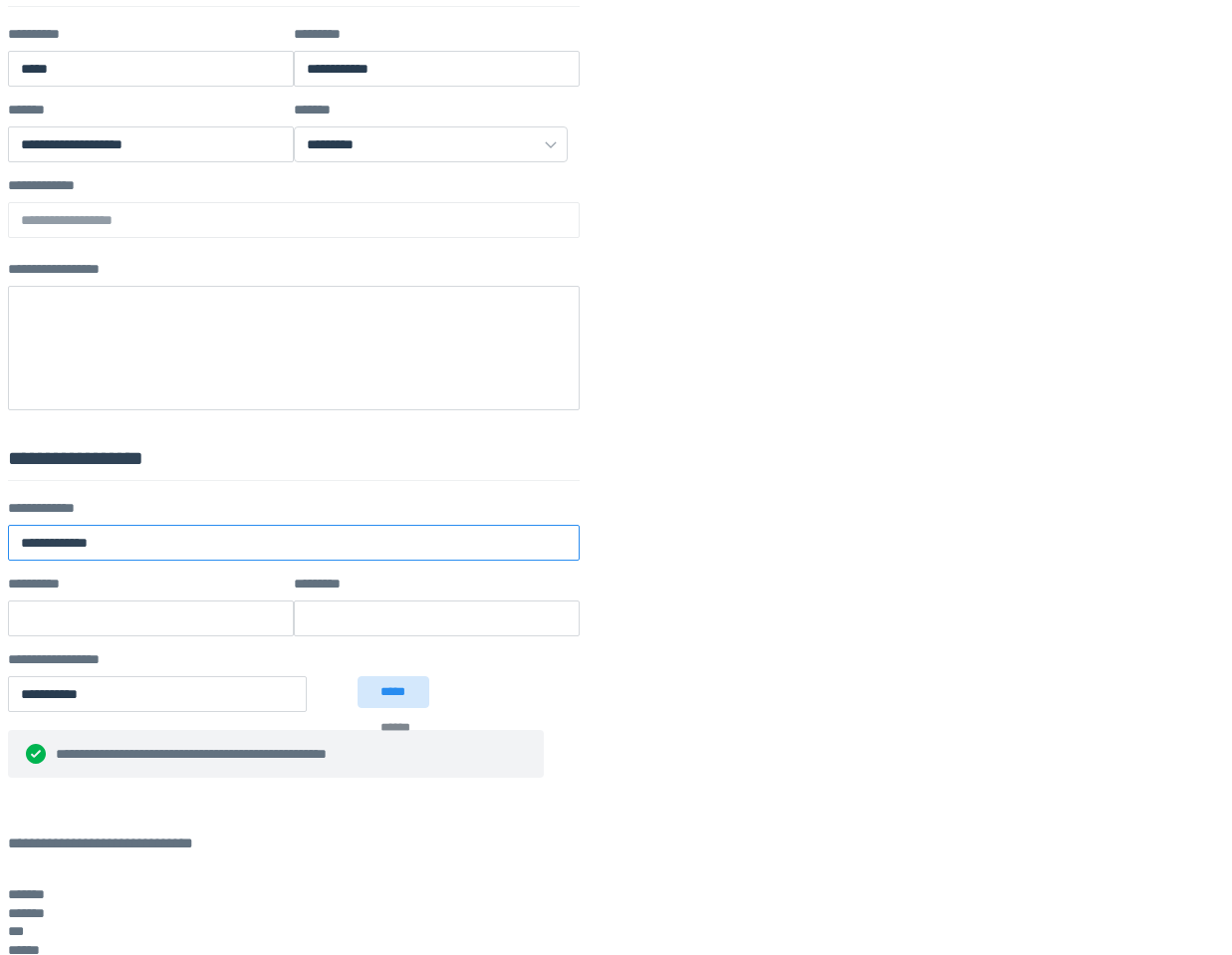 type on "**********" 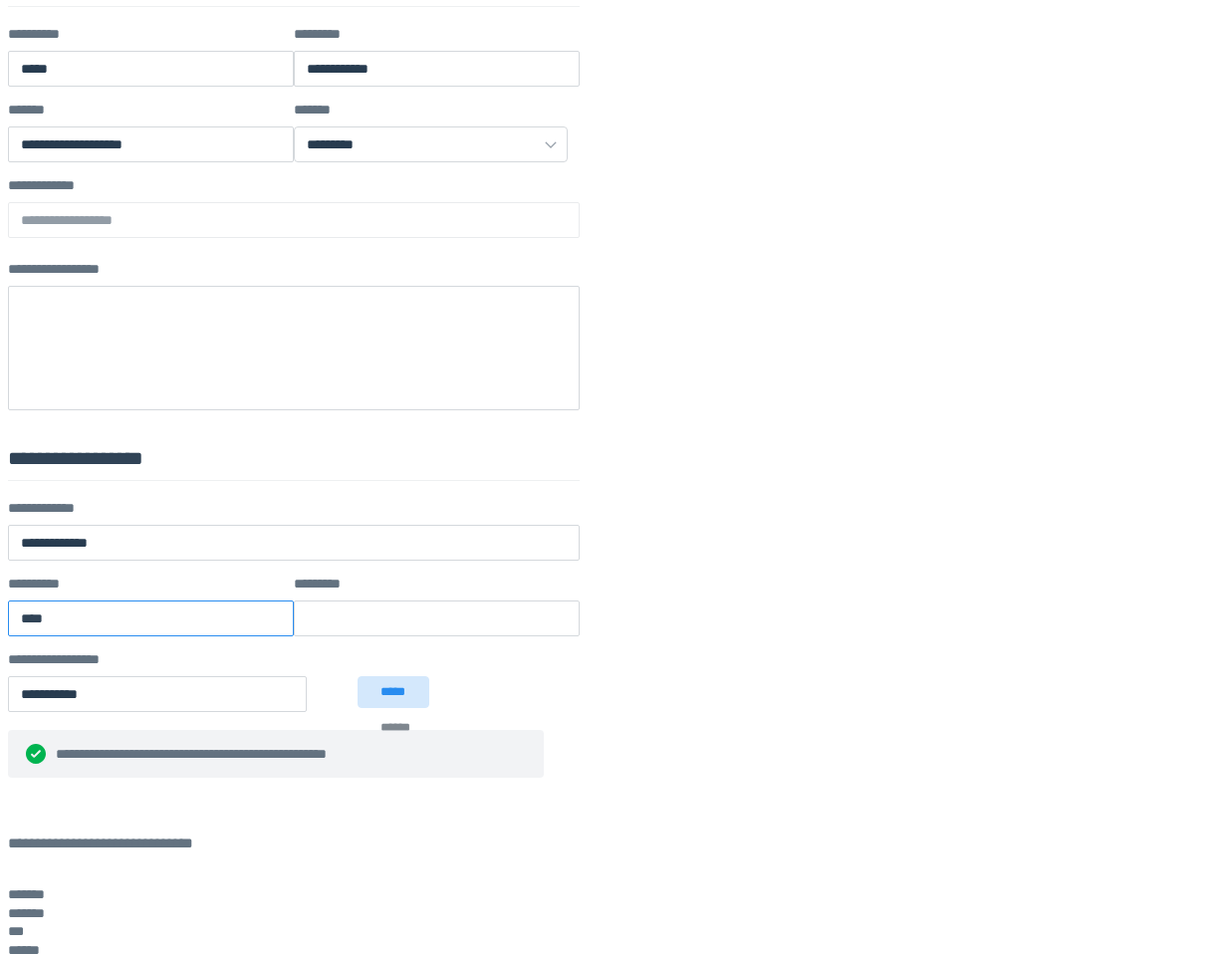 type on "****" 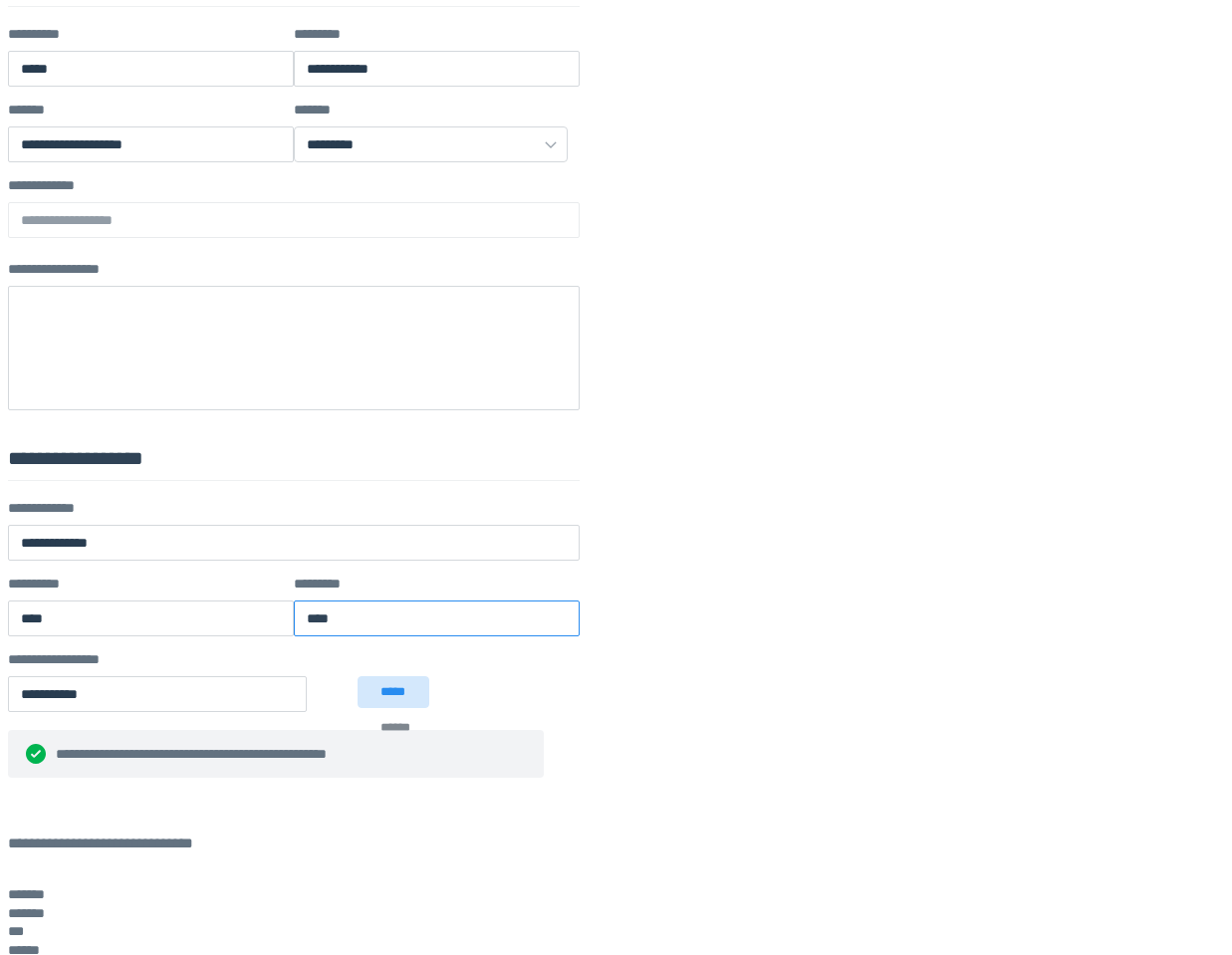 type on "****" 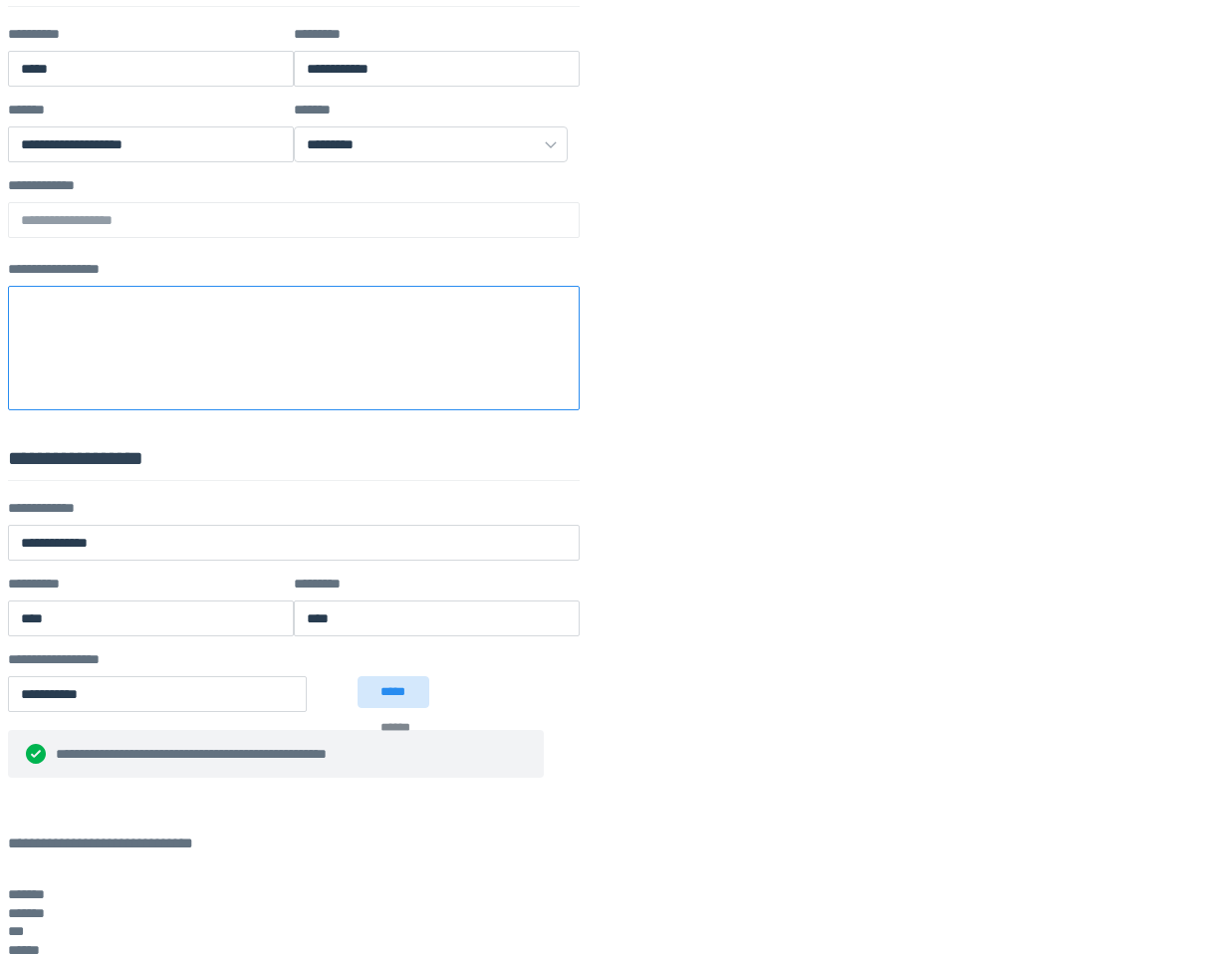 click at bounding box center [294, 348] 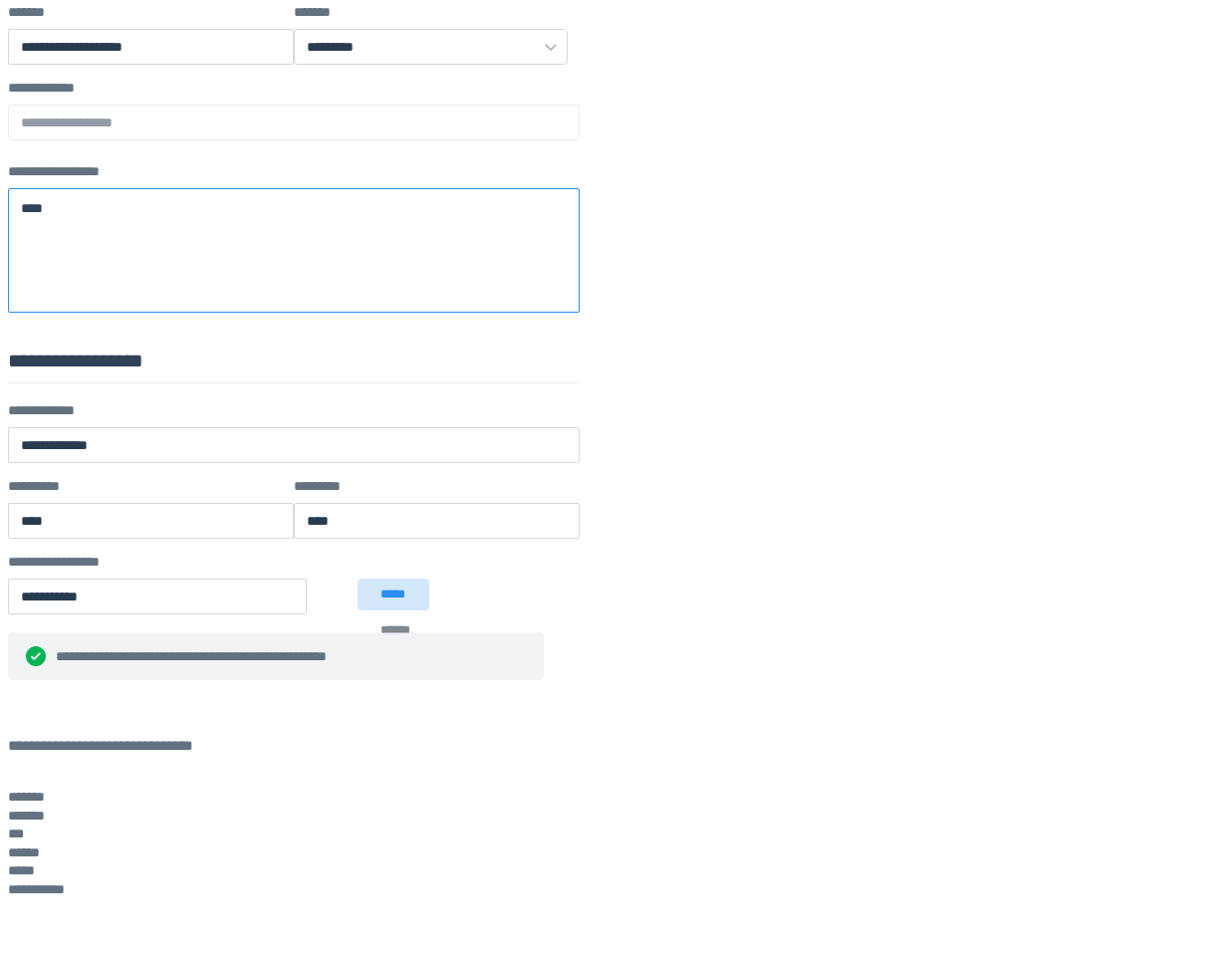 scroll, scrollTop: 734, scrollLeft: 0, axis: vertical 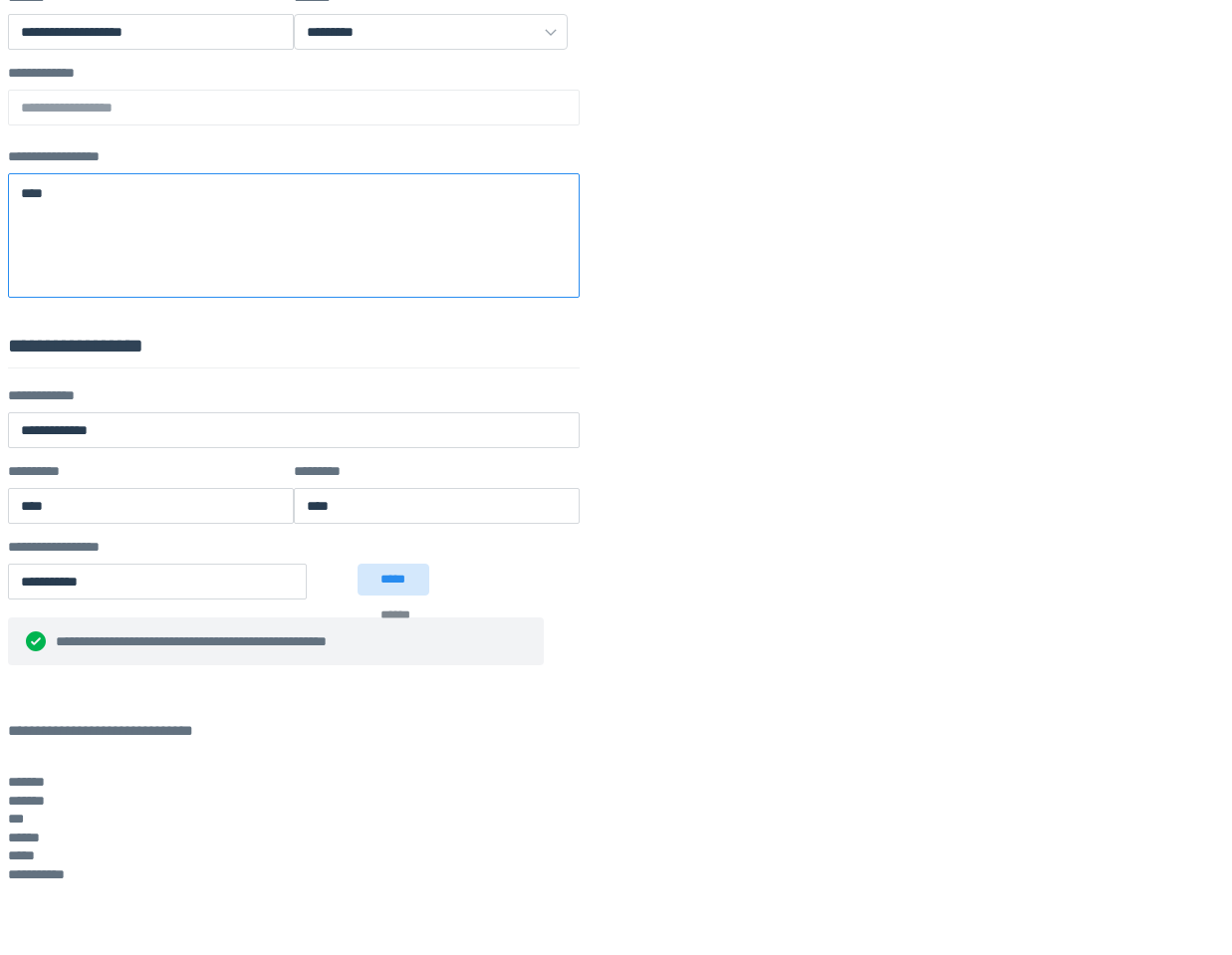 type on "****" 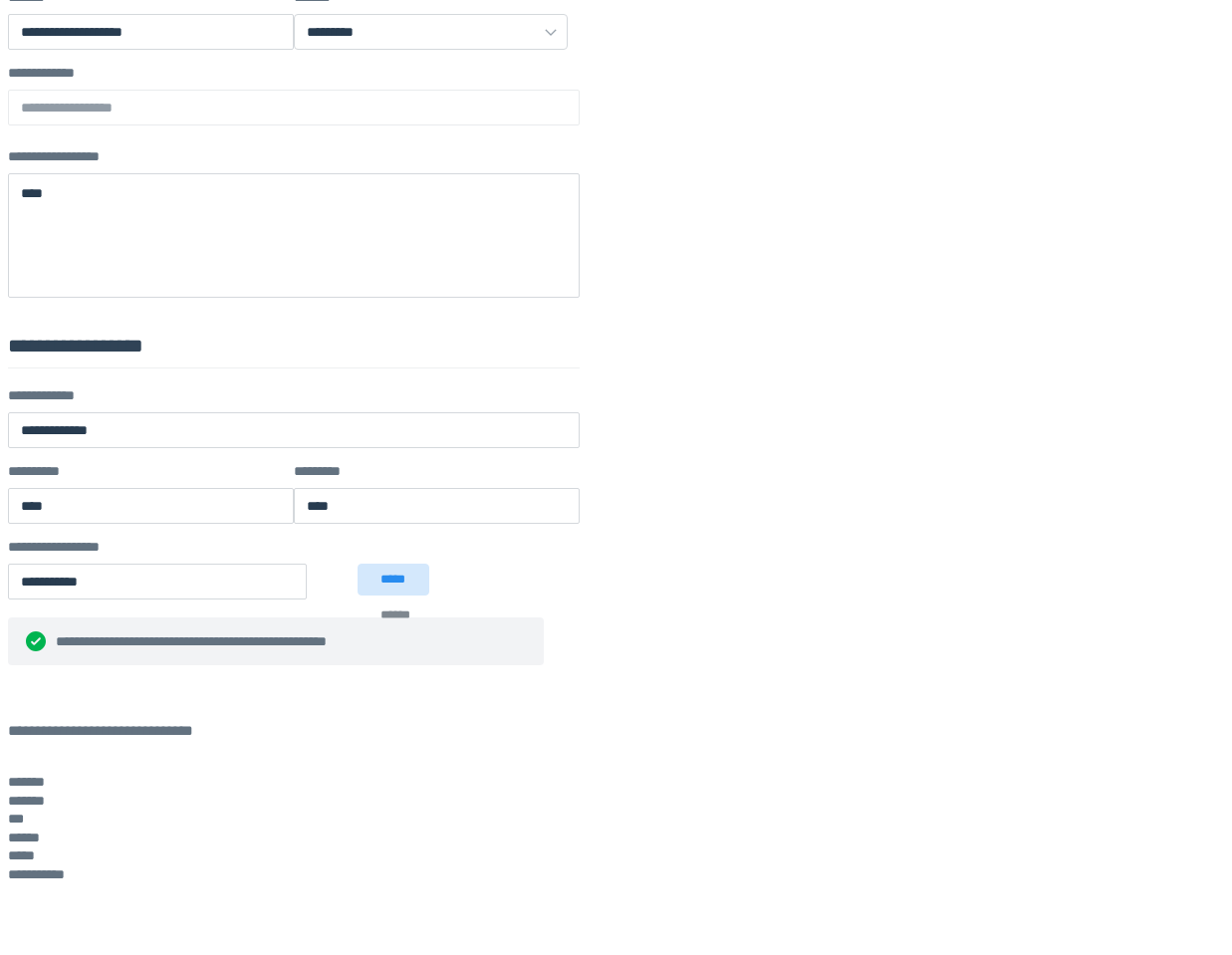 click on "**********" at bounding box center [127, 1018] 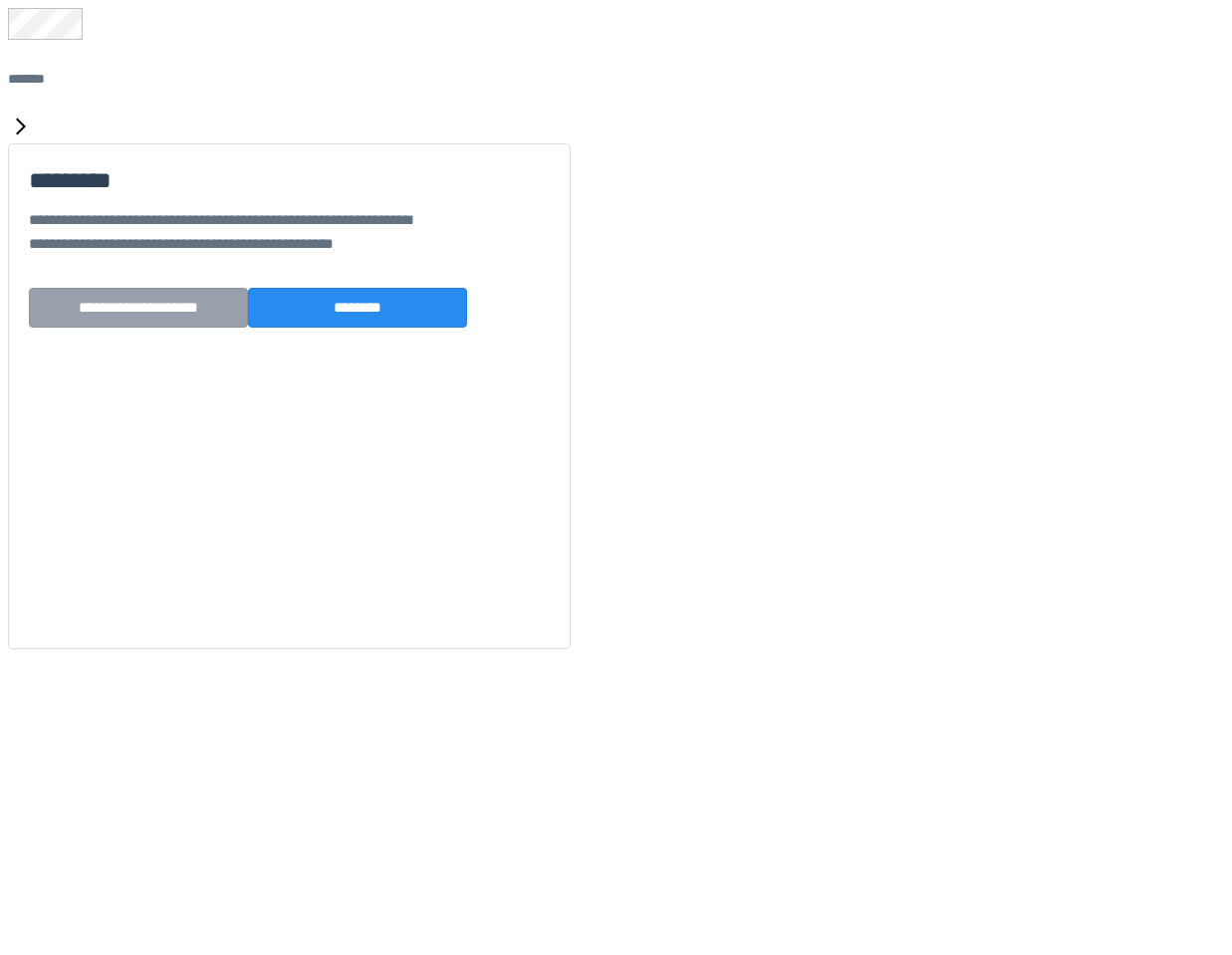 scroll, scrollTop: 0, scrollLeft: 0, axis: both 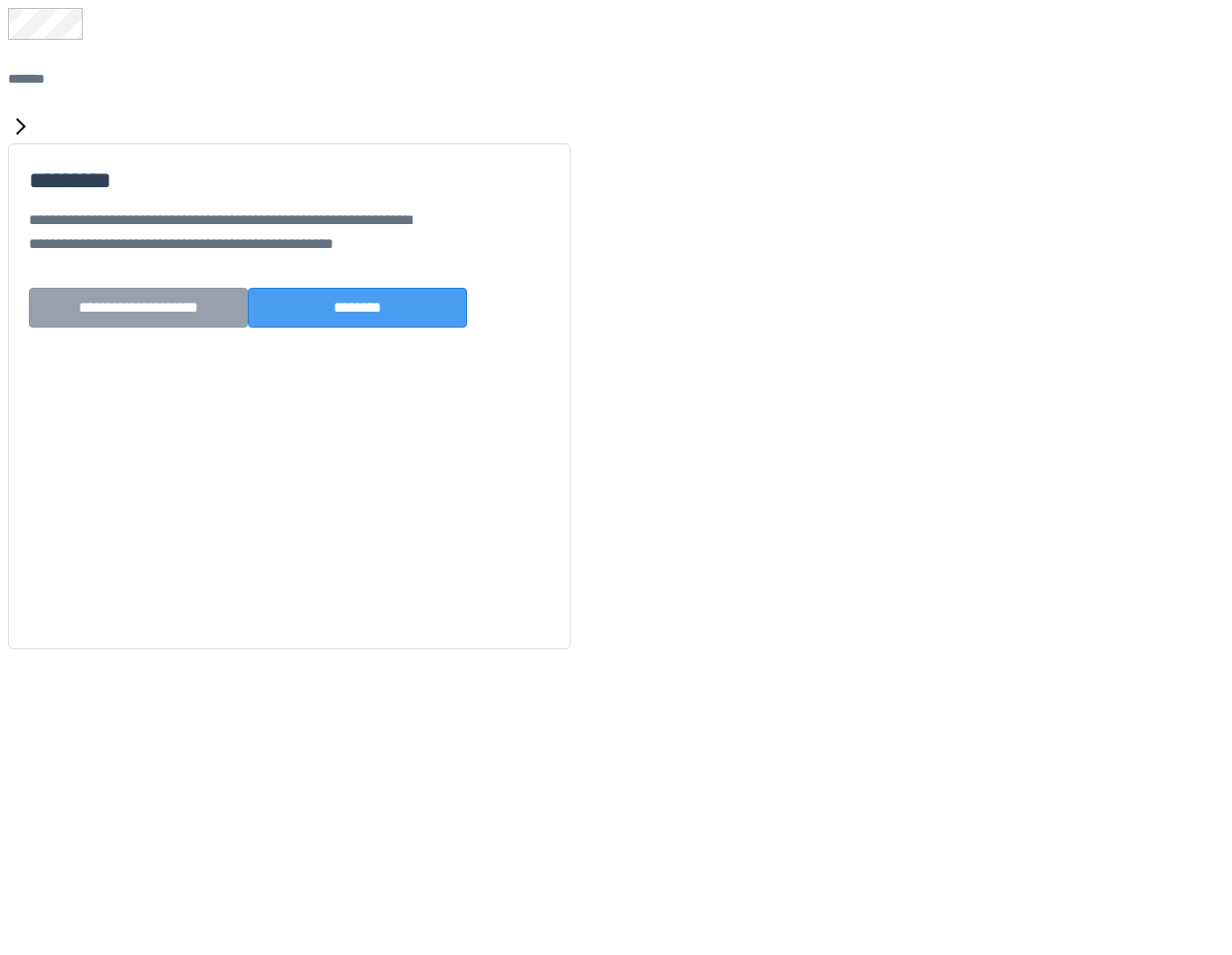 click on "********" at bounding box center [358, 308] 